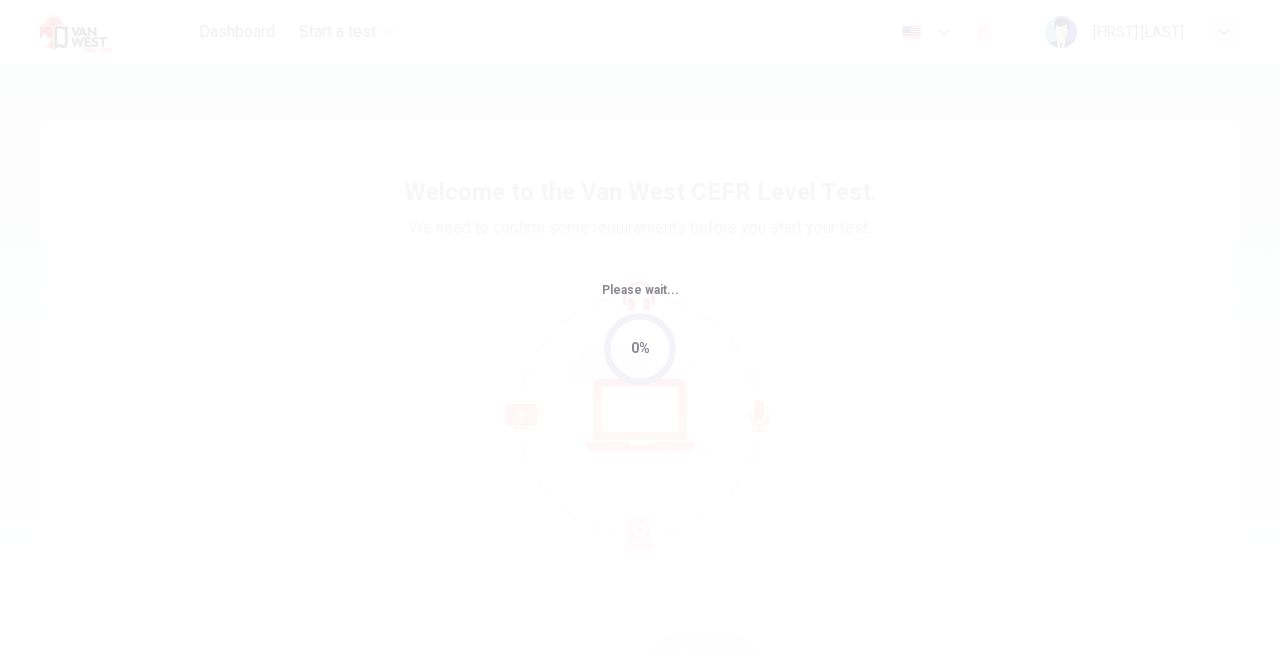 scroll, scrollTop: 0, scrollLeft: 0, axis: both 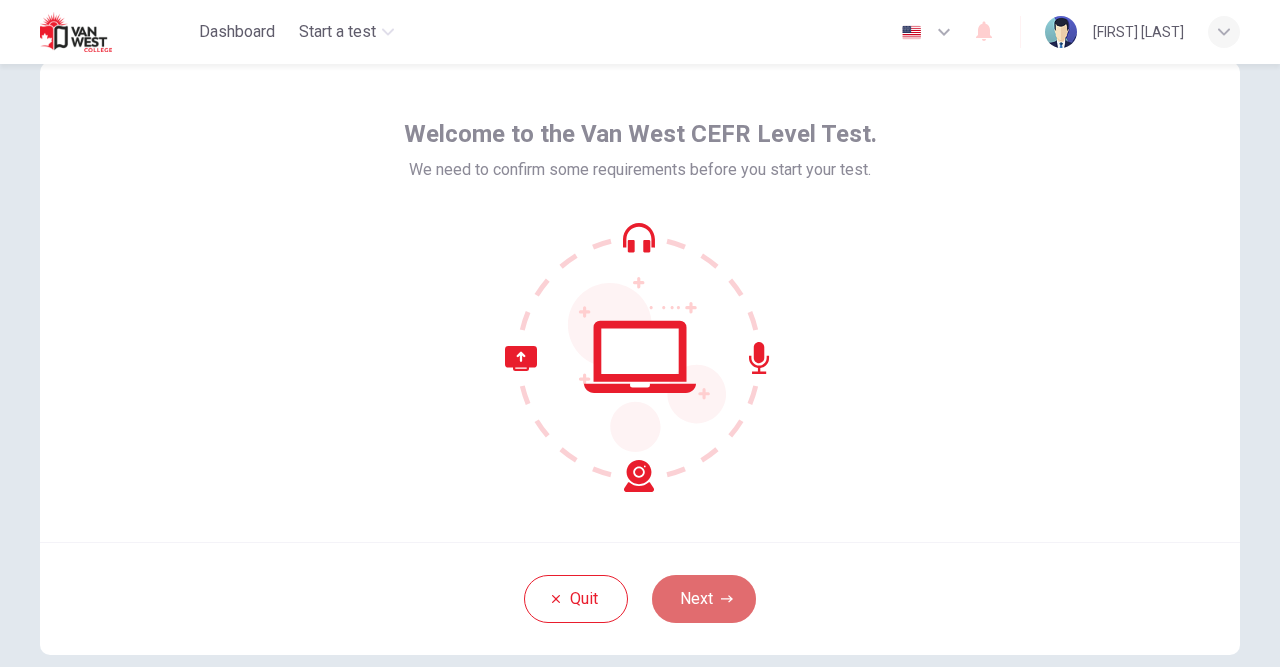 click on "Next" at bounding box center (704, 599) 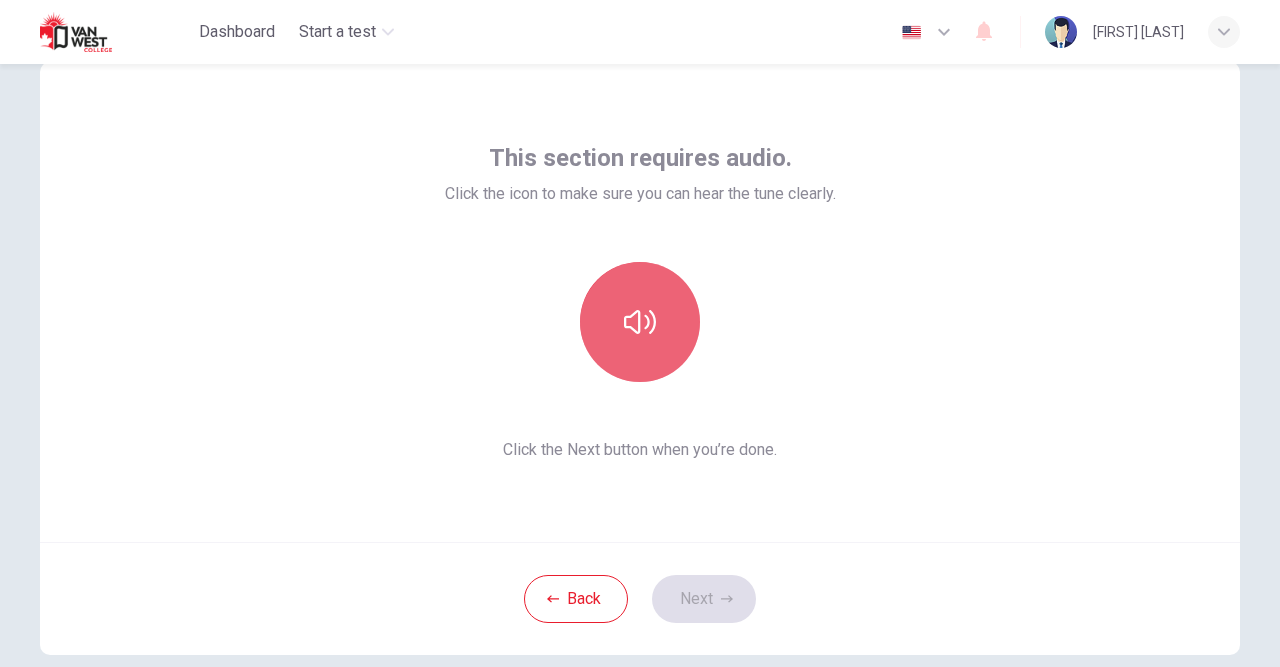 click at bounding box center [640, 322] 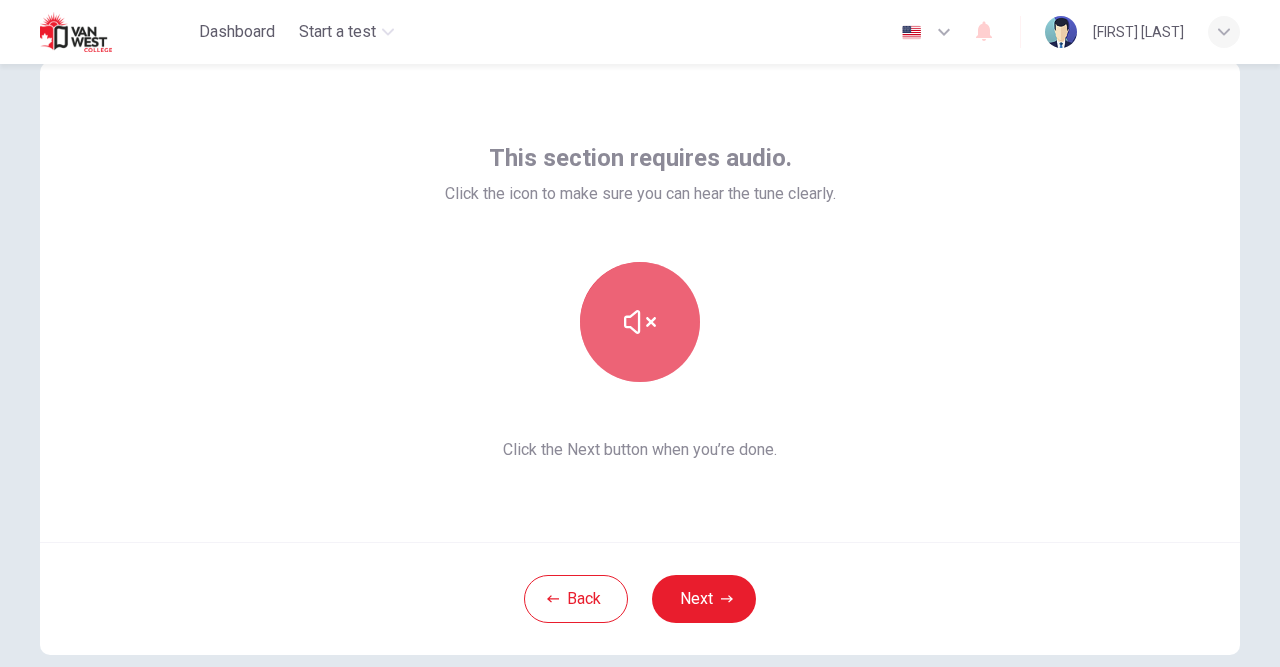 click at bounding box center (640, 322) 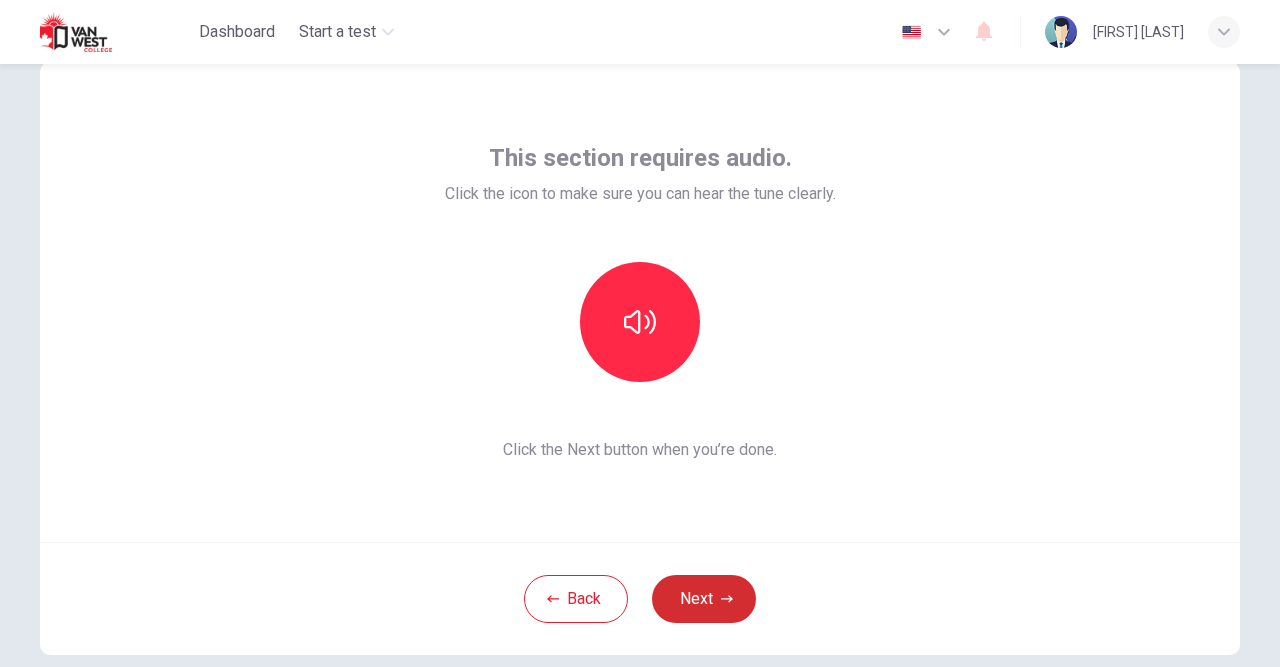click on "Next" at bounding box center [704, 599] 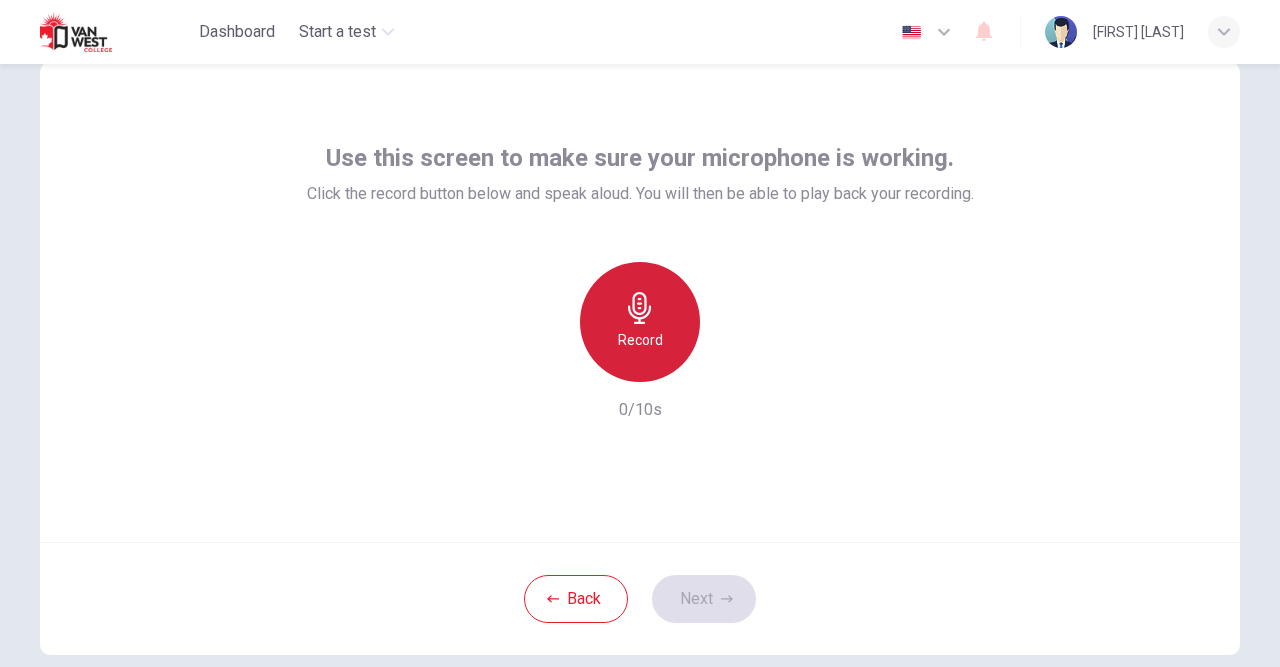 click on "Record" at bounding box center (640, 322) 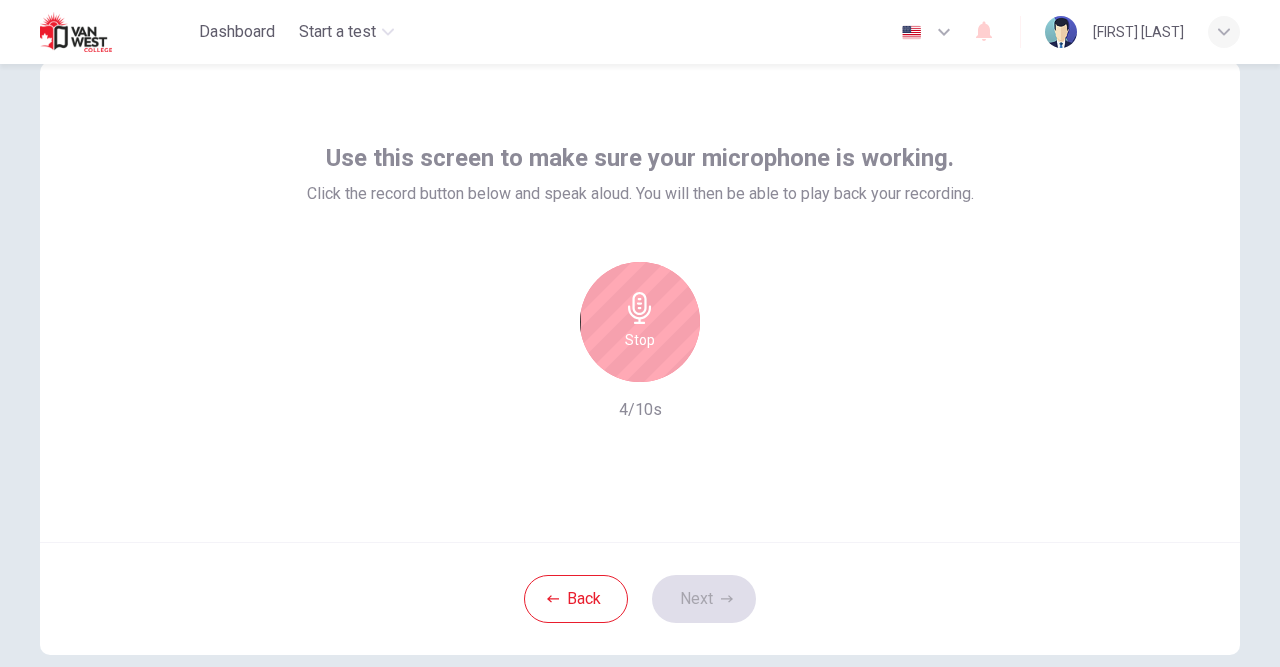 click on "Stop" at bounding box center [640, 322] 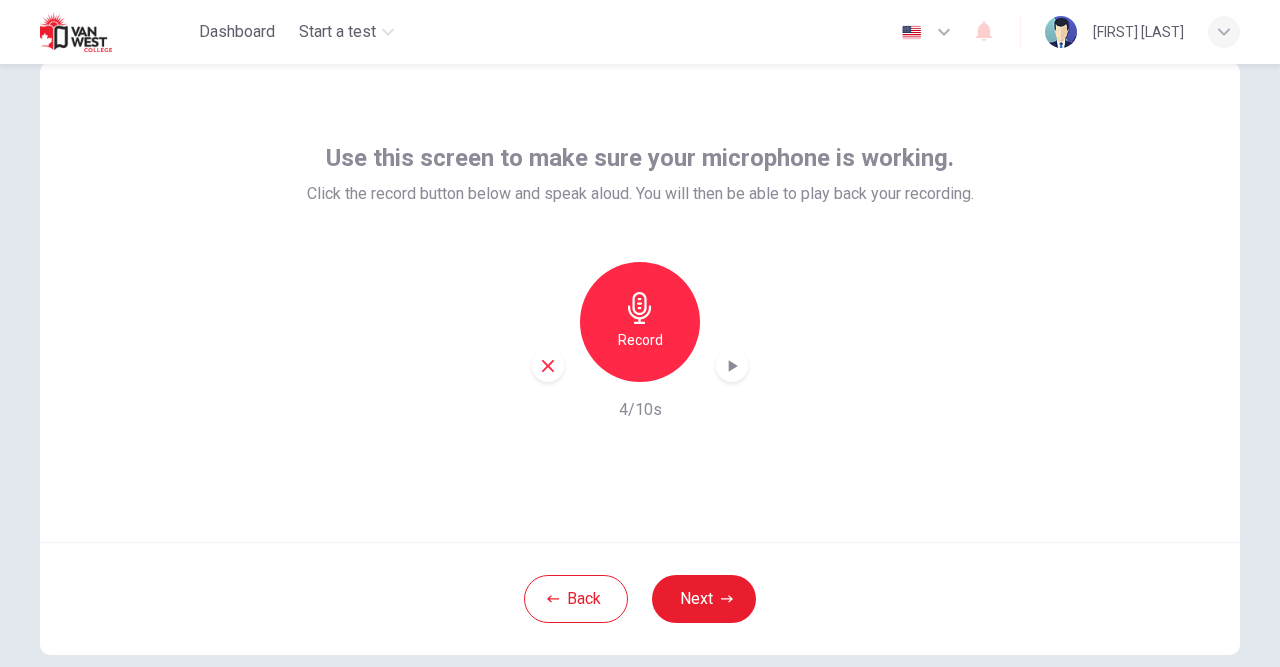 click at bounding box center [733, 366] 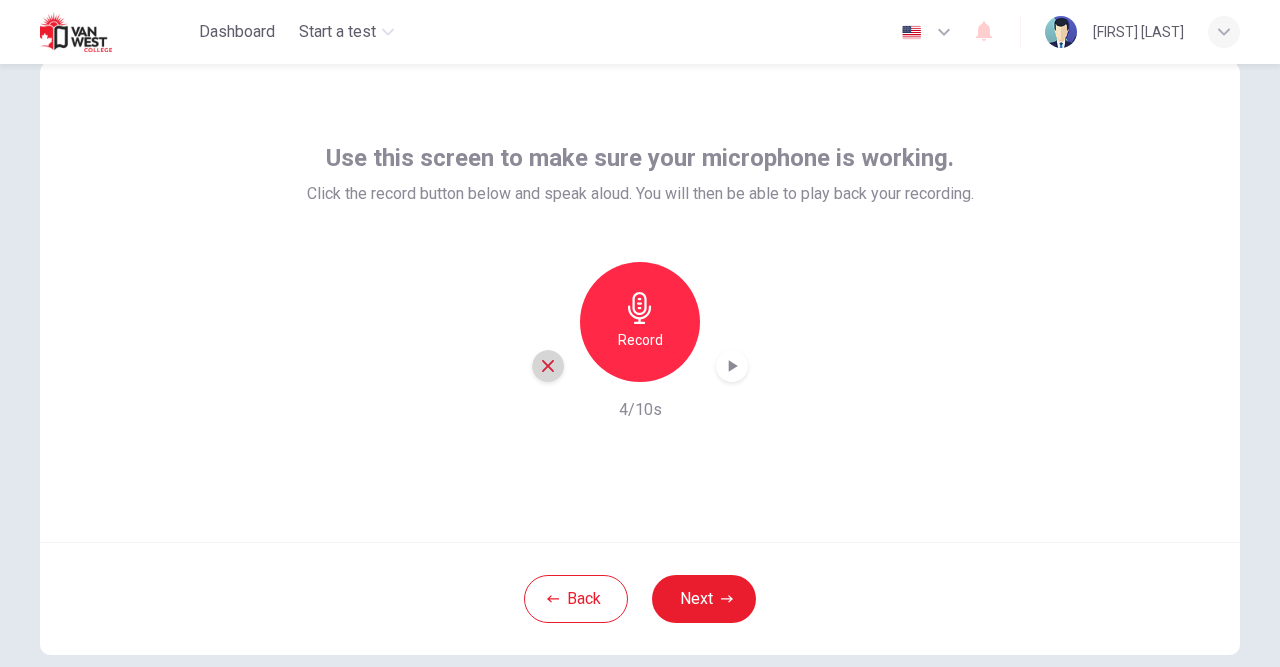 click at bounding box center [548, 366] 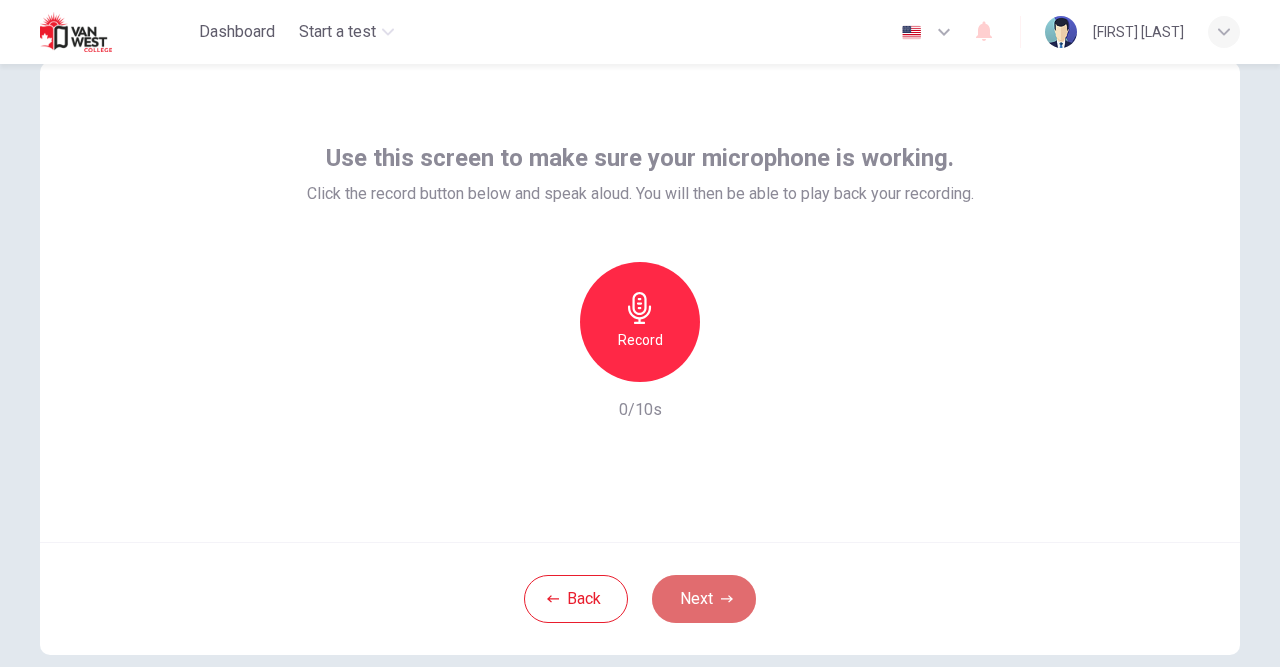 click on "Next" at bounding box center (704, 599) 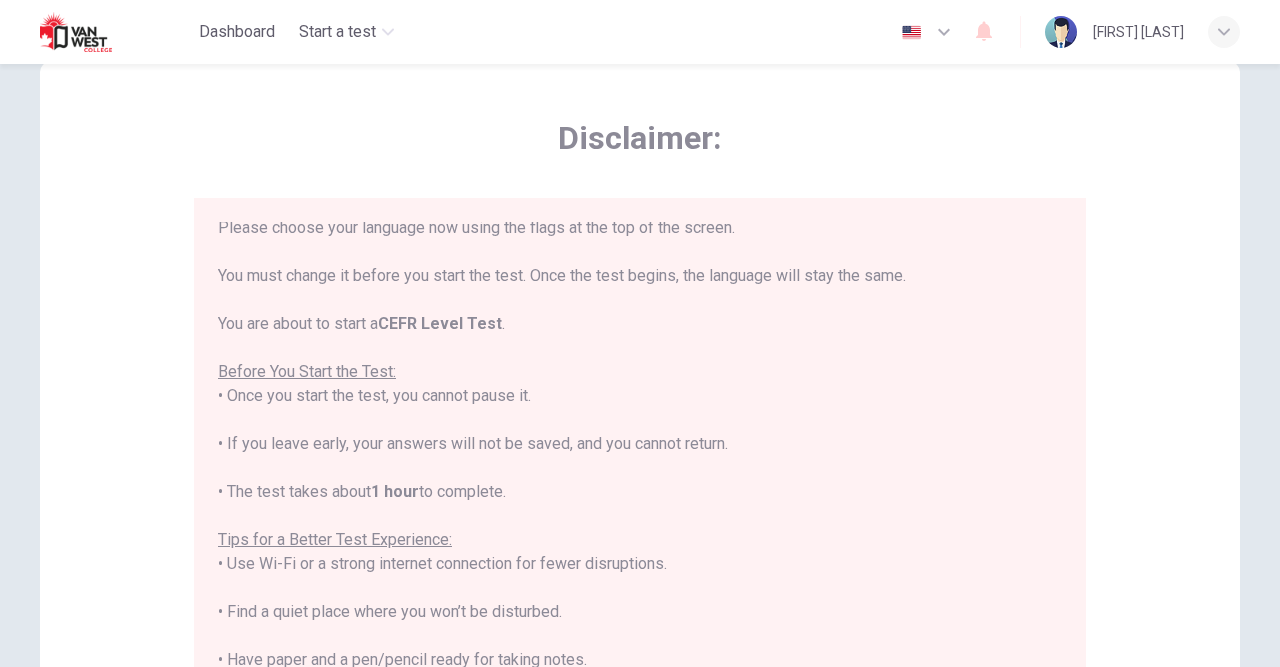 scroll, scrollTop: 0, scrollLeft: 0, axis: both 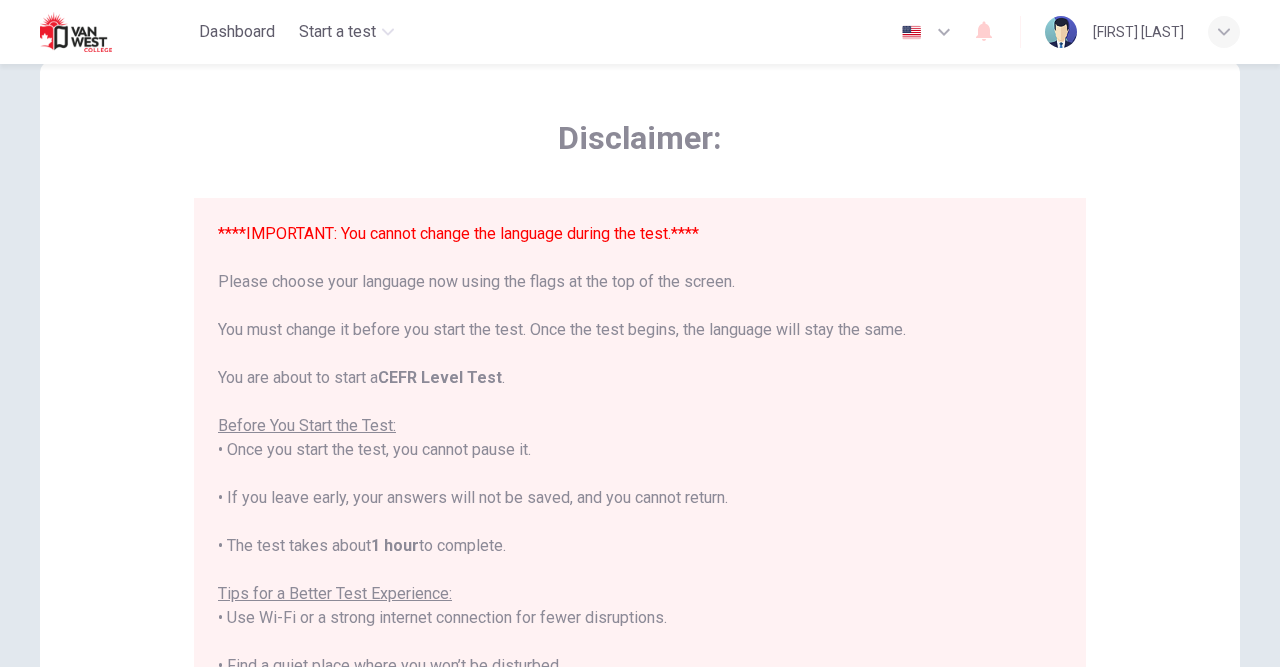 click at bounding box center [944, 32] 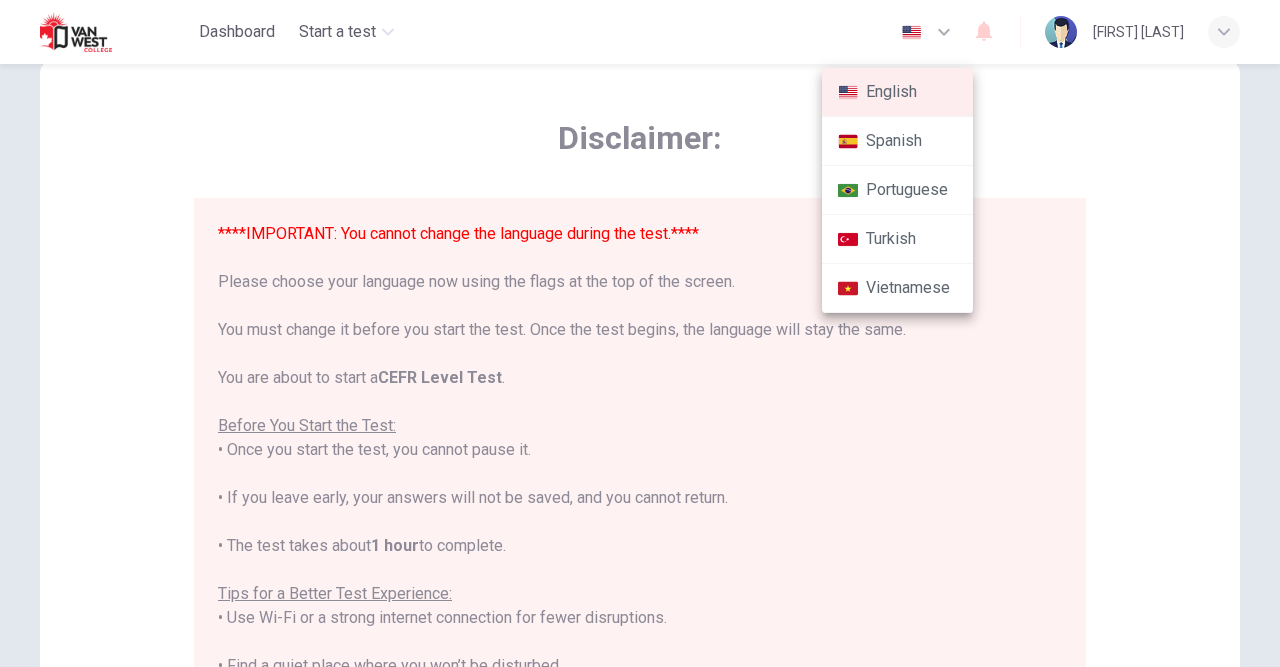 click at bounding box center (640, 333) 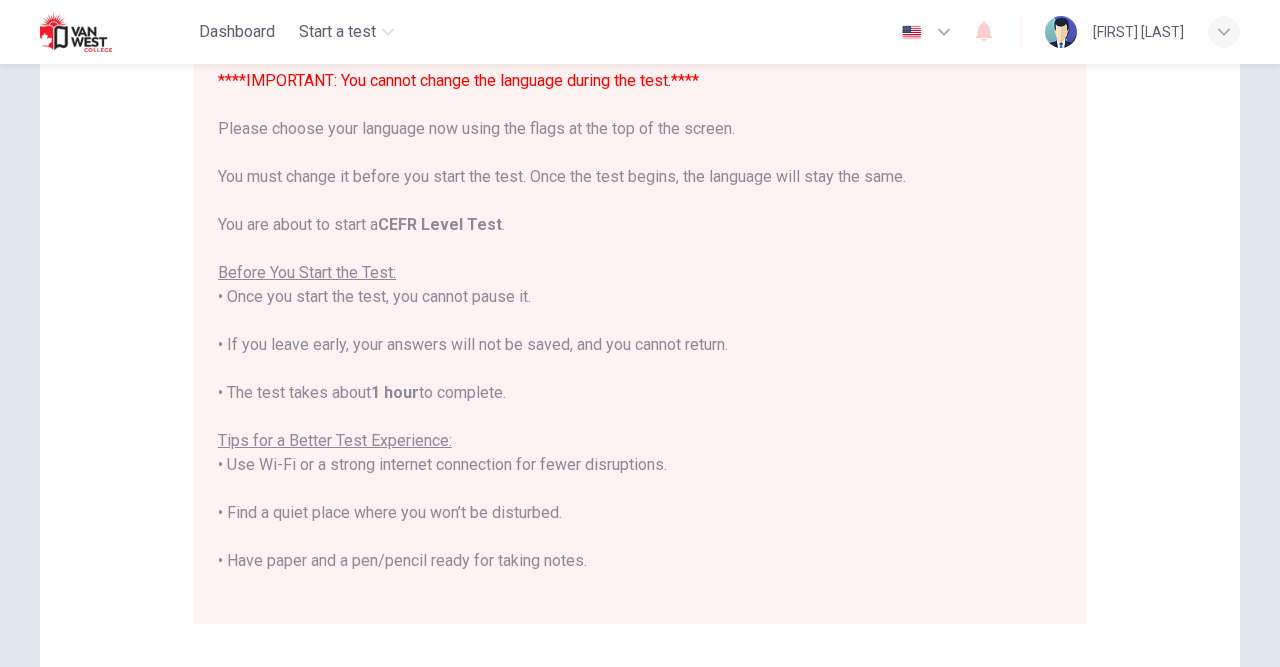 scroll, scrollTop: 210, scrollLeft: 0, axis: vertical 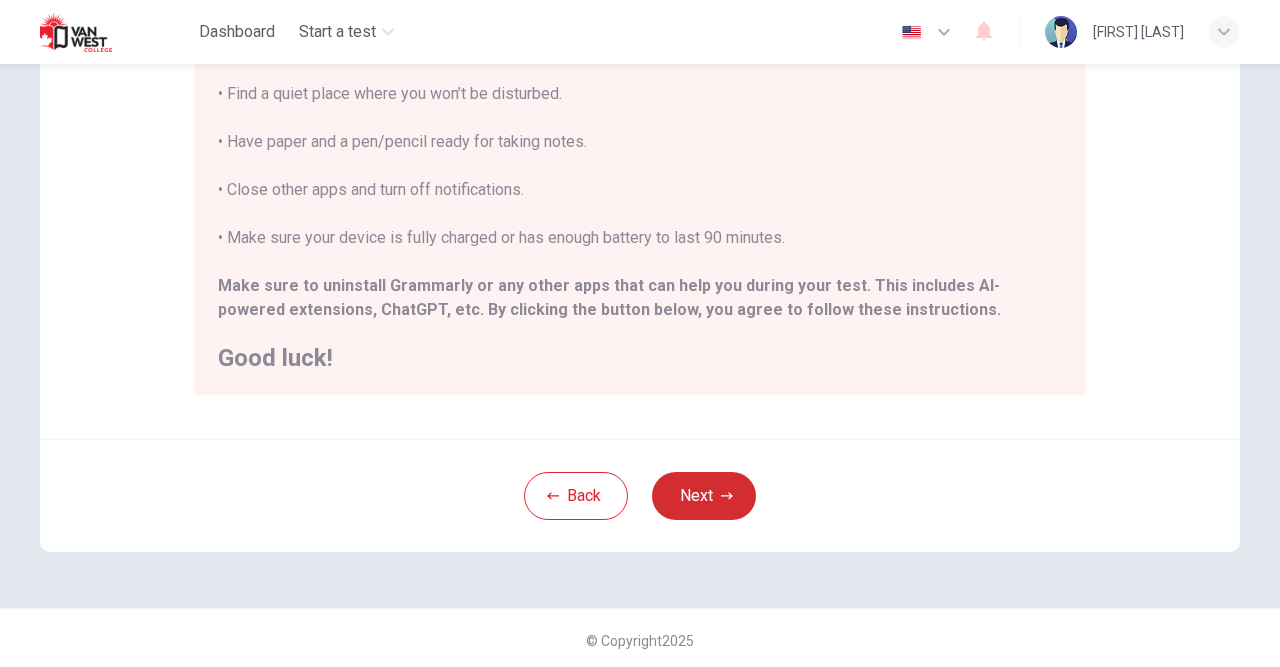 click at bounding box center [727, 496] 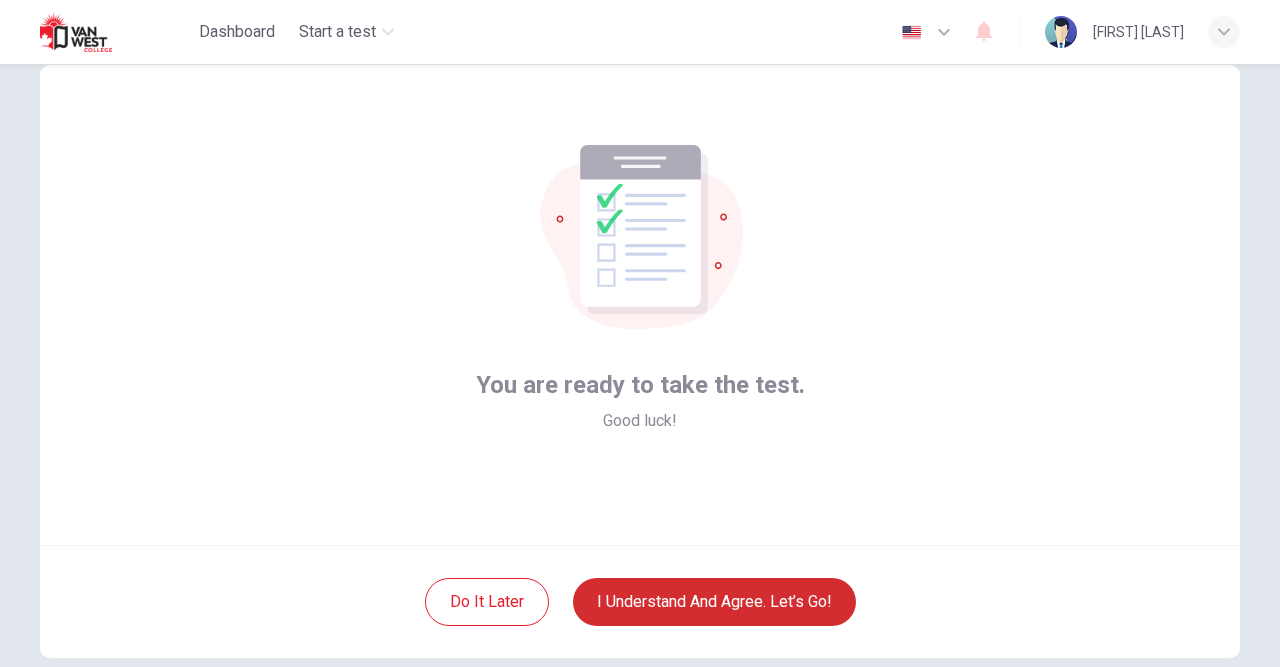 scroll, scrollTop: 58, scrollLeft: 0, axis: vertical 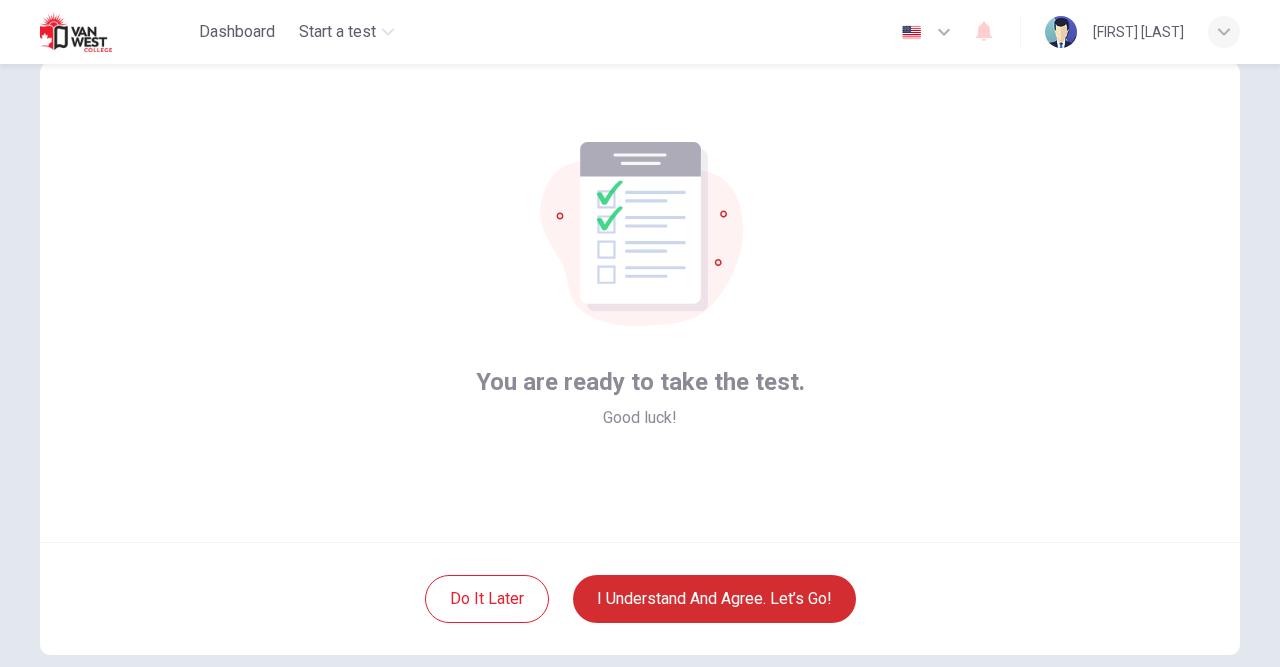 click on "I understand and agree. Let’s go!" at bounding box center (714, 599) 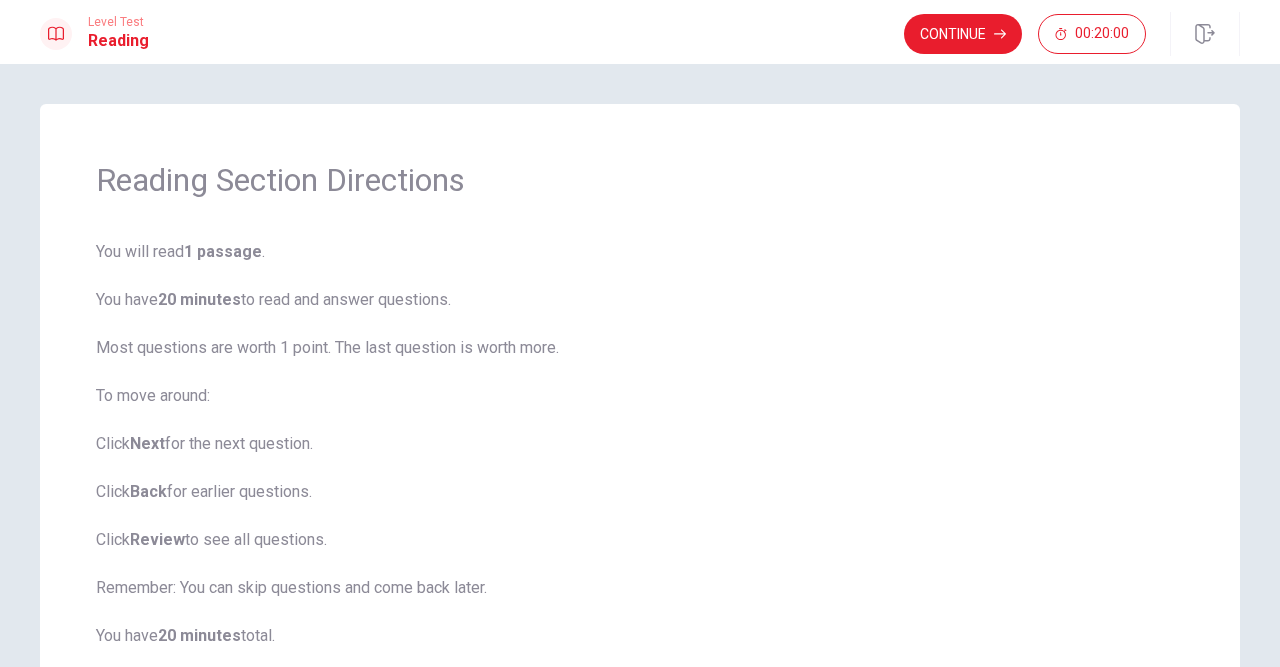 click on "You will read  1 passage .
You have  20 minutes  to read and answer questions.
Most questions are worth 1 point. The last question is worth more.
To move around:
Click  Next  for the next question.
Click  Back  for earlier questions.
Click  Review  to see all questions.
Remember: You can skip questions and come back later.
You have  20 minutes  total.
Click  Continue  to start." at bounding box center (640, 468) 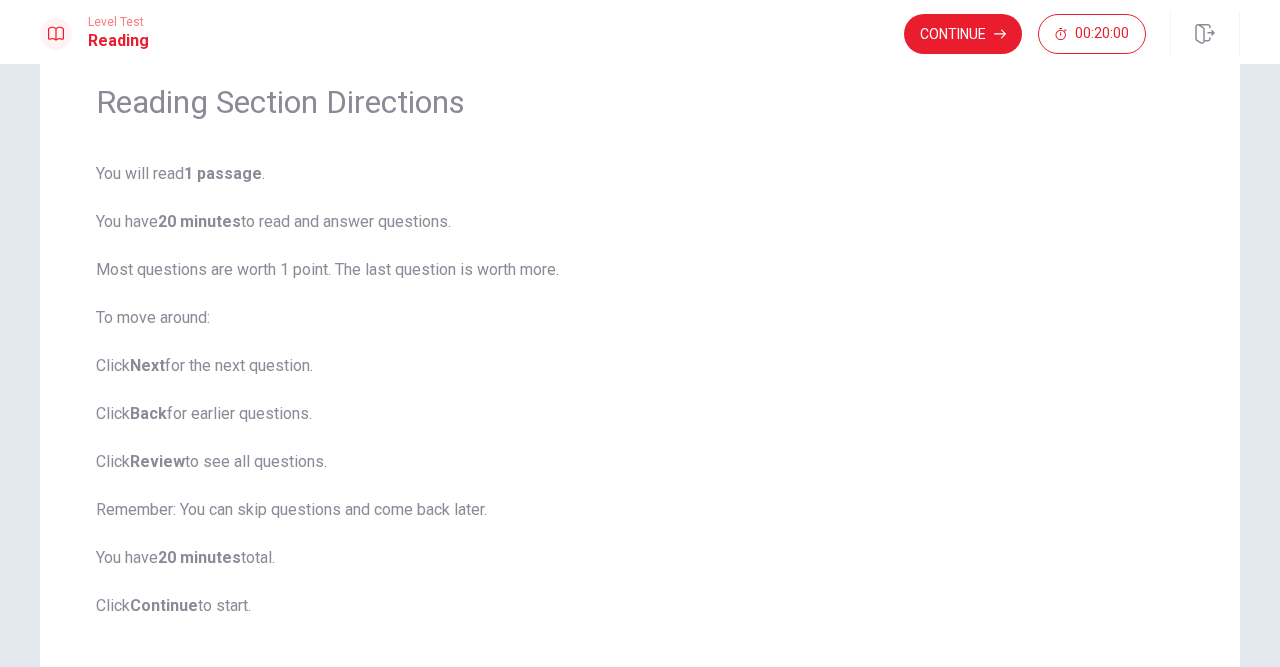 scroll, scrollTop: 91, scrollLeft: 0, axis: vertical 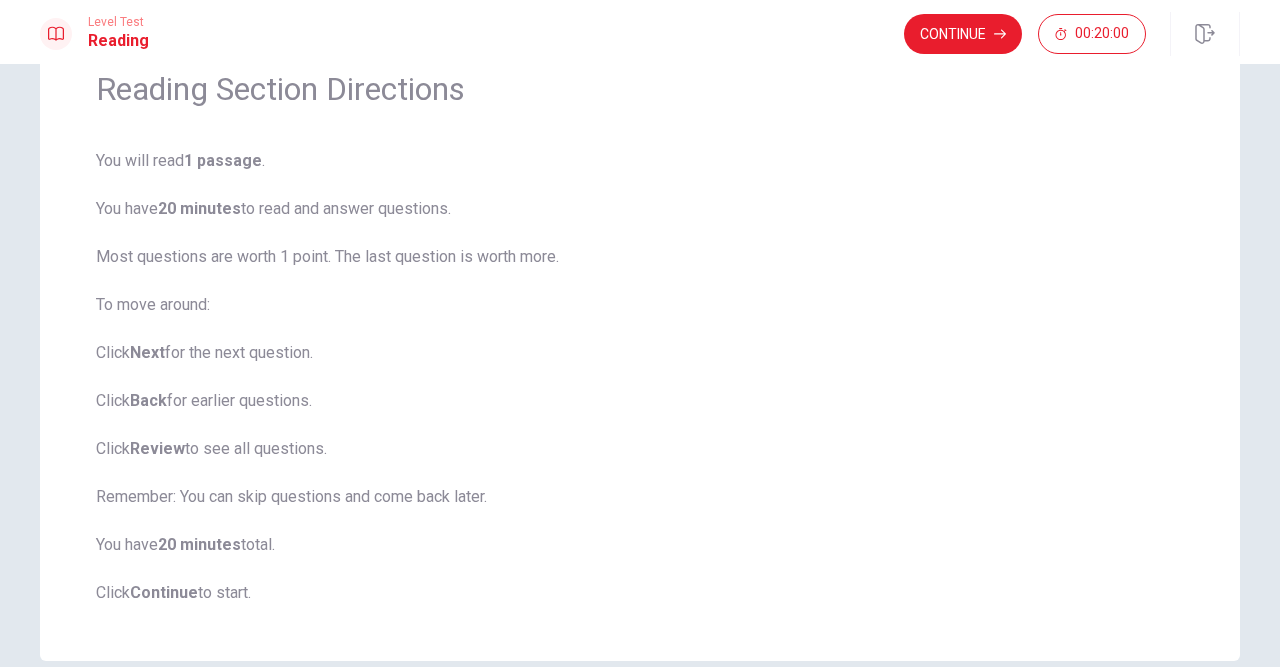 click on "You will read  1 passage .
You have  20 minutes  to read and answer questions.
Most questions are worth 1 point. The last question is worth more.
To move around:
Click  Next  for the next question.
Click  Back  for earlier questions.
Click  Review  to see all questions.
Remember: You can skip questions and come back later.
You have  20 minutes  total.
Click  Continue  to start." at bounding box center (640, 377) 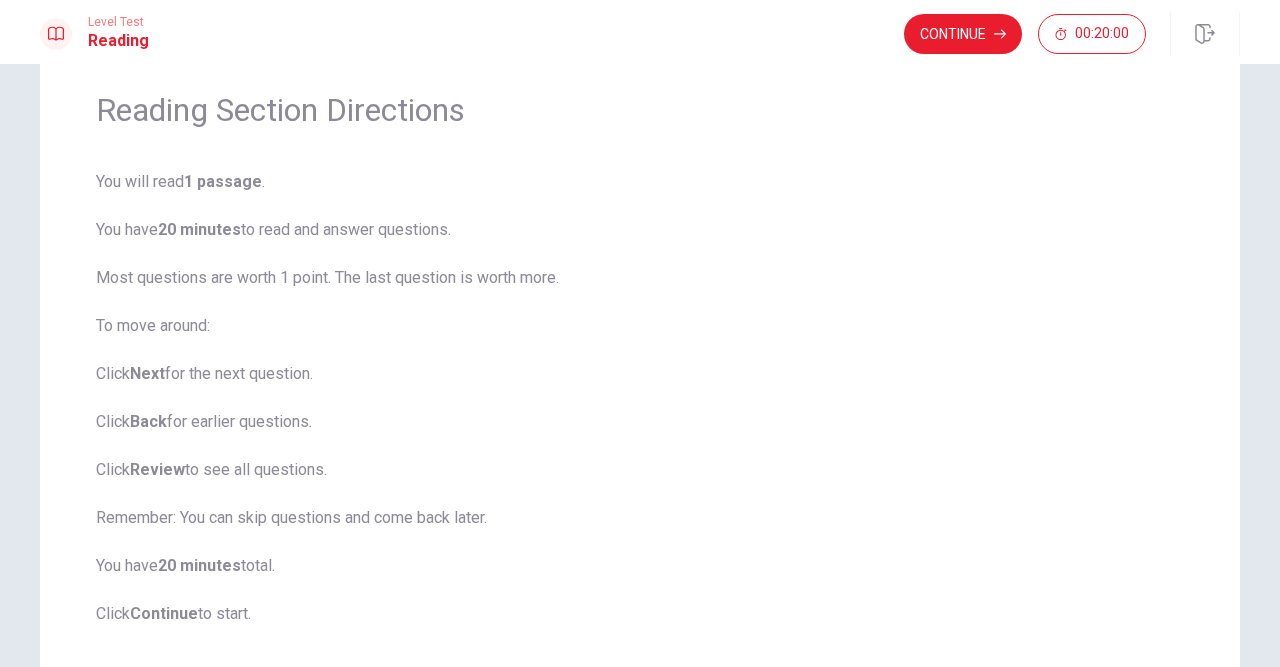 scroll, scrollTop: 72, scrollLeft: 0, axis: vertical 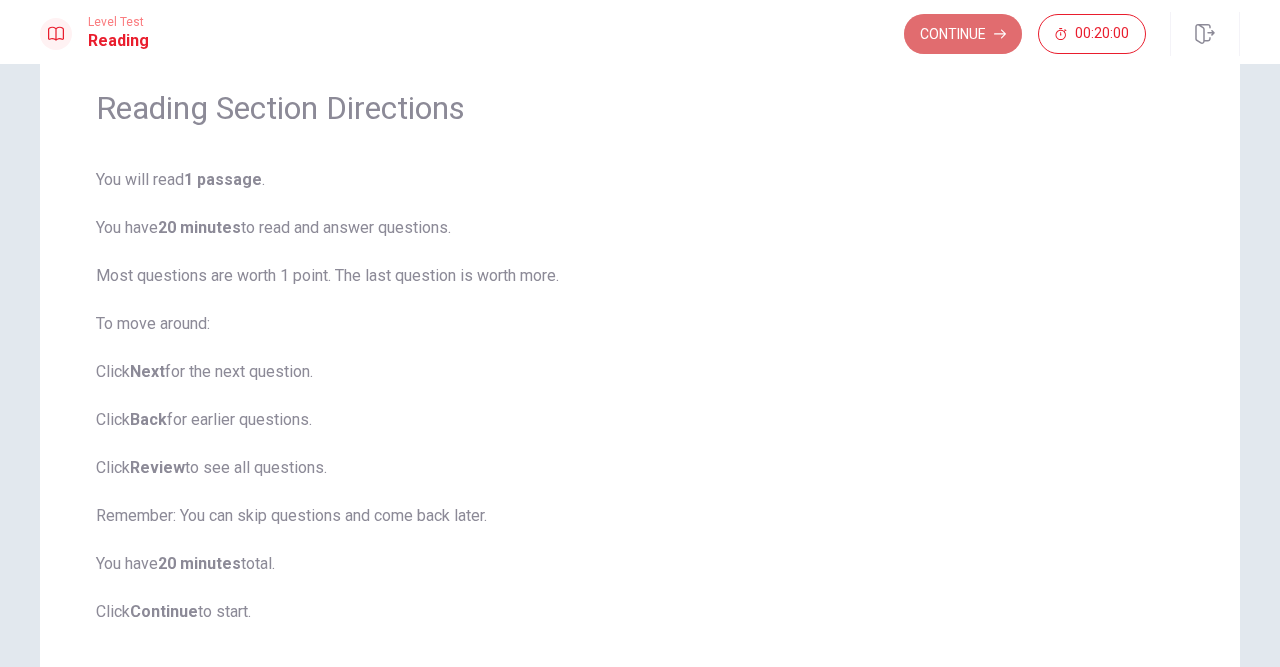 click on "Continue" at bounding box center (963, 34) 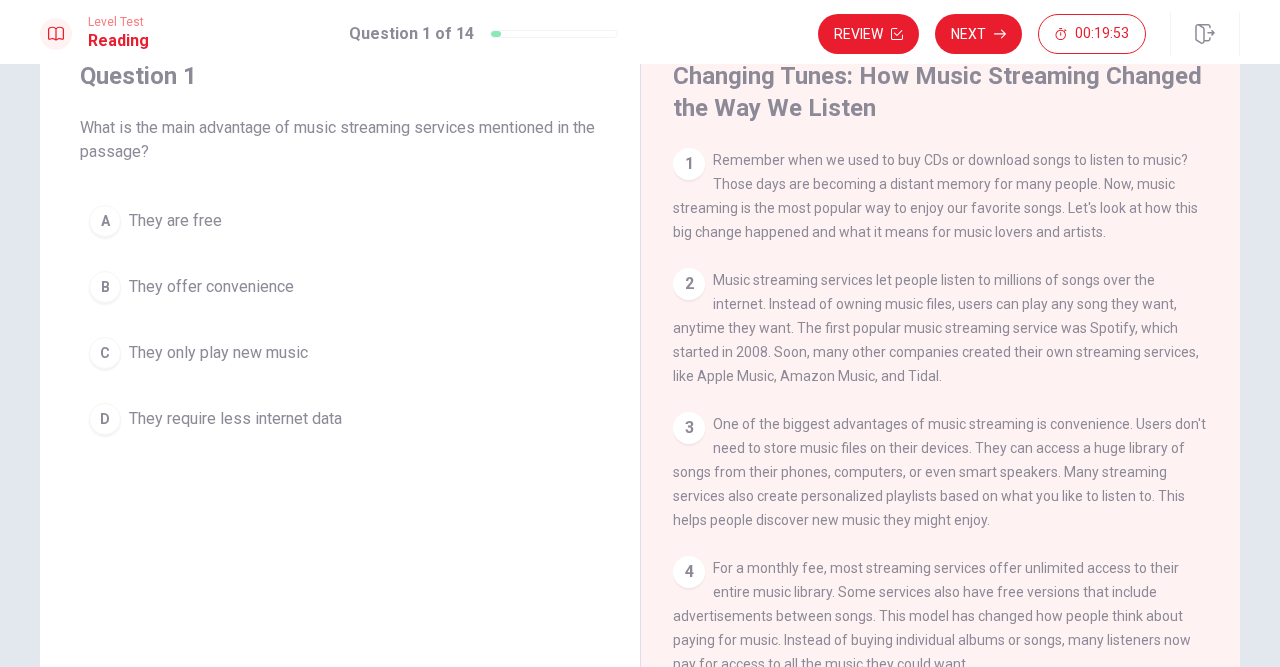 scroll, scrollTop: 76, scrollLeft: 0, axis: vertical 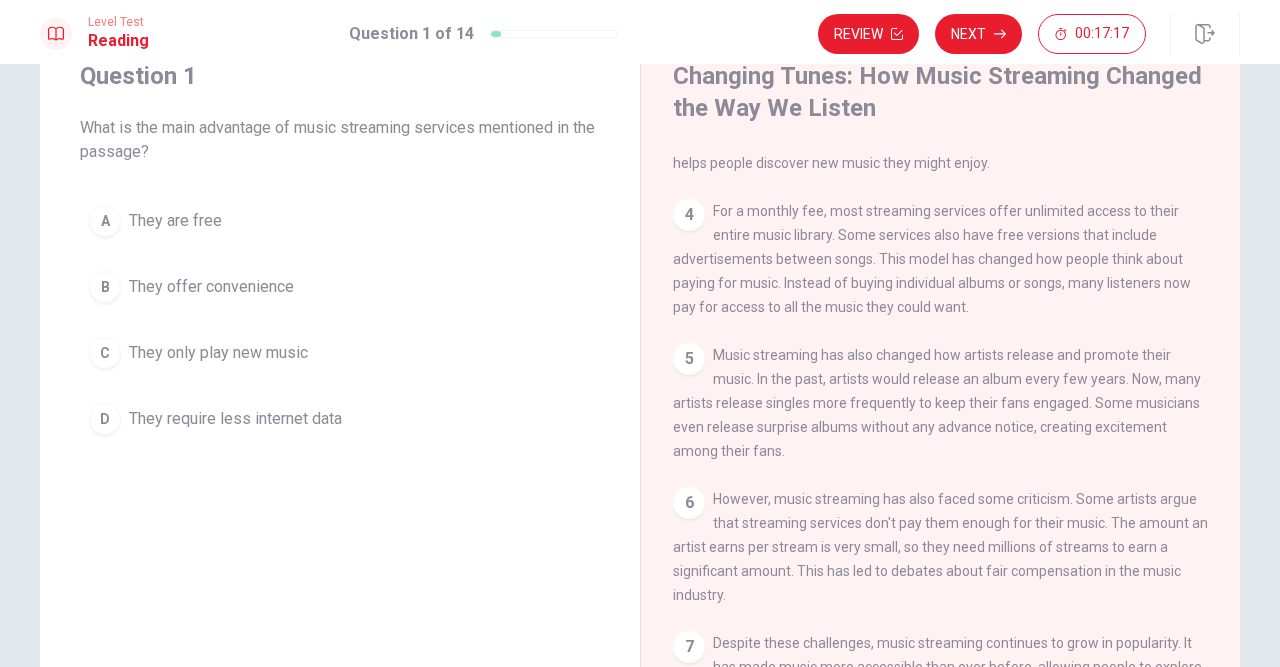 click on "B" at bounding box center (105, 221) 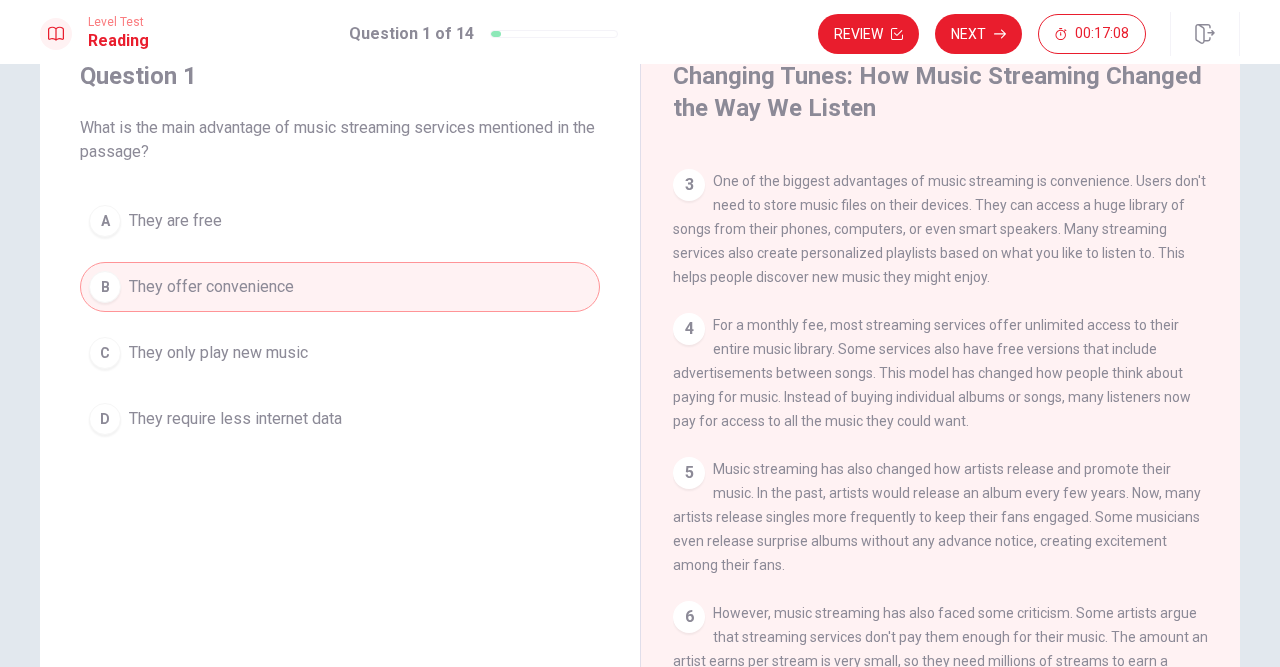 scroll, scrollTop: 242, scrollLeft: 0, axis: vertical 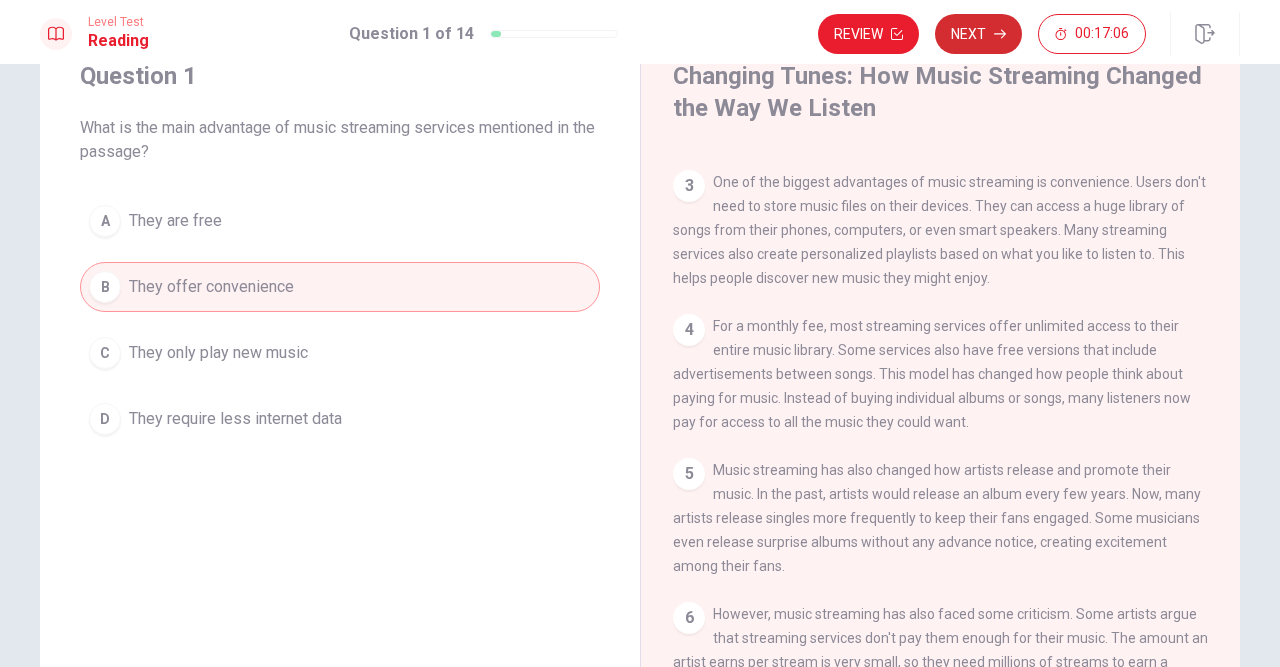 click at bounding box center (897, 34) 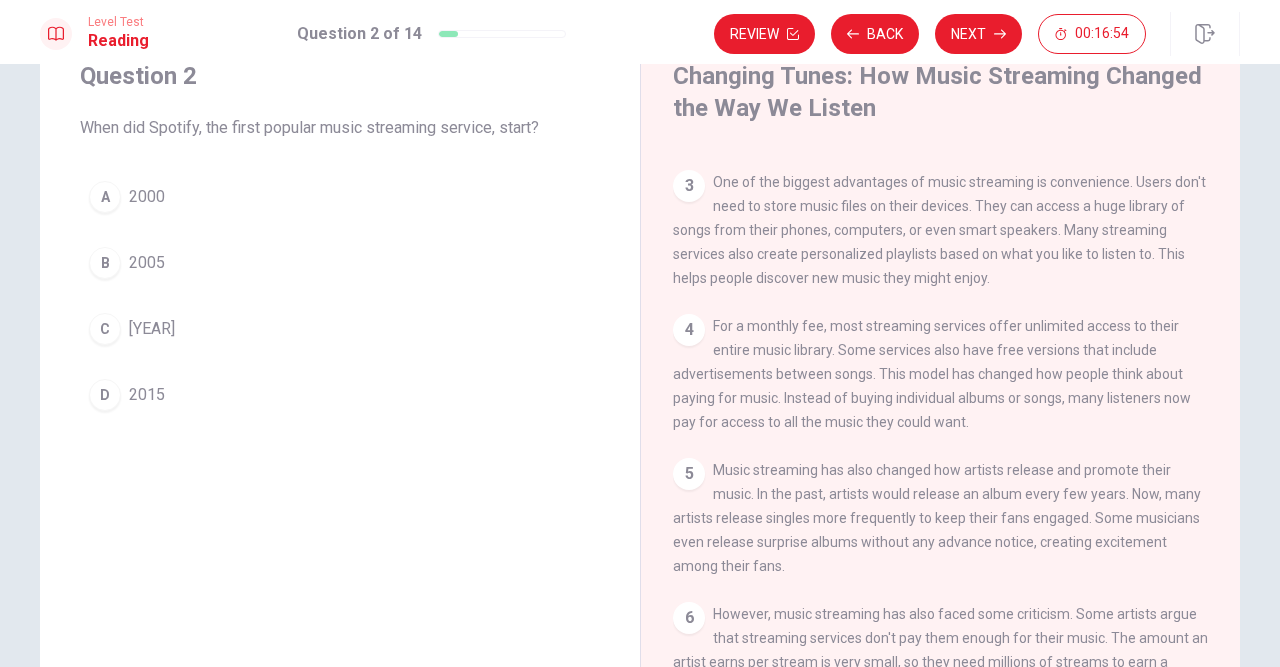 click on "C 2008" at bounding box center [340, 329] 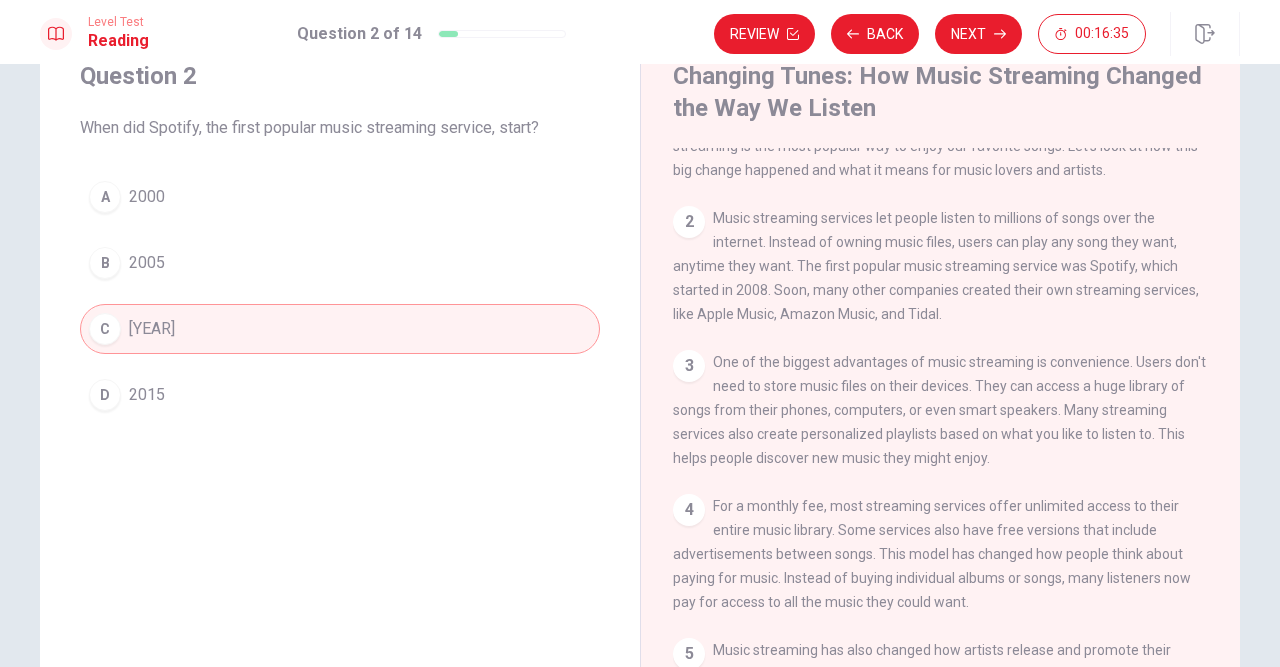 scroll, scrollTop: 62, scrollLeft: 0, axis: vertical 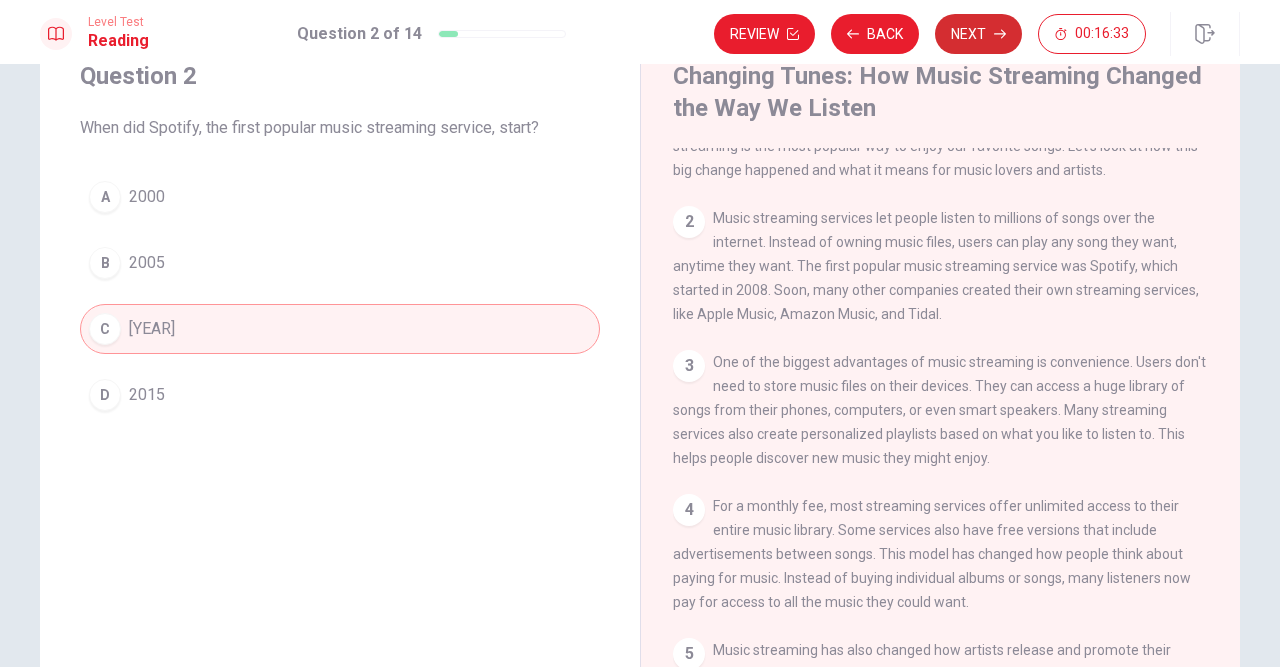 click on "Next" at bounding box center [978, 34] 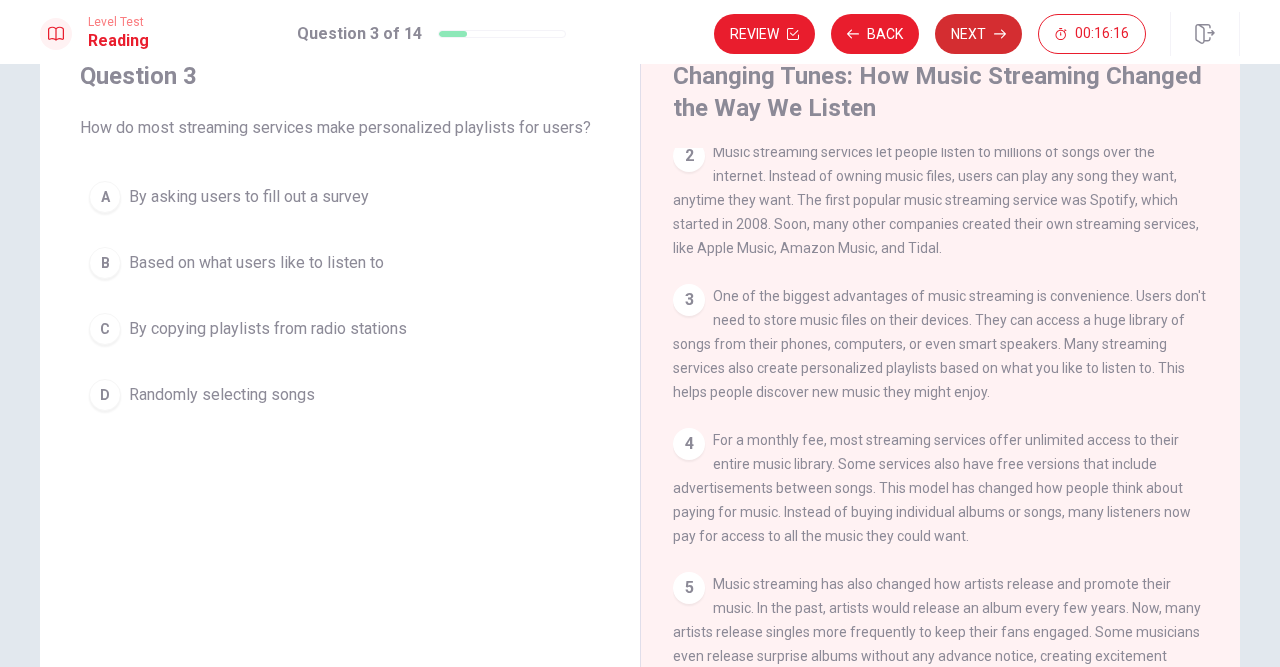 scroll, scrollTop: 130, scrollLeft: 0, axis: vertical 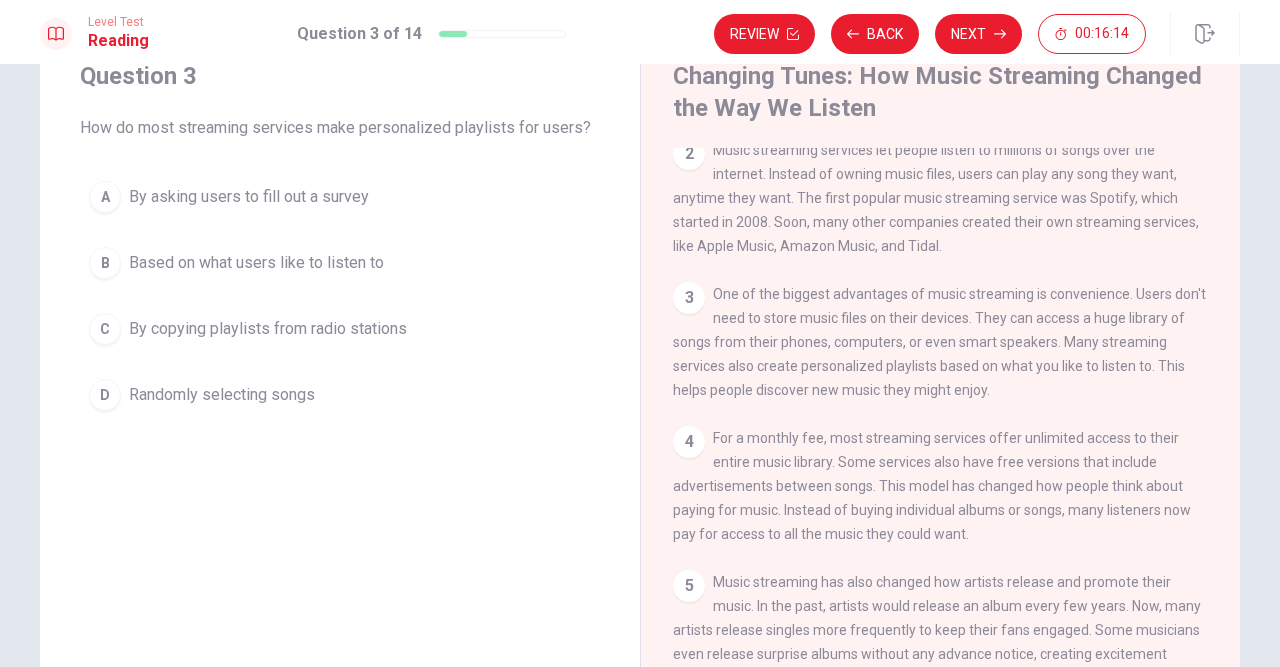 click on "B Based on what users like to listen to" at bounding box center [340, 263] 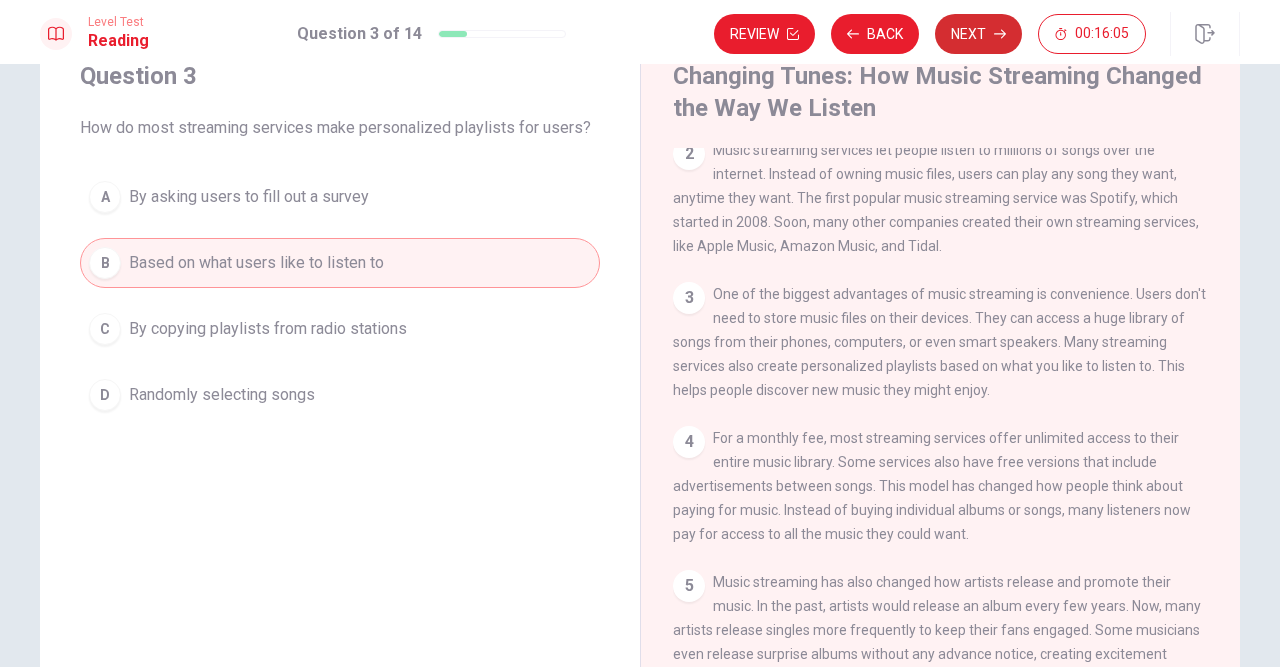 click at bounding box center [793, 34] 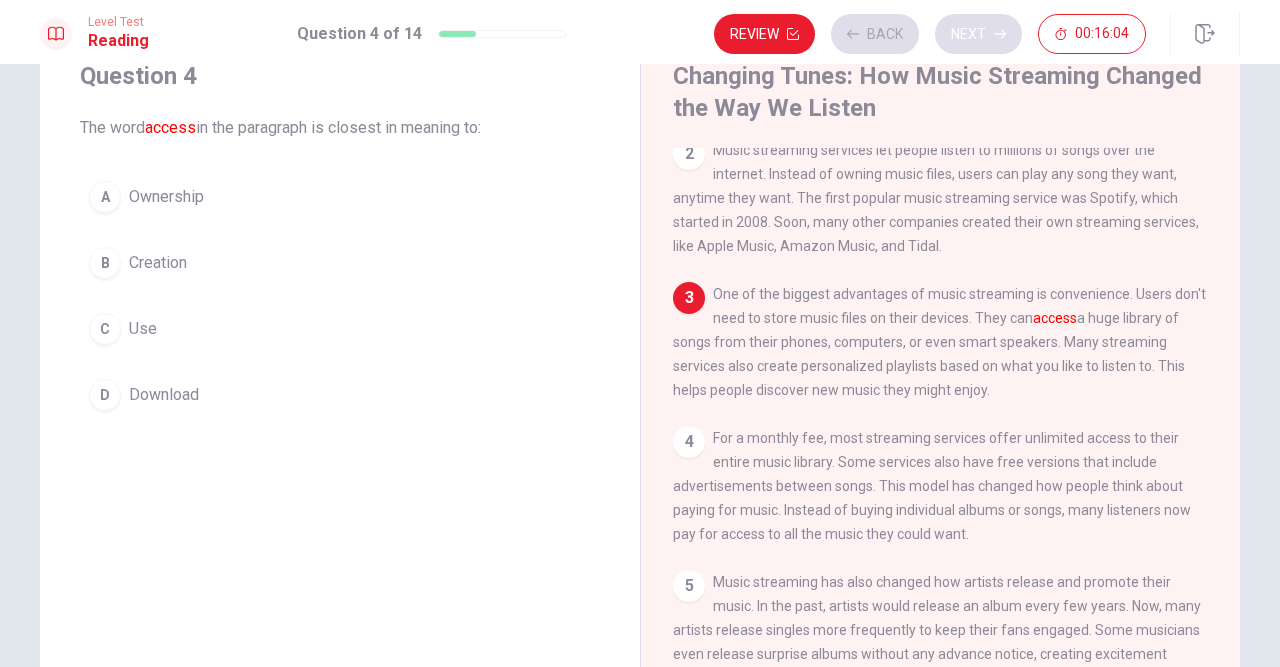 scroll, scrollTop: 270, scrollLeft: 0, axis: vertical 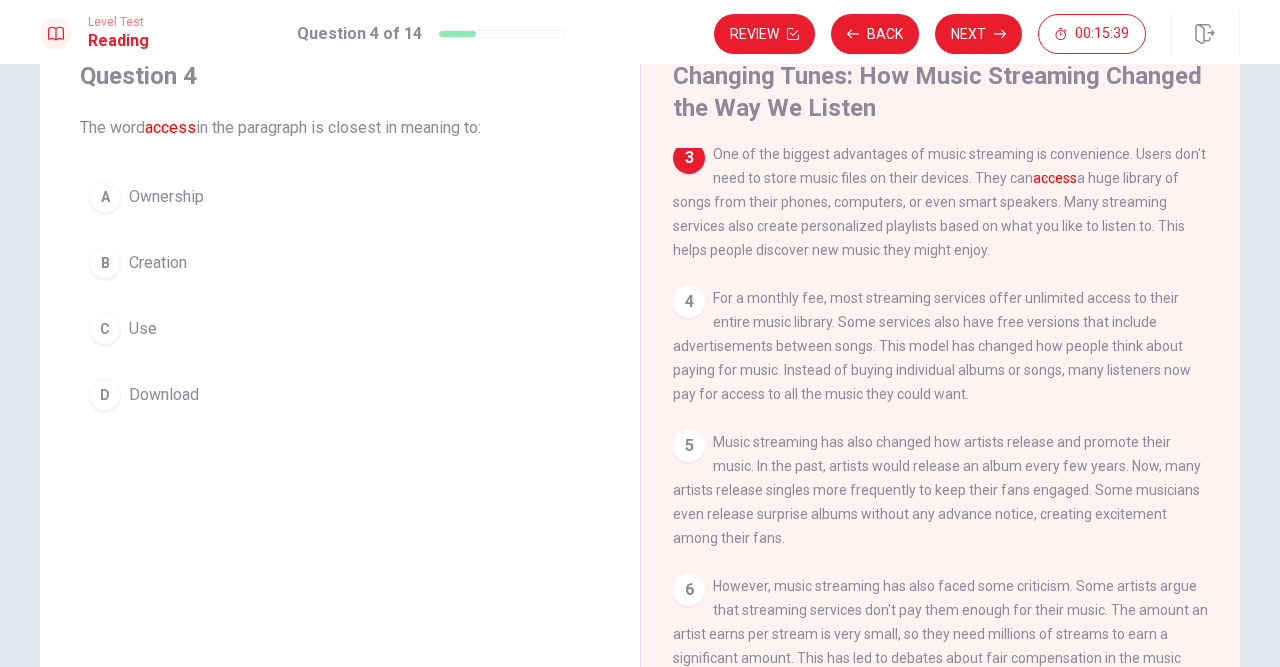 click on "C Use" at bounding box center (340, 329) 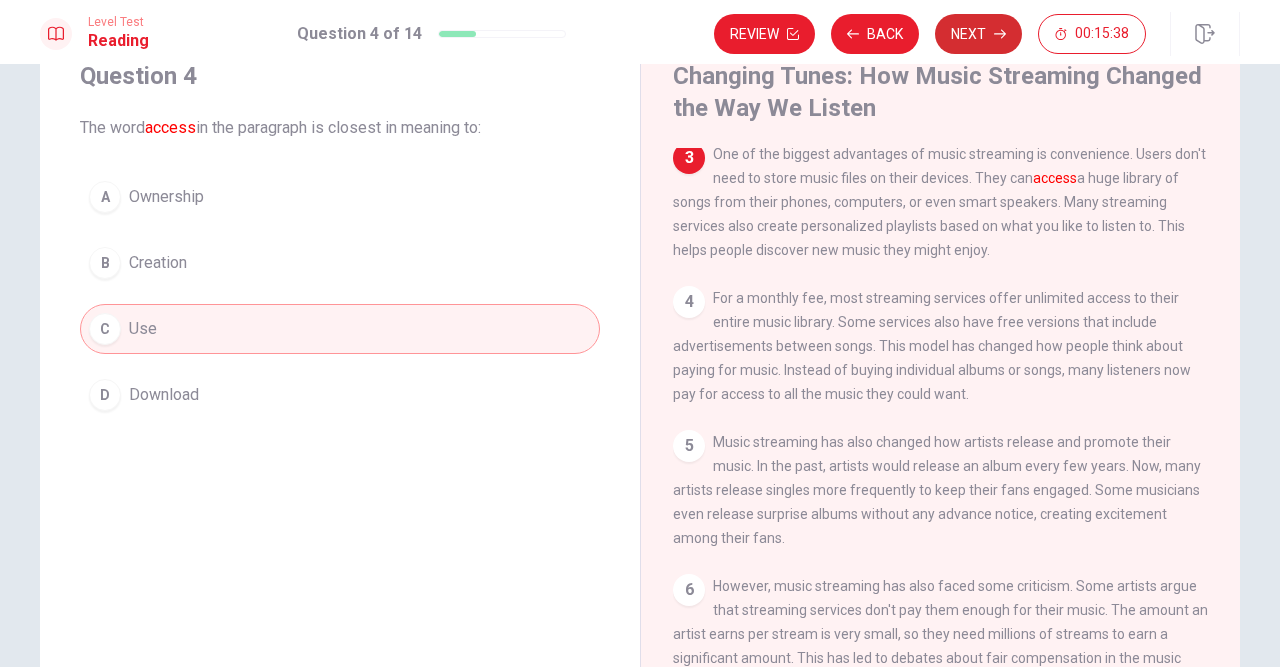click on "Next" at bounding box center [978, 34] 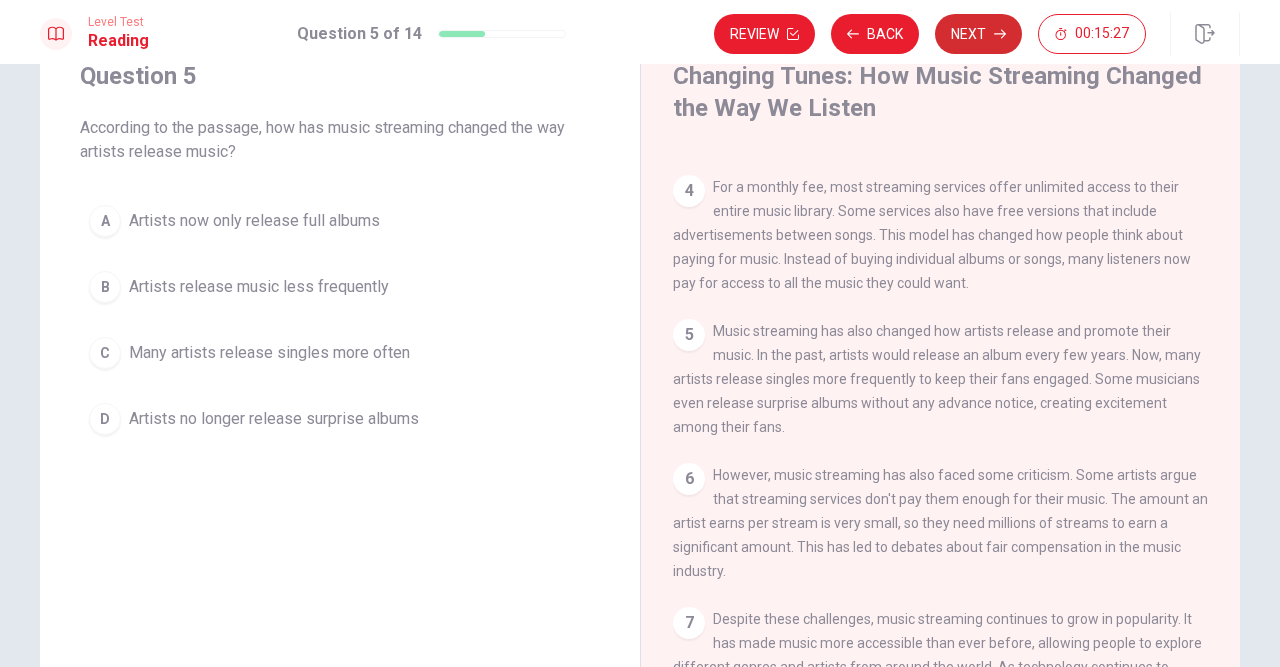 scroll, scrollTop: 406, scrollLeft: 0, axis: vertical 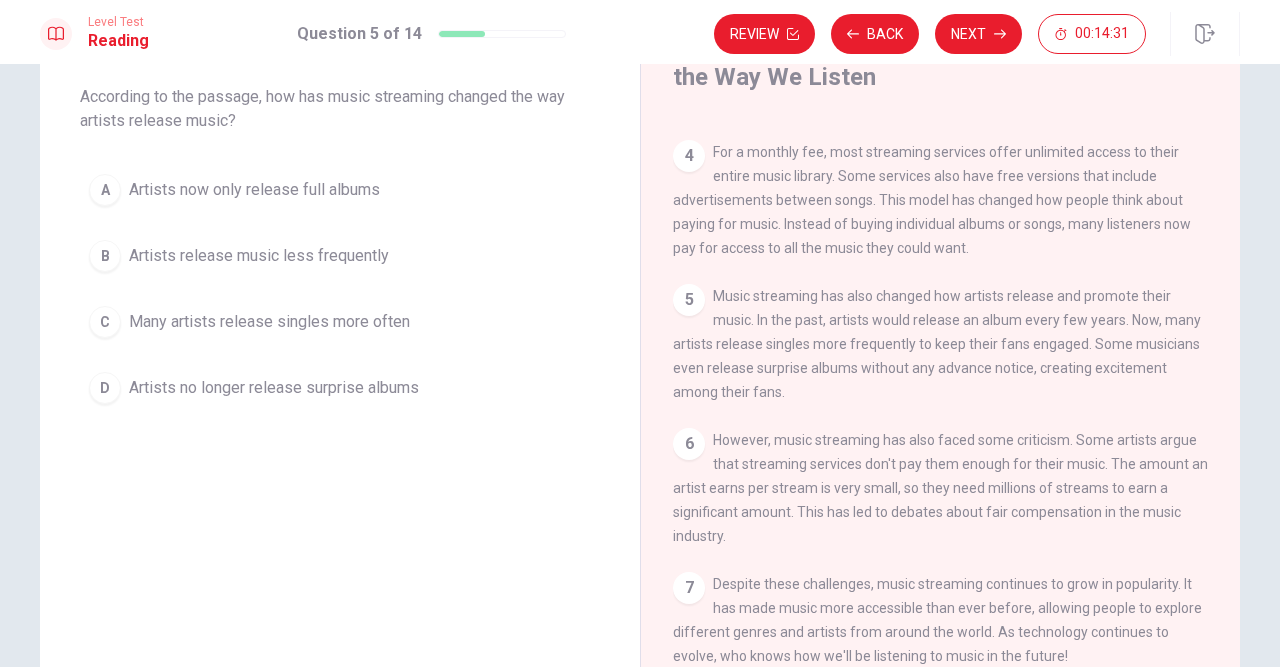 click on "C Many artists release singles more often" at bounding box center (340, 322) 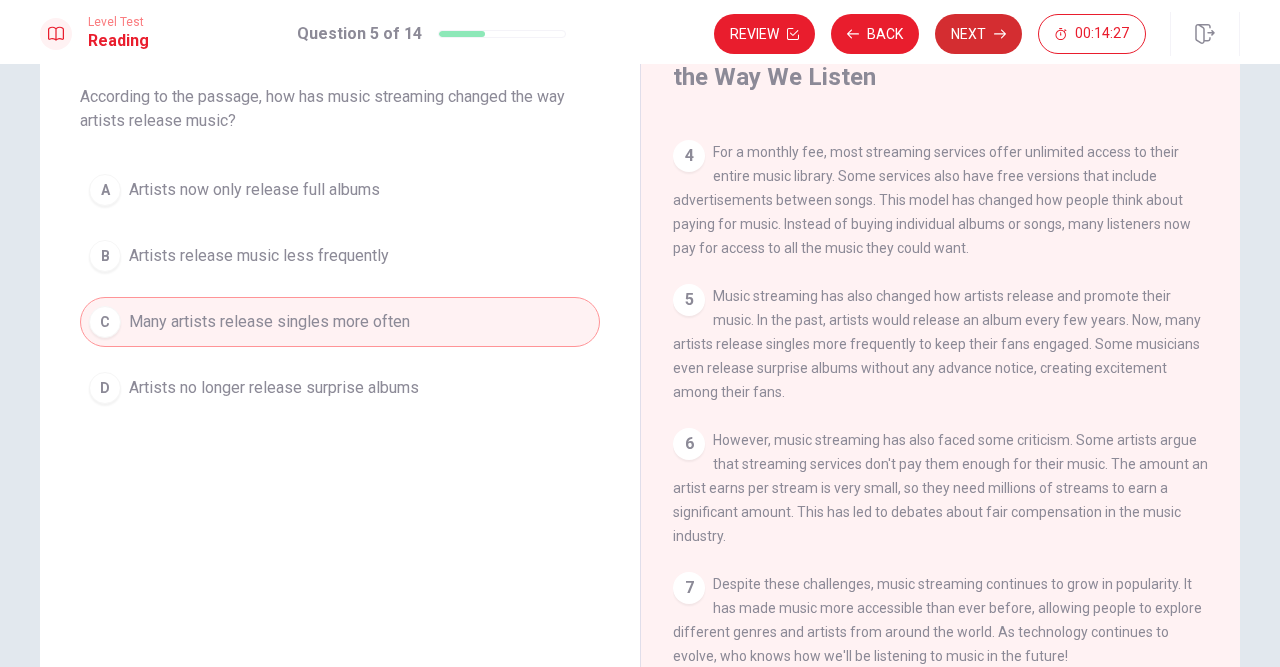 click on "Next" at bounding box center [978, 34] 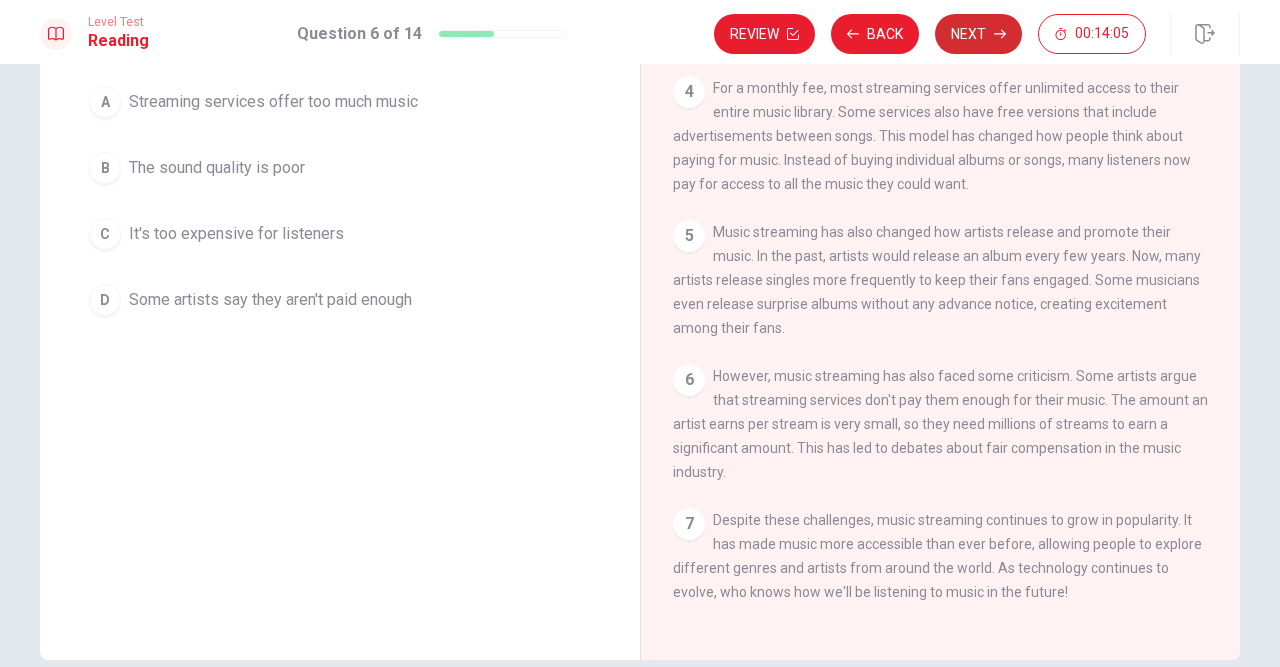 scroll, scrollTop: 167, scrollLeft: 0, axis: vertical 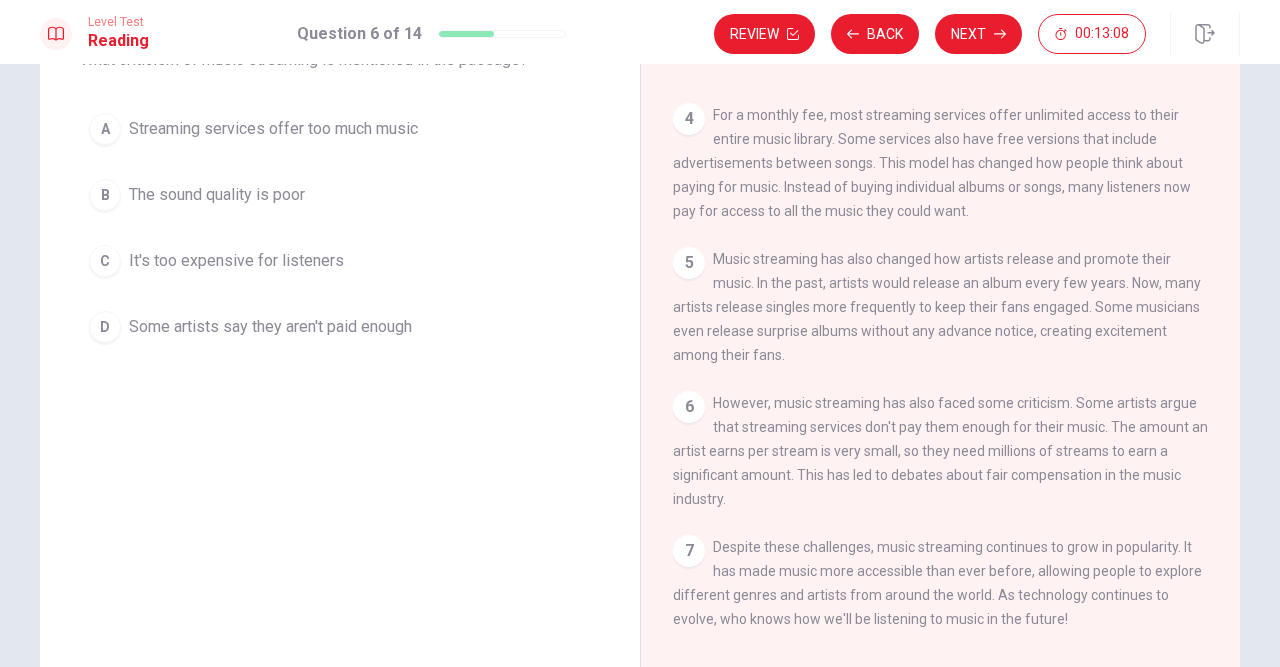 click on "D Some artists say they aren't paid enough" at bounding box center (340, 327) 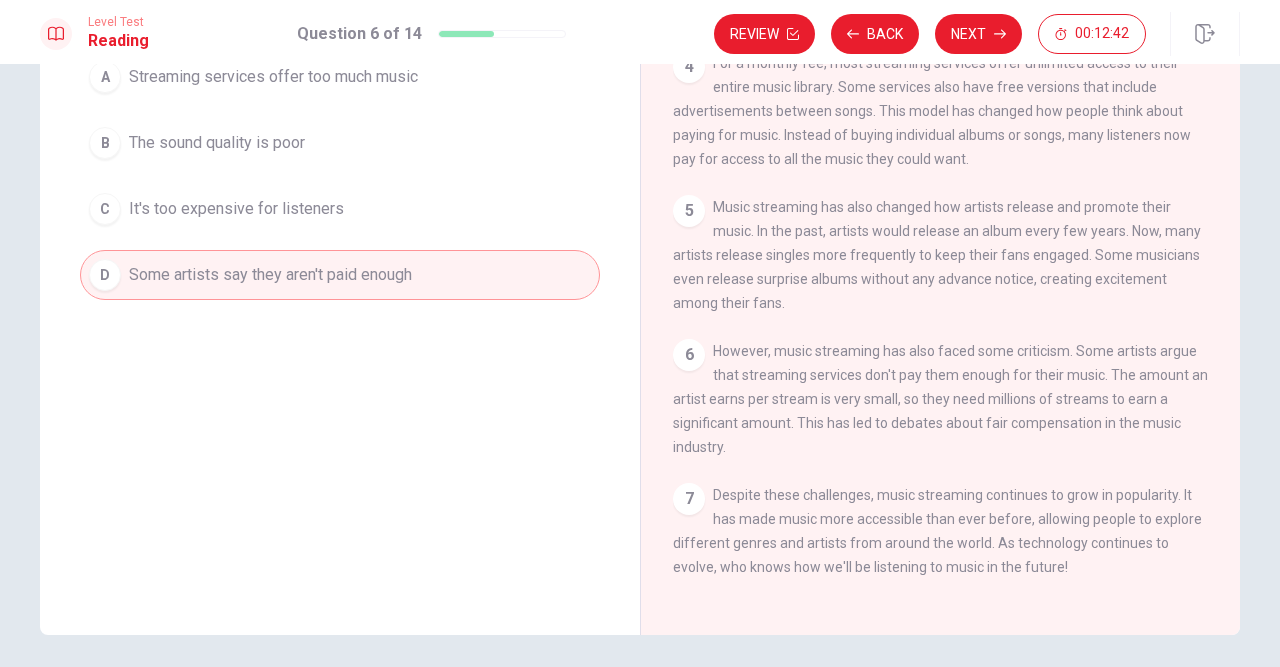 scroll, scrollTop: 212, scrollLeft: 0, axis: vertical 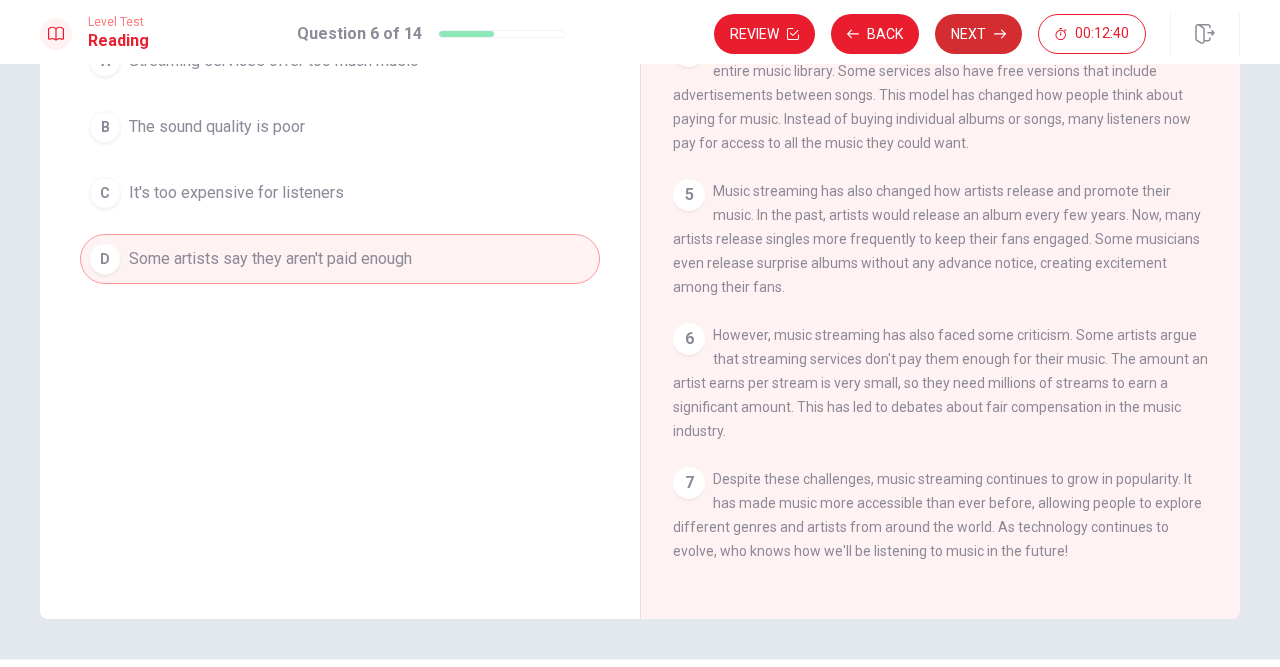 click at bounding box center (793, 34) 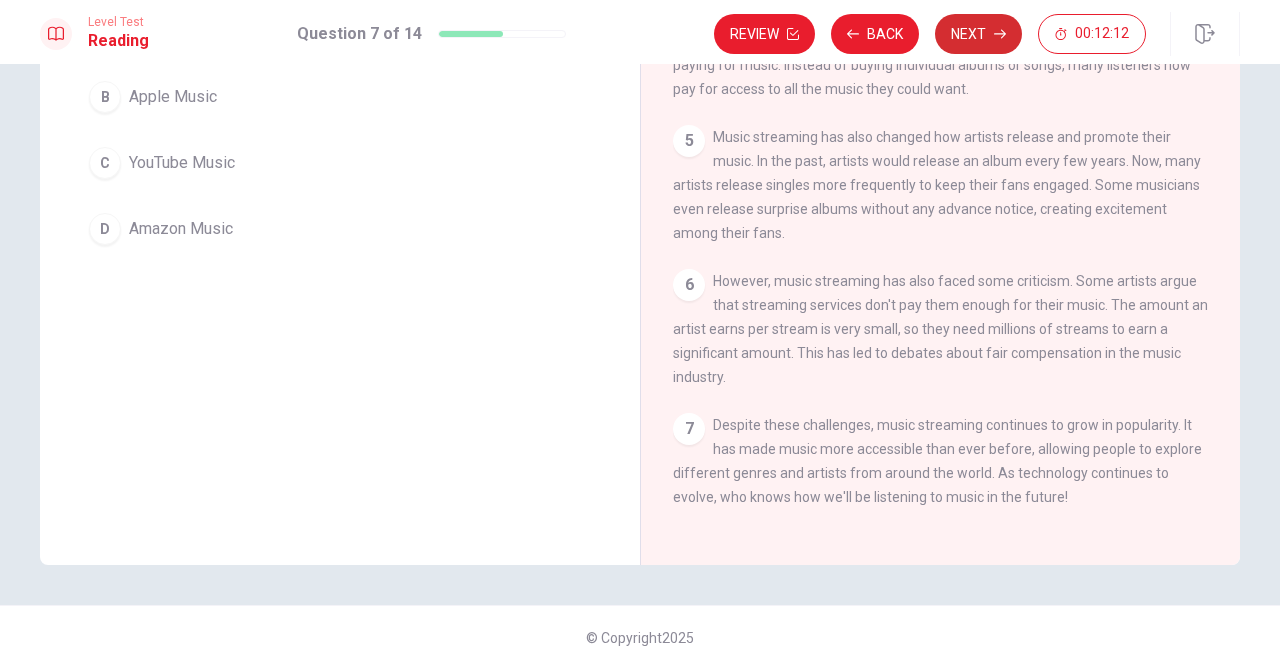 scroll, scrollTop: 268, scrollLeft: 0, axis: vertical 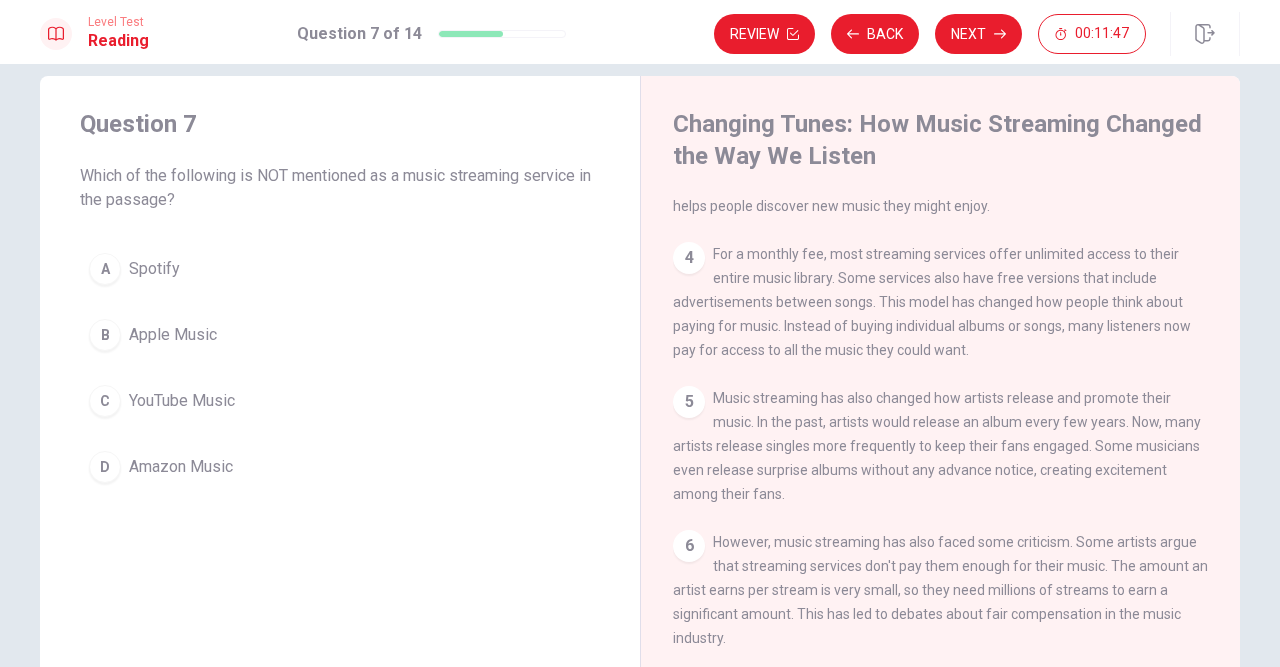 click on "A Spotify" at bounding box center [340, 269] 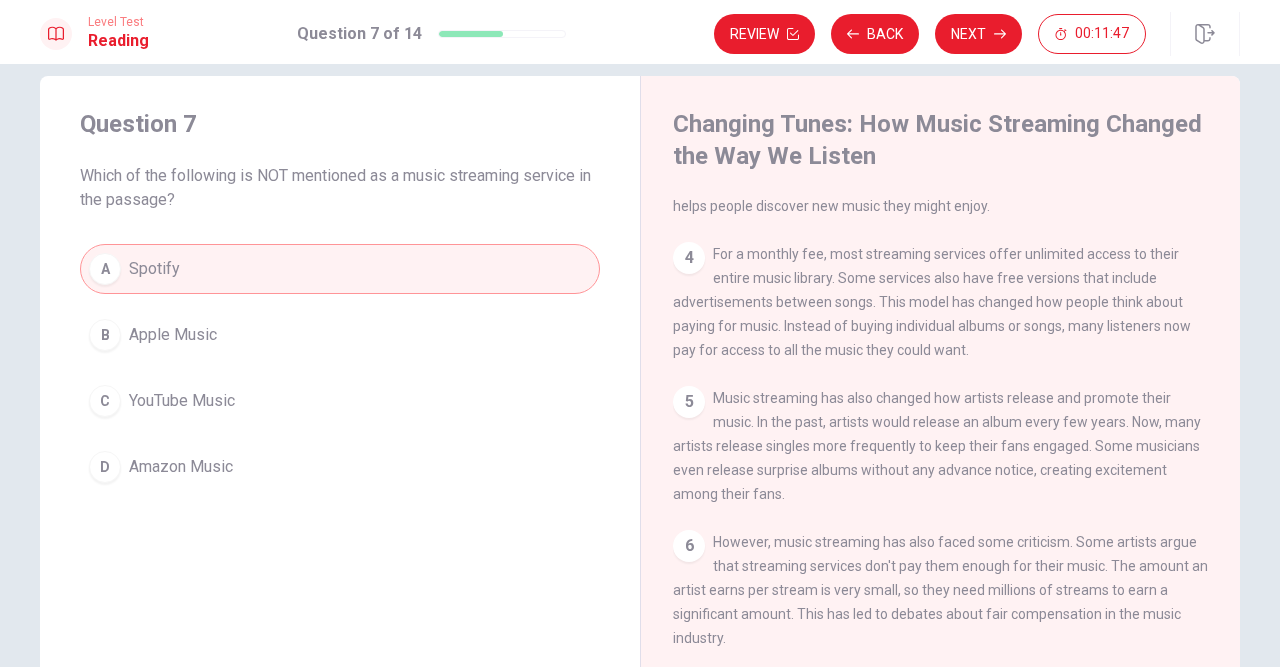 click on "B Apple Music" at bounding box center (340, 335) 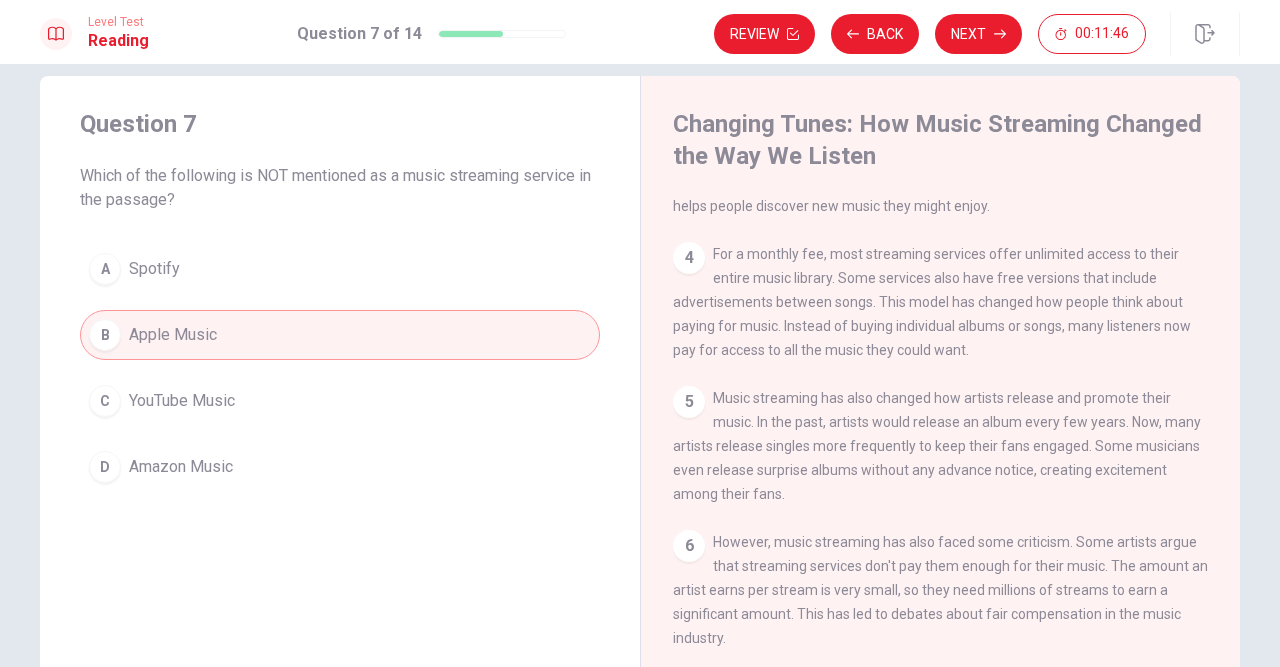 click on "C YouTube Music" at bounding box center [340, 401] 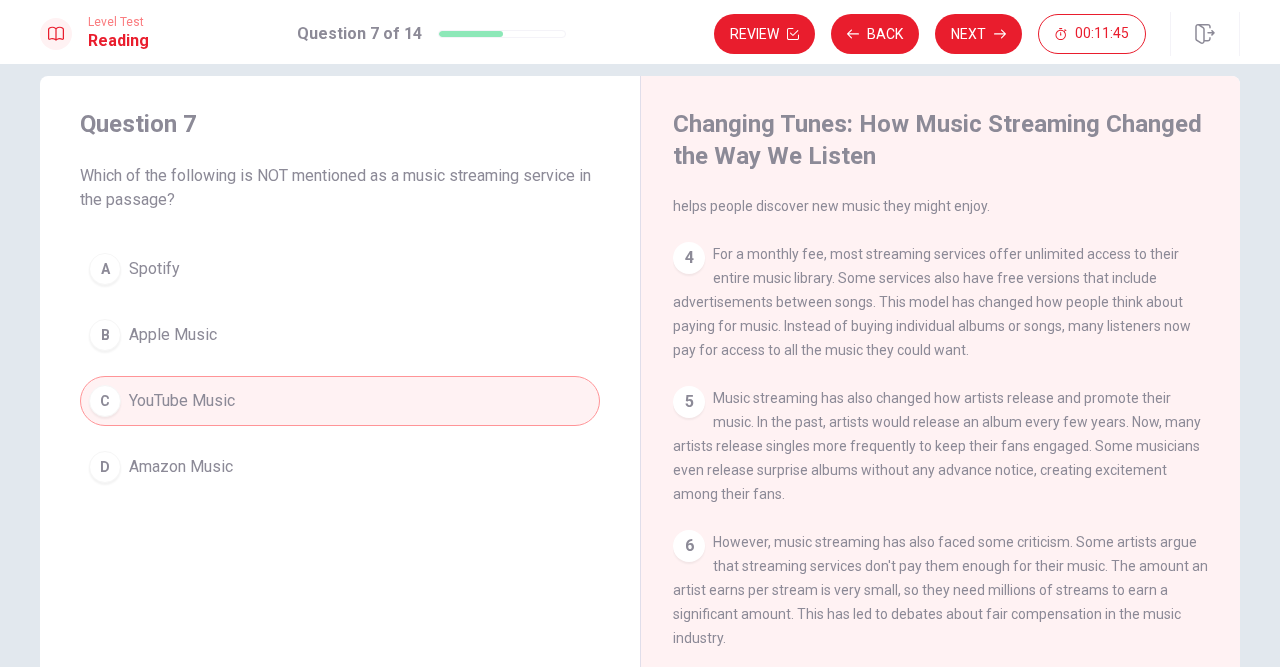 click on "D Amazon Music" at bounding box center [340, 467] 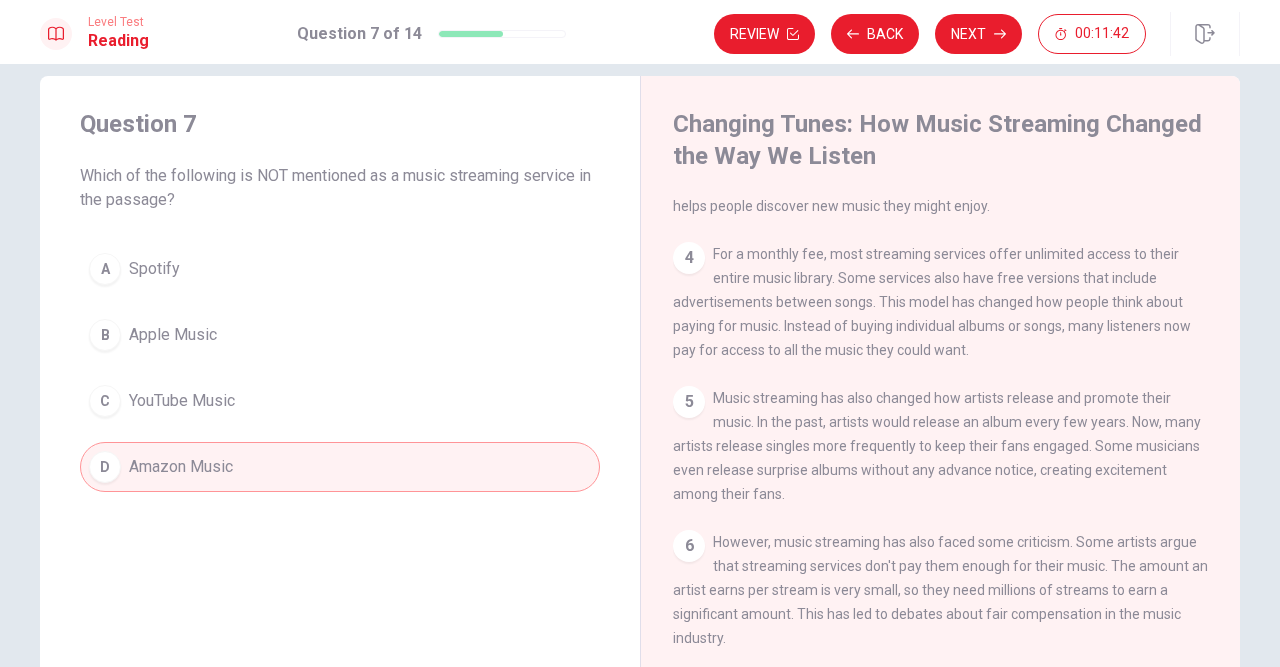 scroll, scrollTop: 406, scrollLeft: 0, axis: vertical 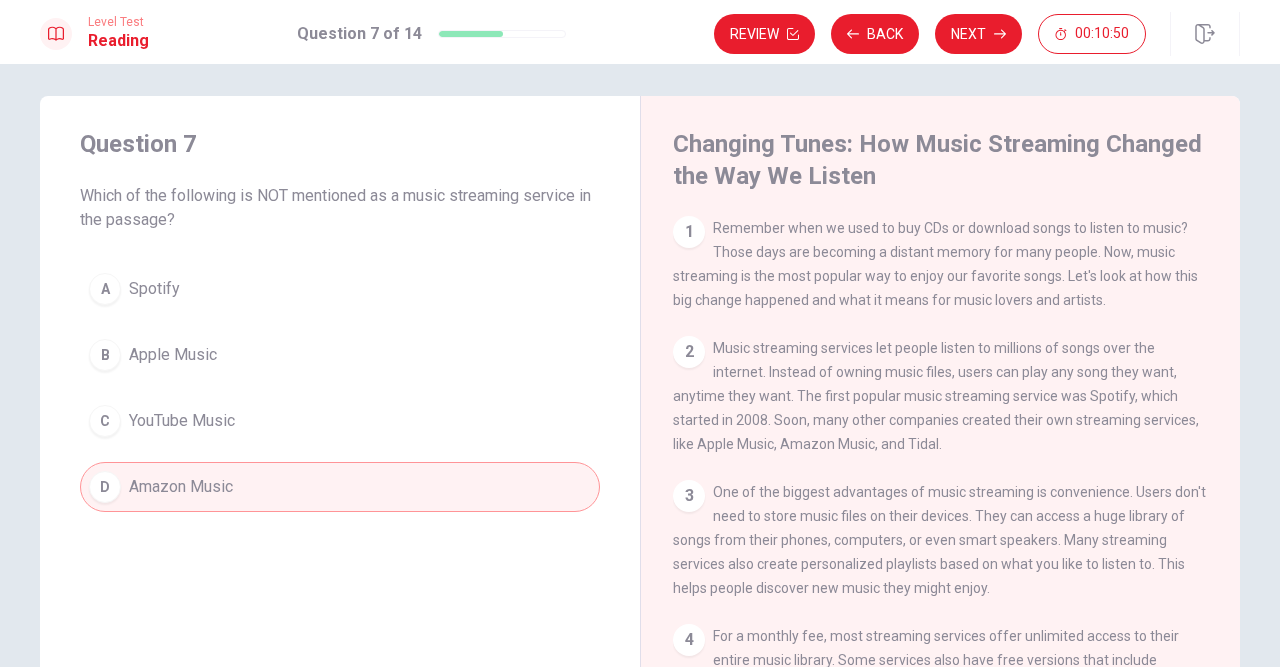 click on "C YouTube Music" at bounding box center (340, 421) 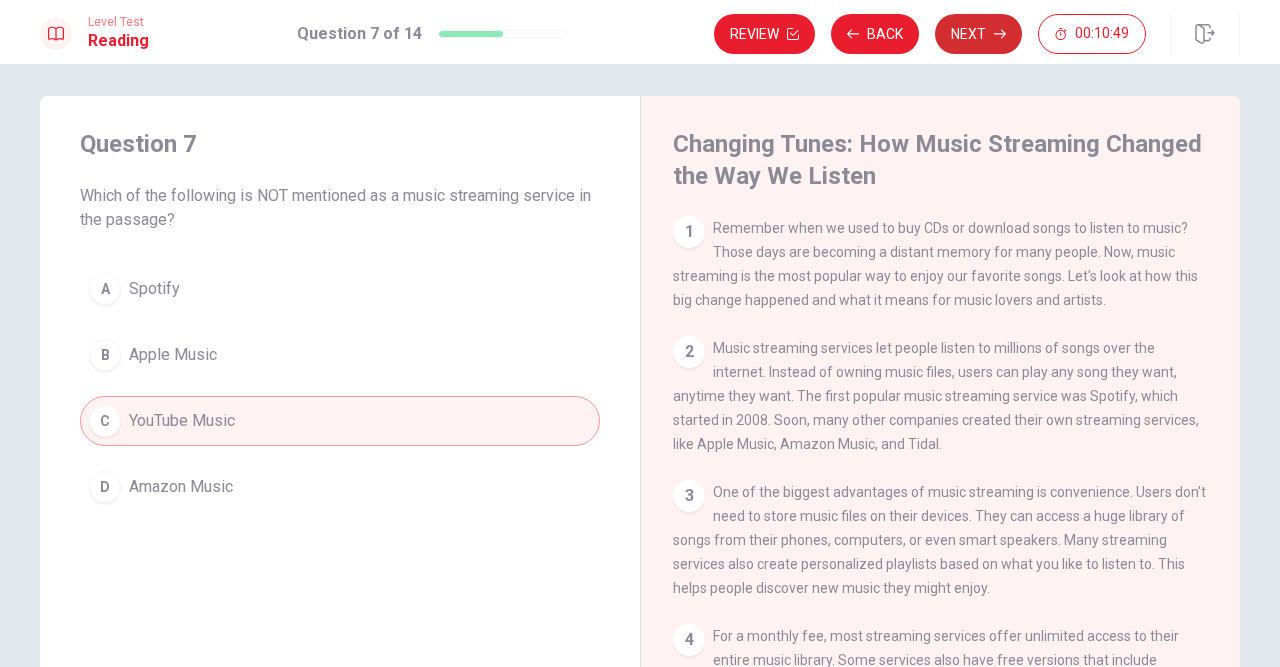 click at bounding box center (793, 34) 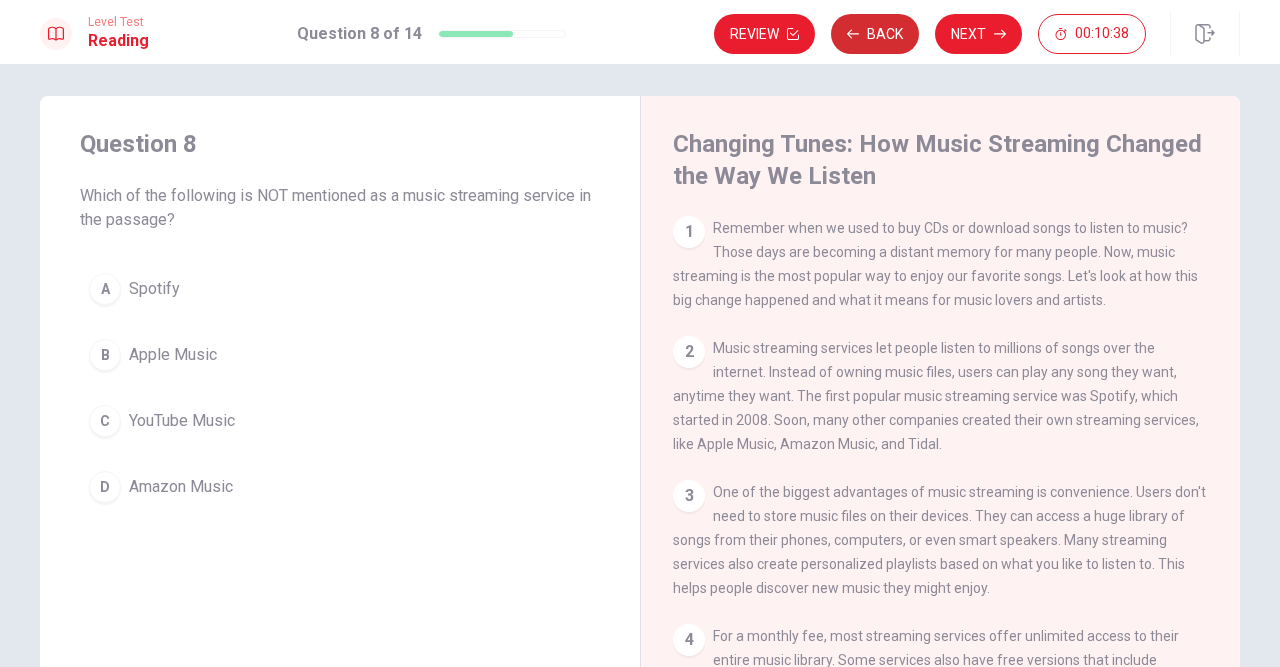 click on "Back" at bounding box center (875, 34) 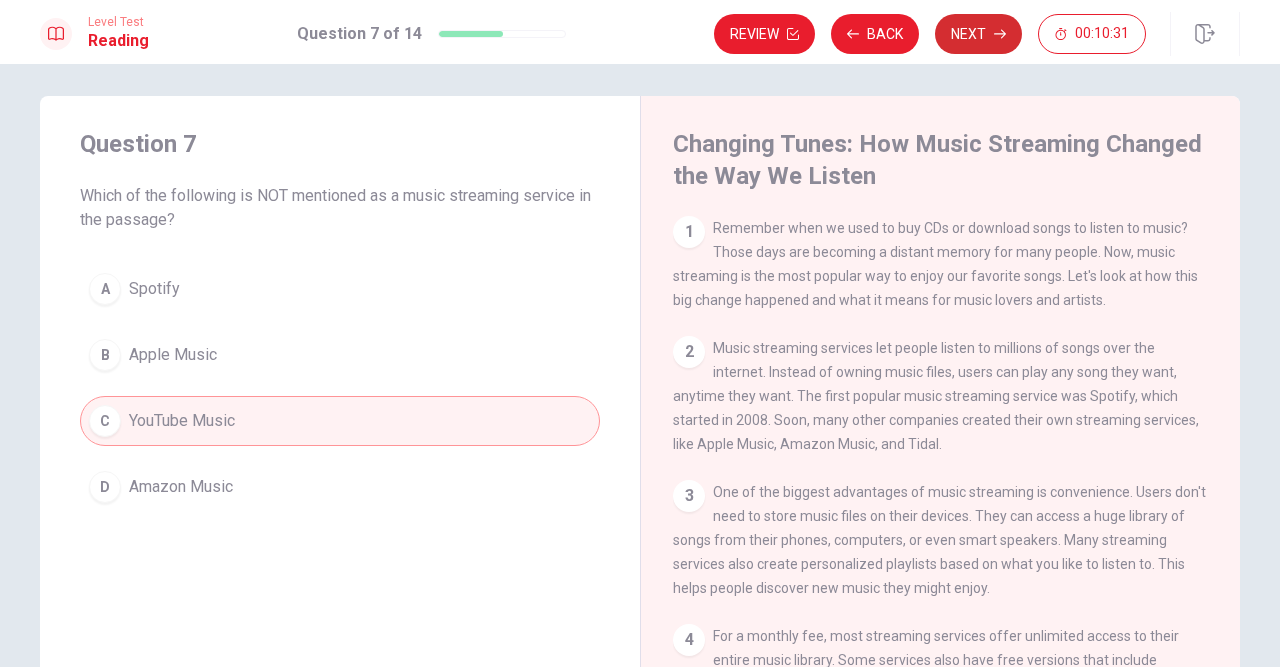 click at bounding box center (793, 34) 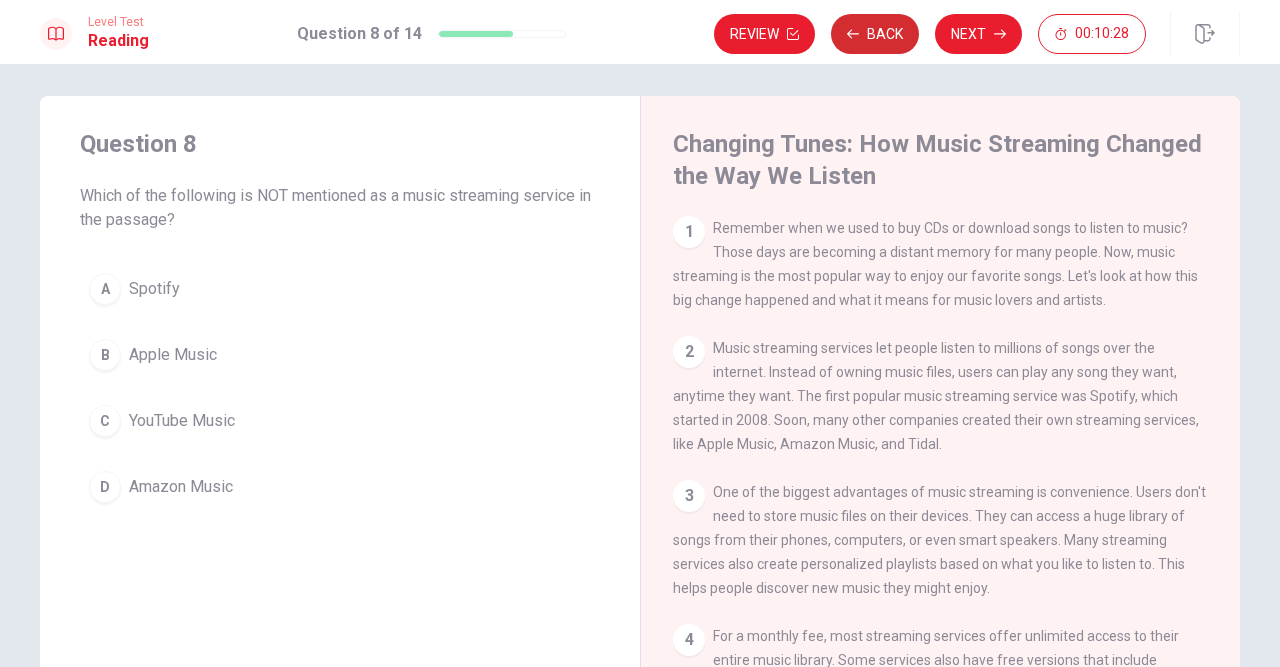 click on "Back" at bounding box center (875, 34) 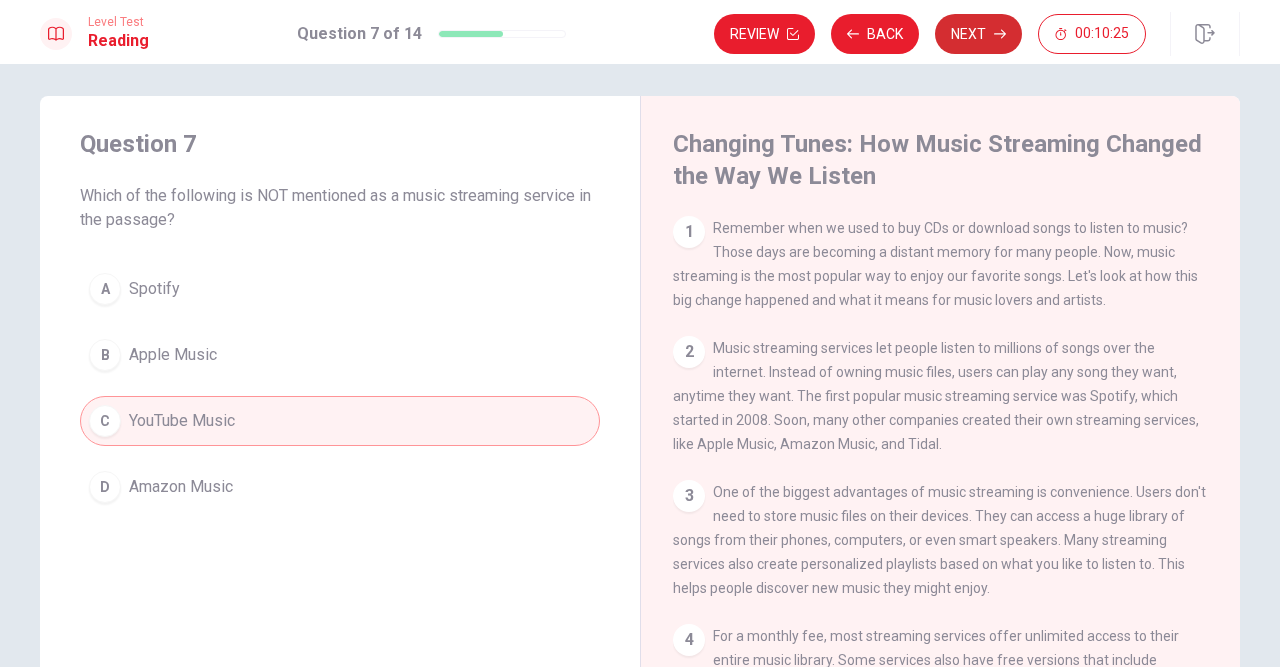click on "Next" at bounding box center [978, 34] 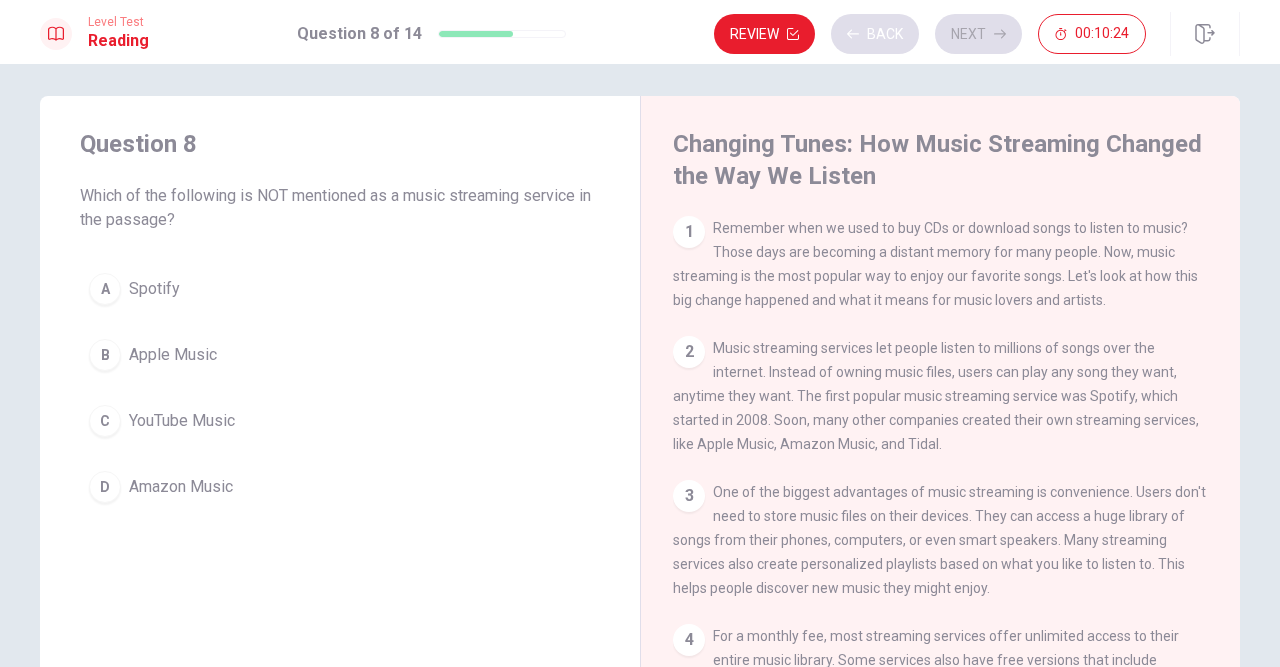 click on "Back" at bounding box center [875, 34] 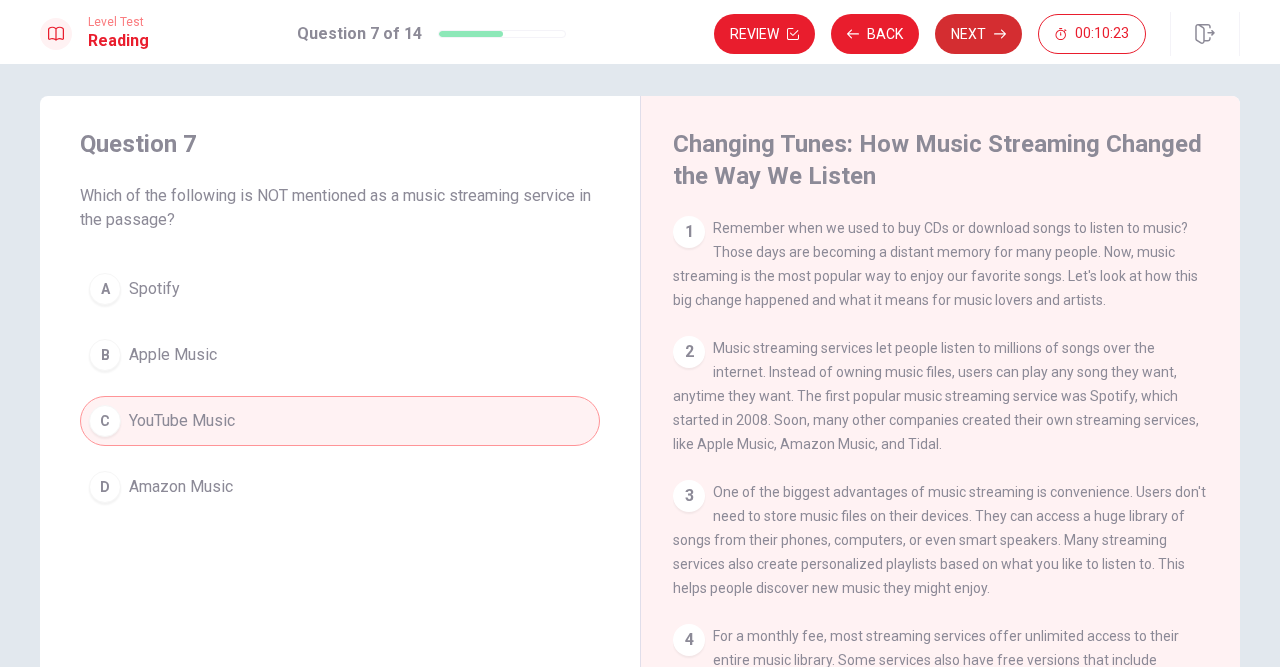 click on "Next" at bounding box center [978, 34] 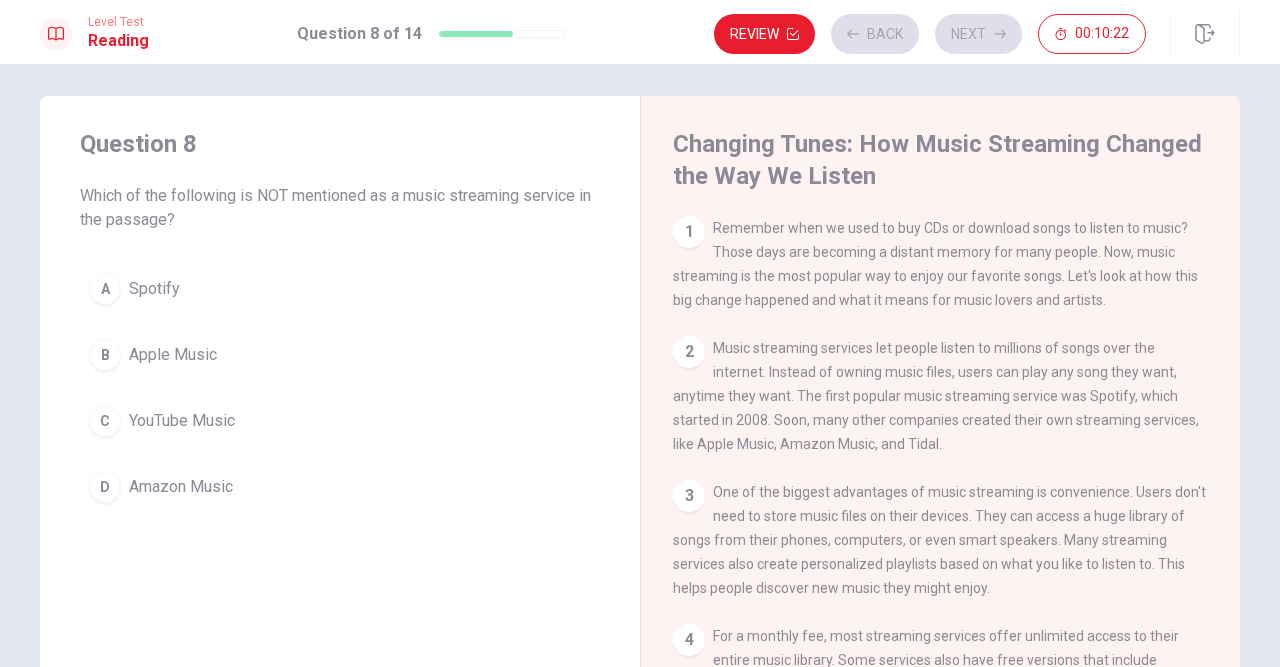 click on "C YouTube Music" at bounding box center (340, 421) 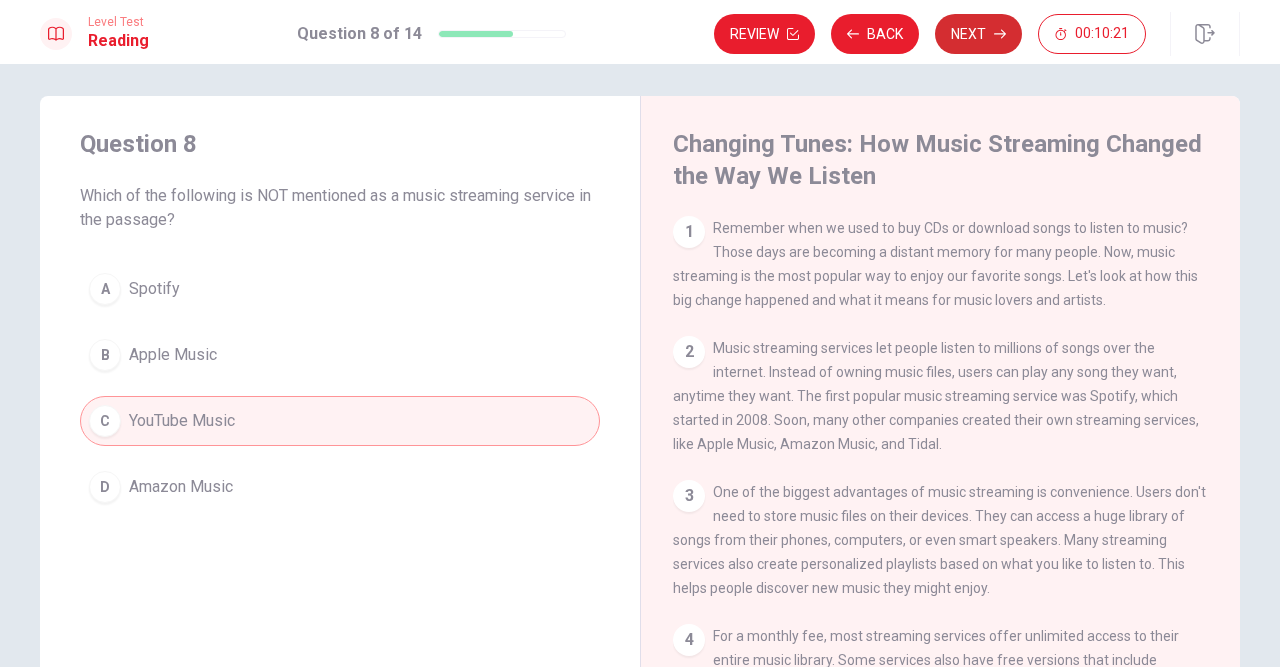 click on "Next" at bounding box center [978, 34] 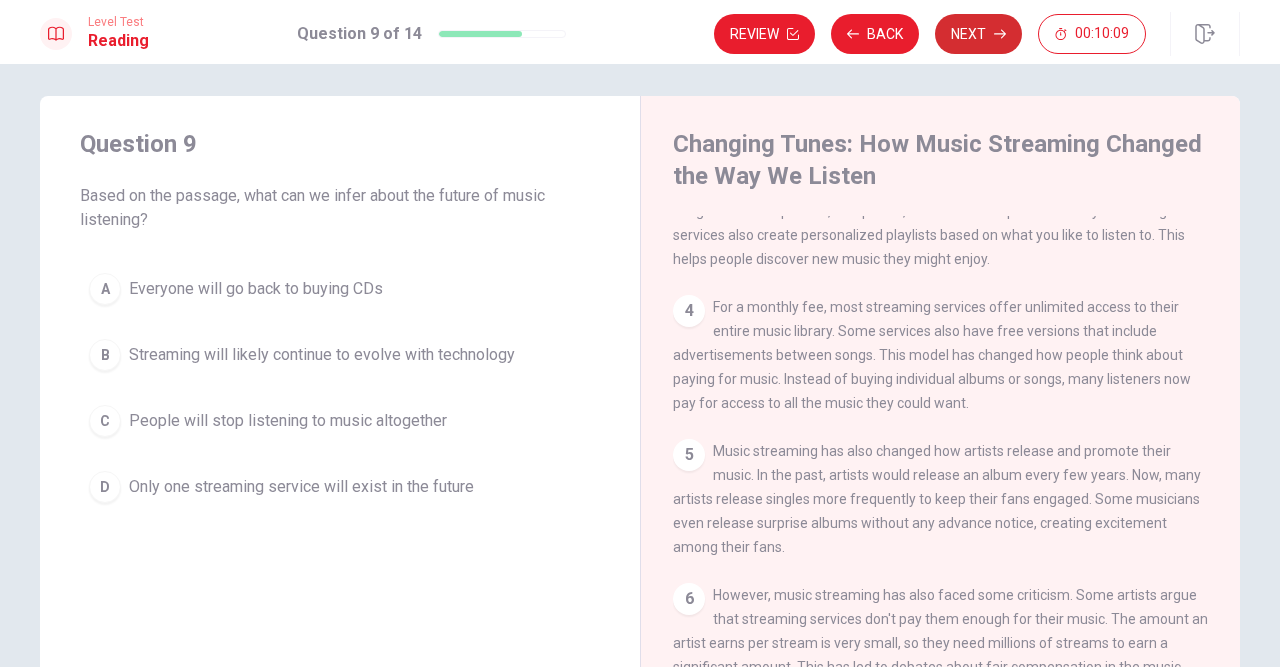 scroll, scrollTop: 406, scrollLeft: 0, axis: vertical 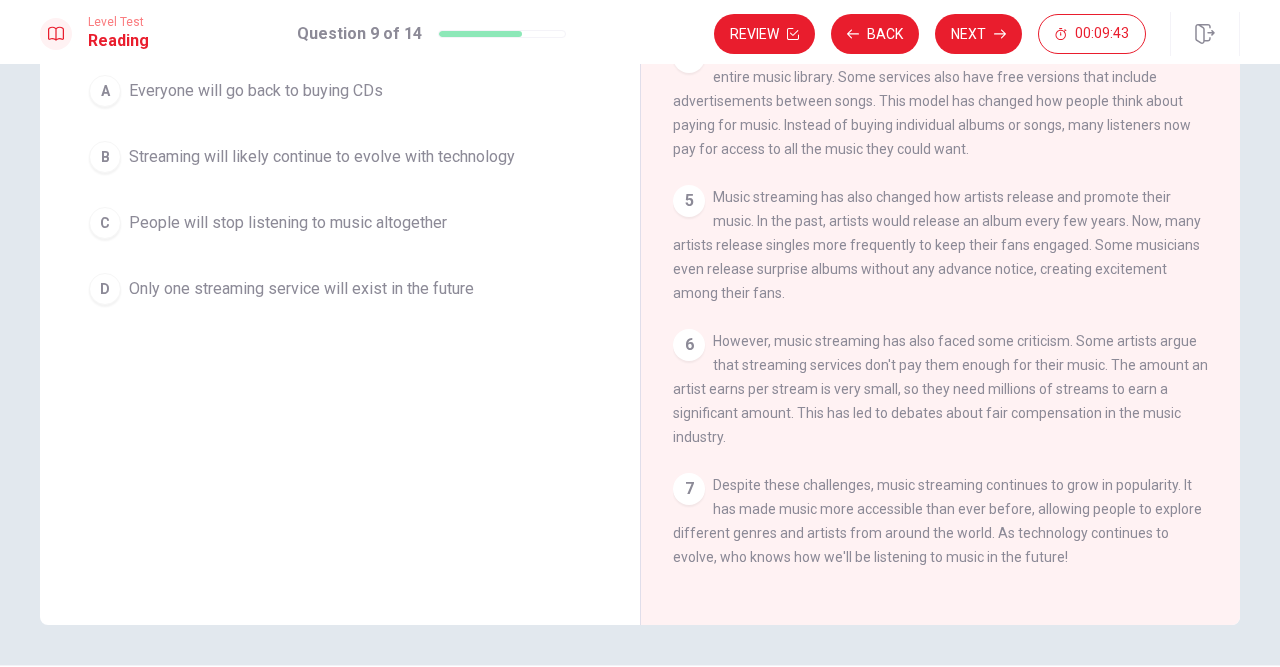 click on "B Streaming will likely continue to evolve with technology" at bounding box center [340, 157] 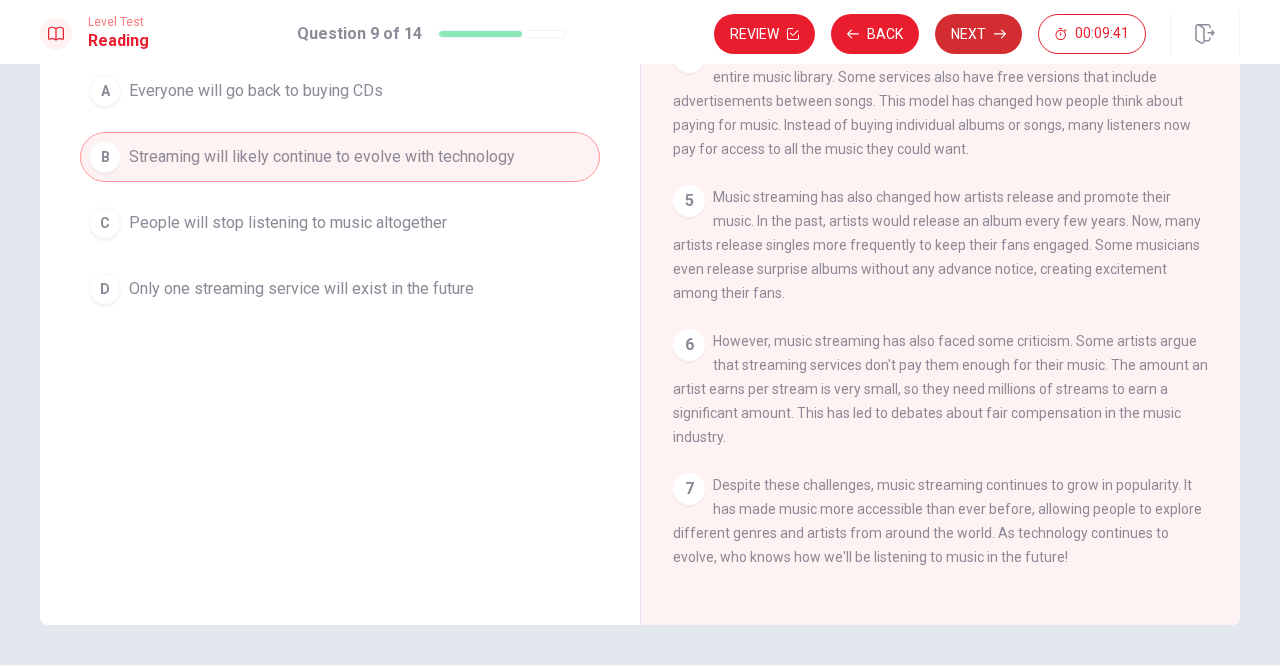 click at bounding box center [793, 34] 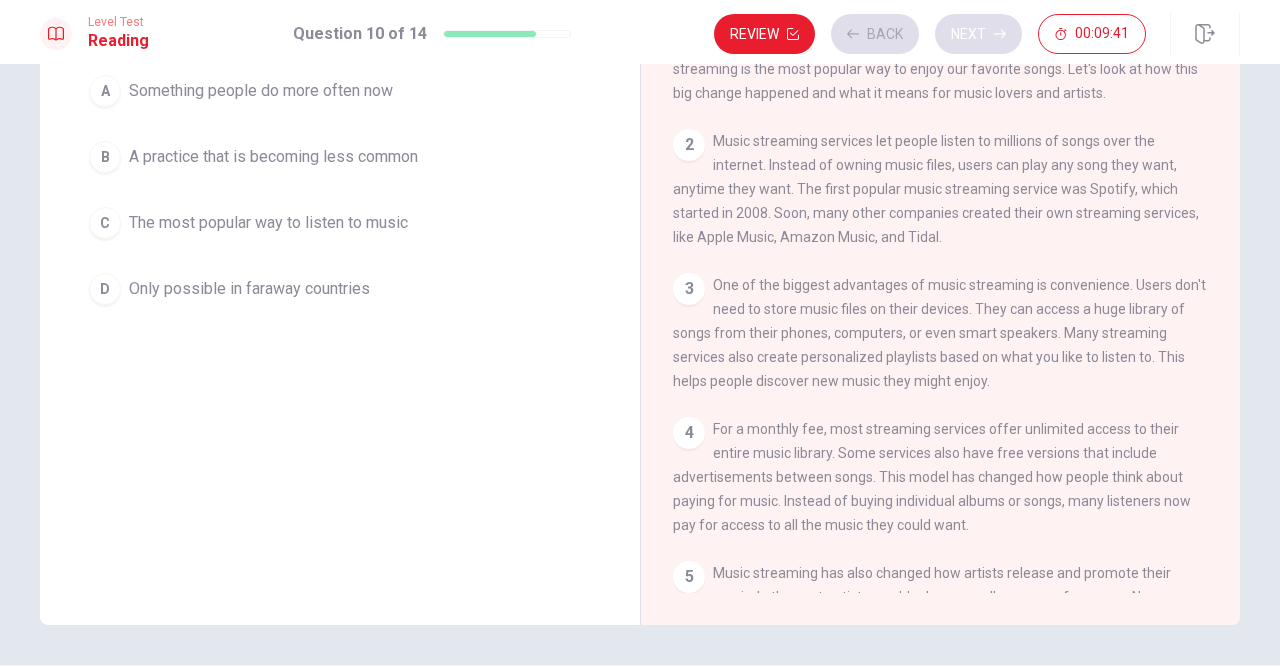 scroll, scrollTop: 0, scrollLeft: 0, axis: both 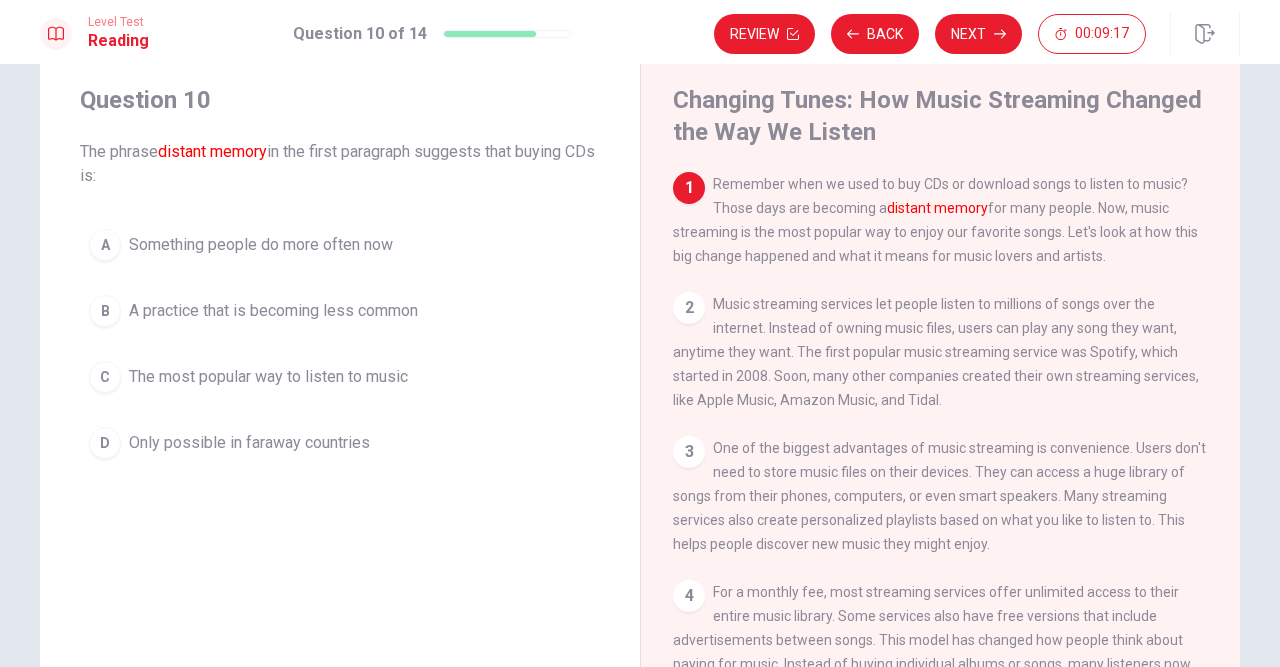 click on "B A practice that is becoming less common" at bounding box center (340, 311) 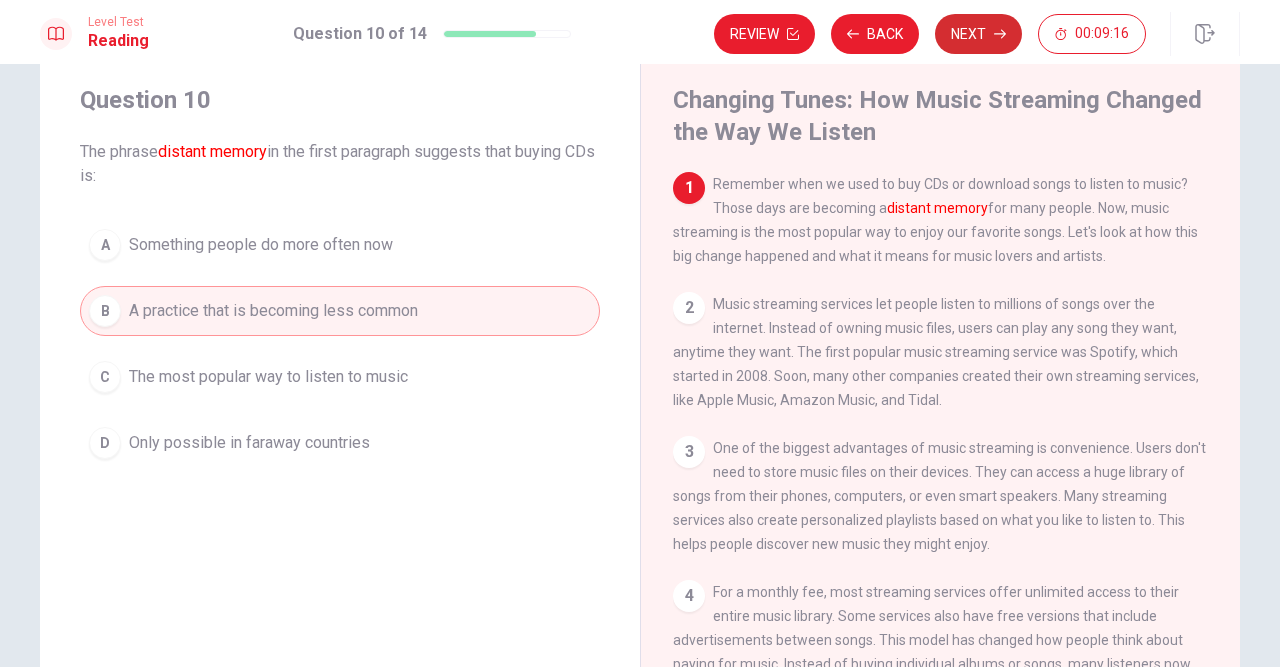click at bounding box center [793, 34] 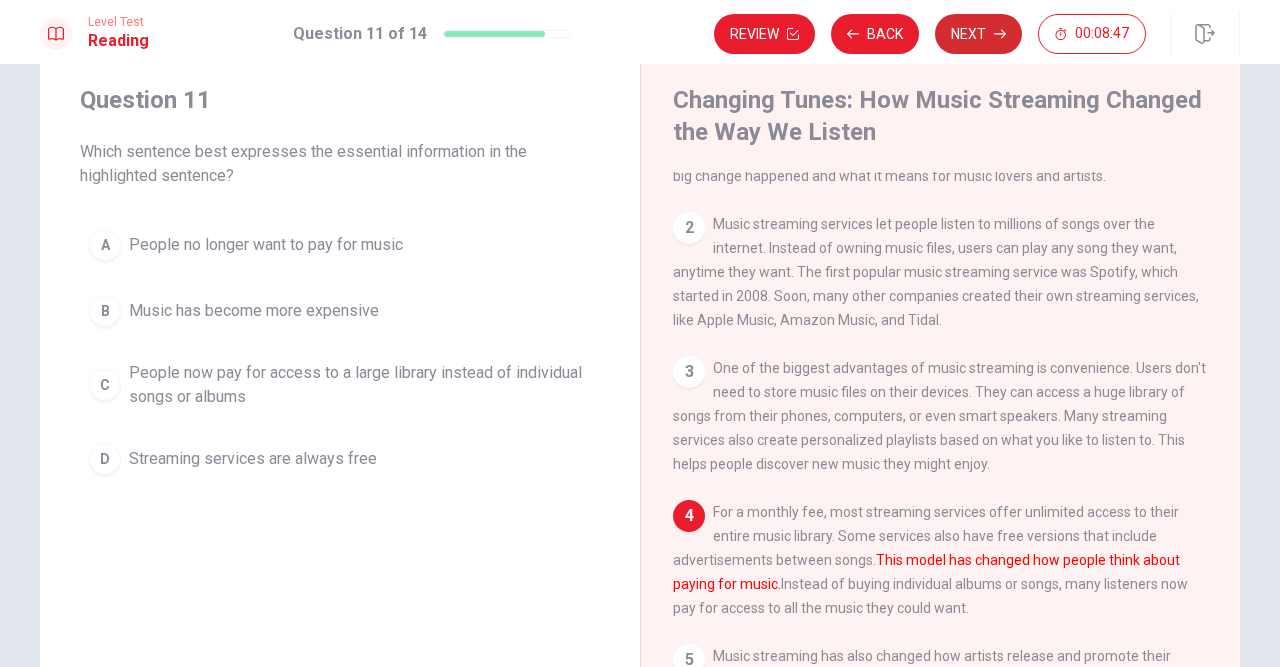 scroll, scrollTop: 0, scrollLeft: 0, axis: both 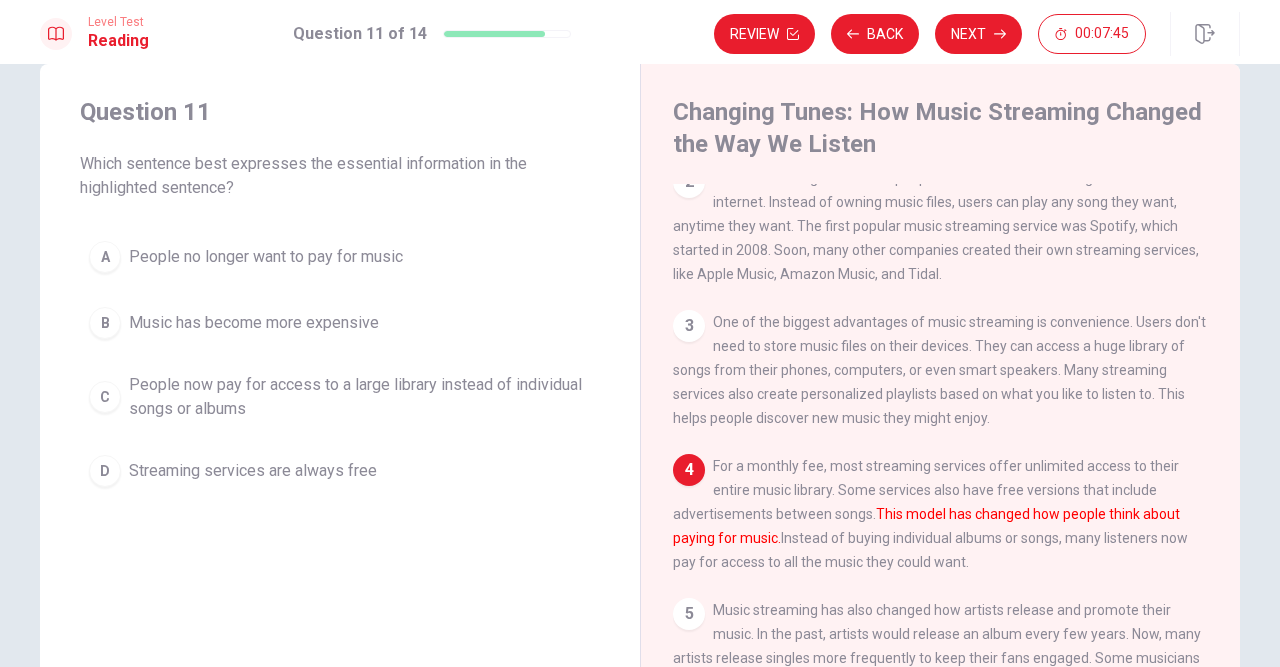 click on "D Streaming services are always free" at bounding box center (340, 471) 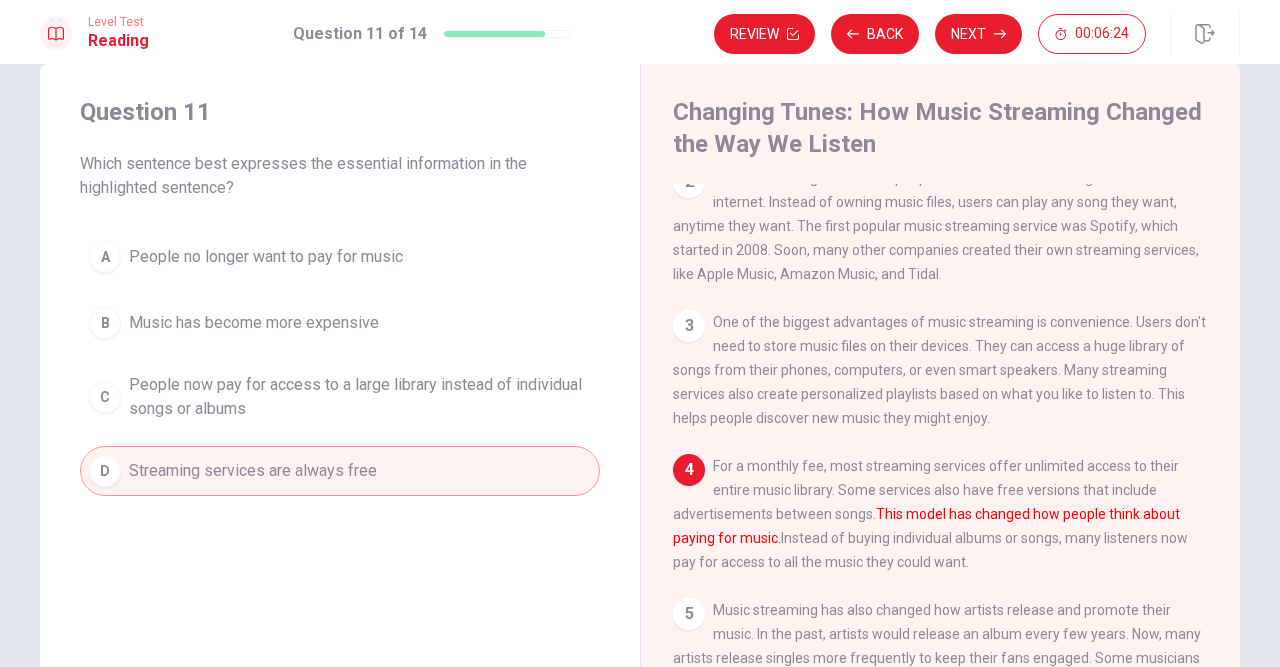 click on "A People no longer want to pay for music" at bounding box center [340, 257] 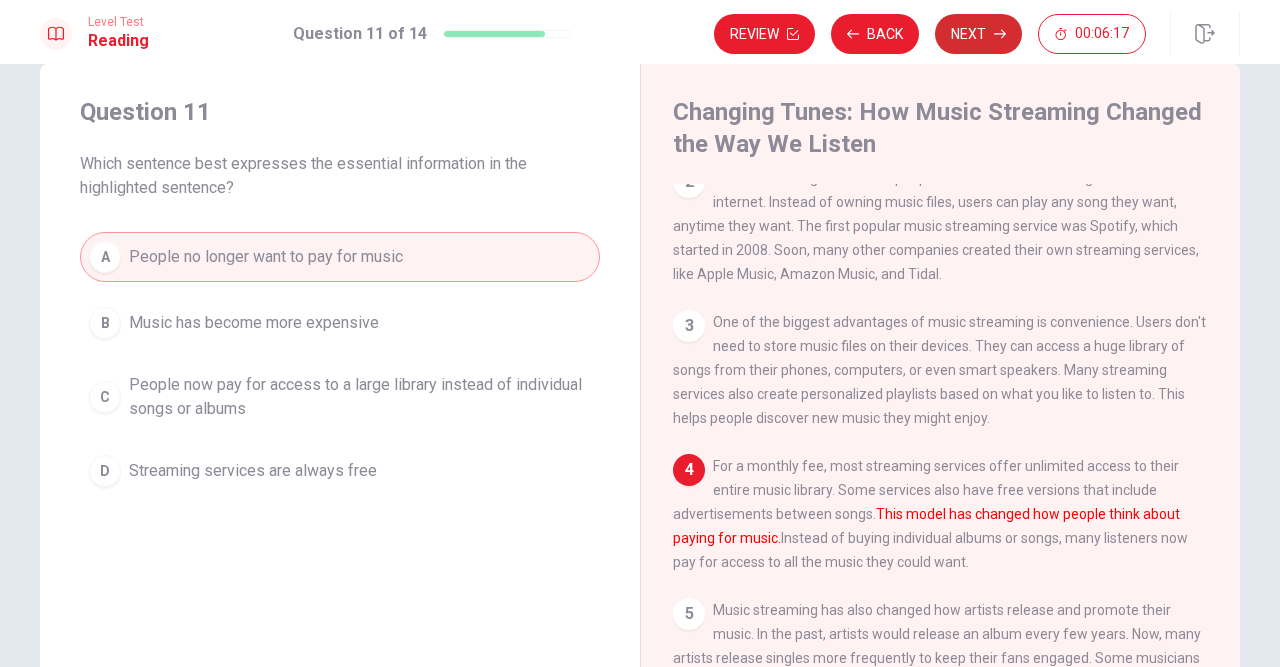 click at bounding box center [793, 34] 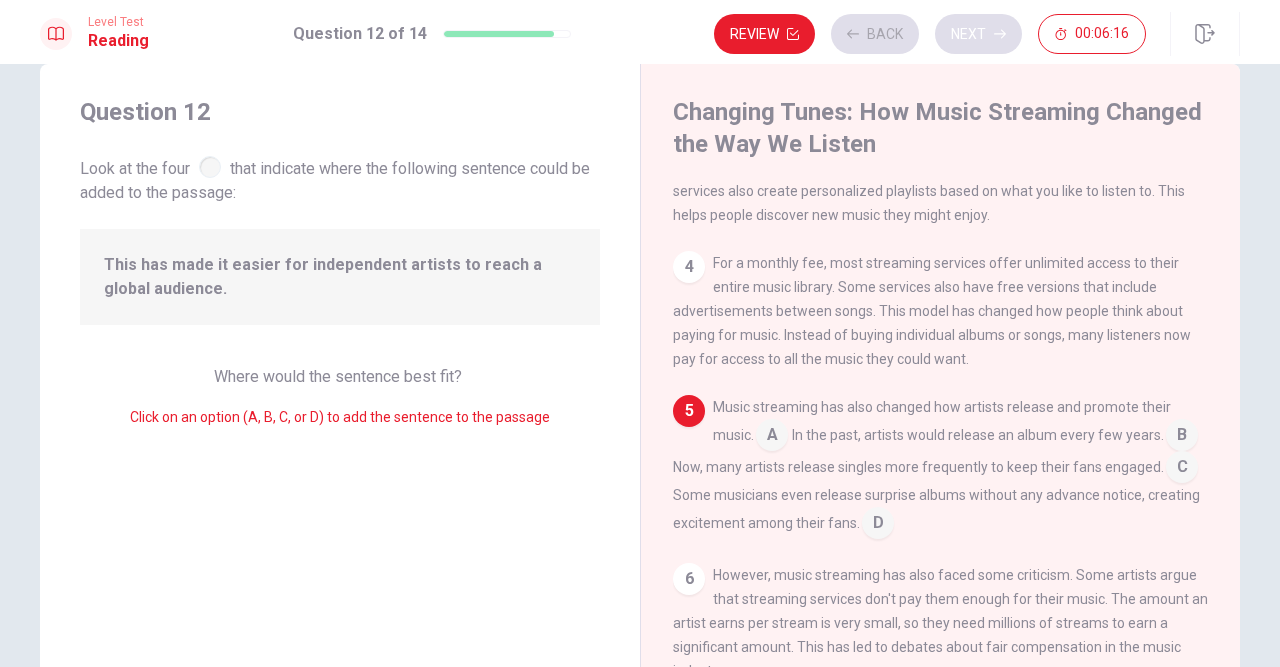 scroll, scrollTop: 342, scrollLeft: 0, axis: vertical 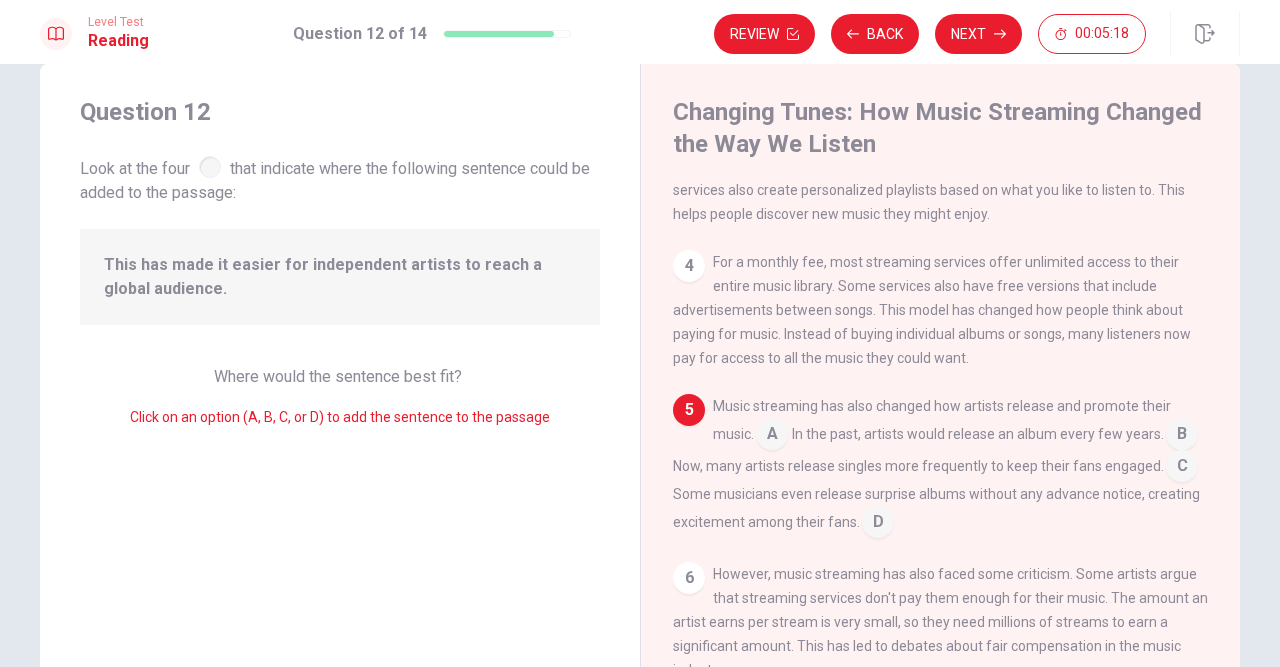 click at bounding box center (772, 436) 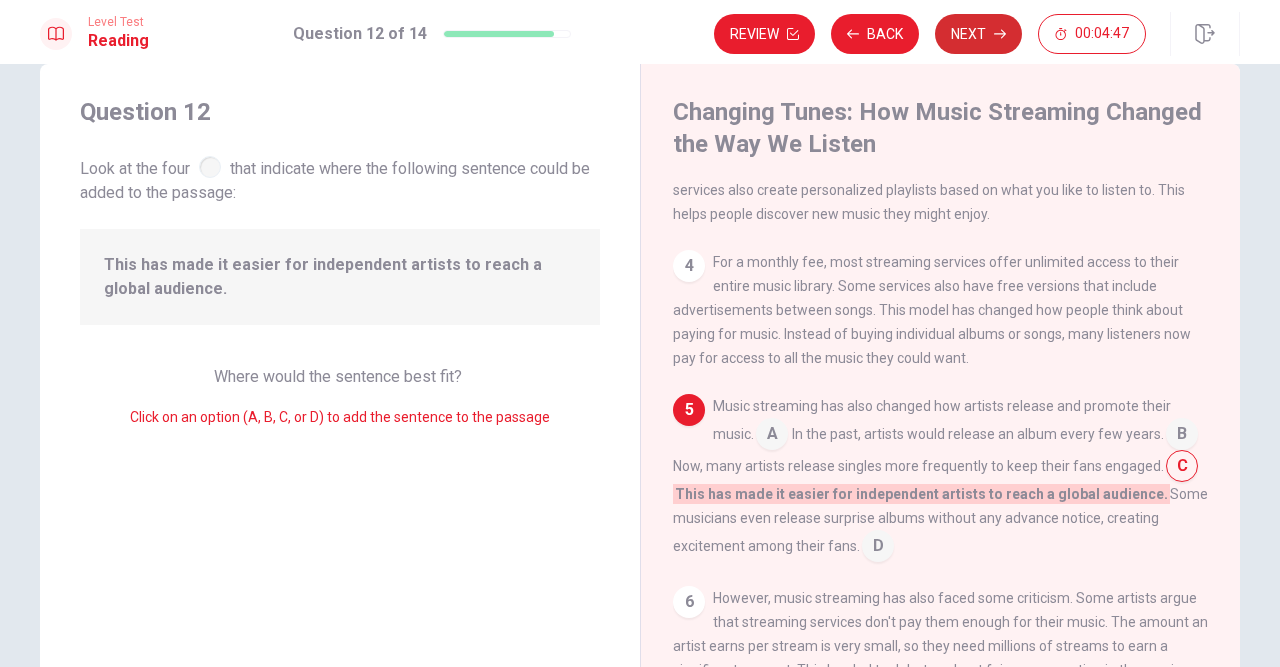 click at bounding box center [793, 34] 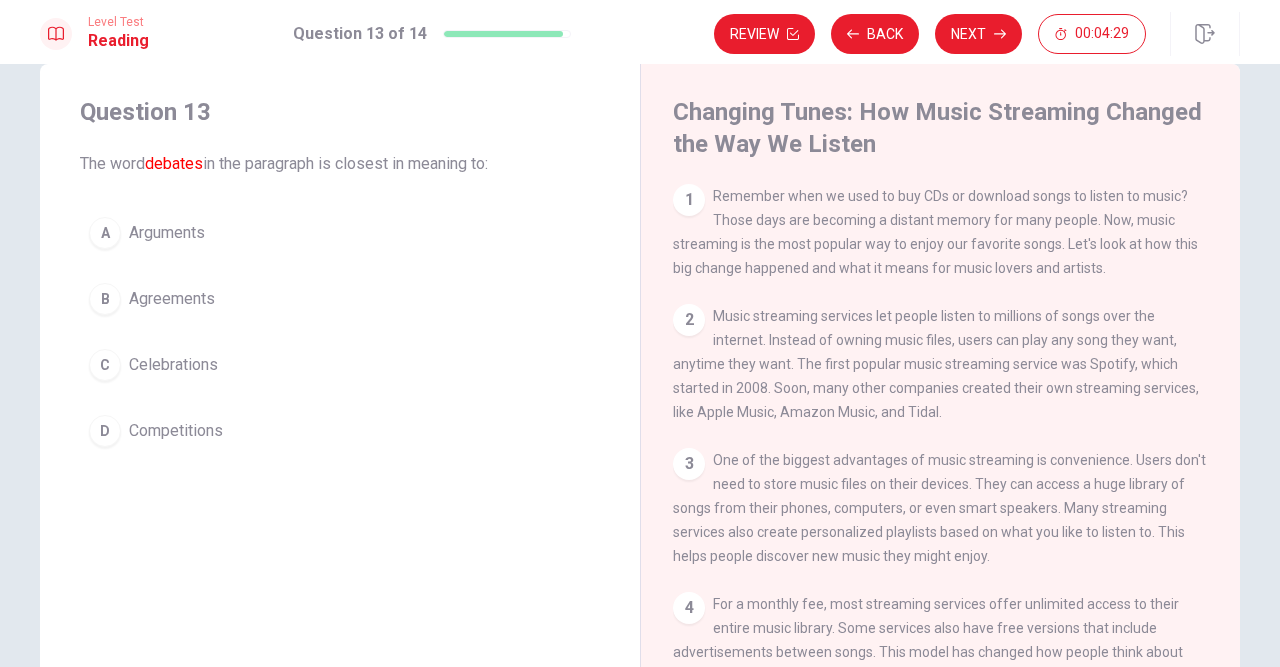 click on "A Arguments" at bounding box center (340, 233) 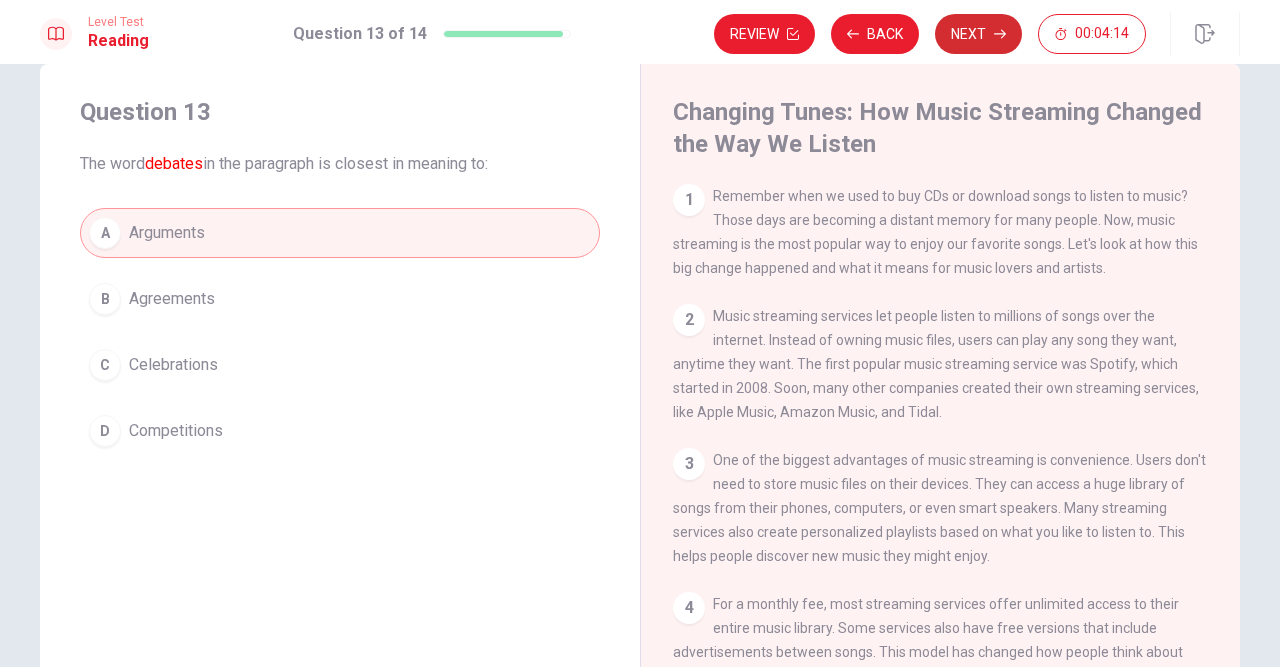 click on "Next" at bounding box center (978, 34) 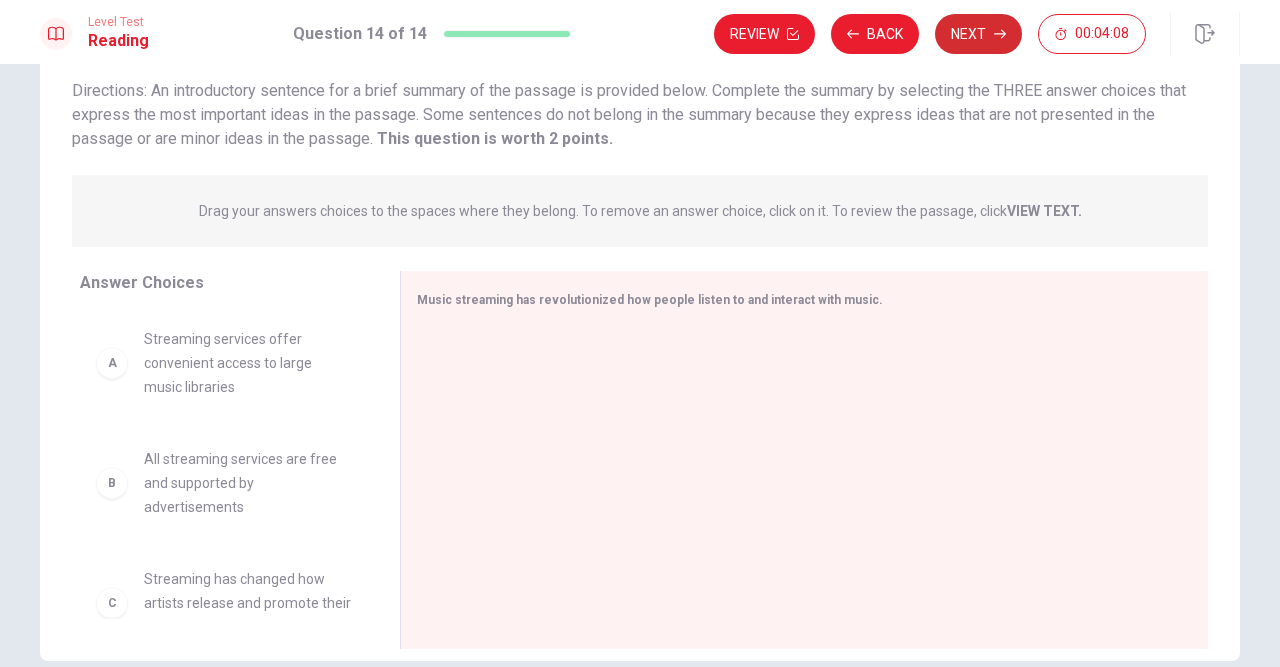 scroll, scrollTop: 159, scrollLeft: 0, axis: vertical 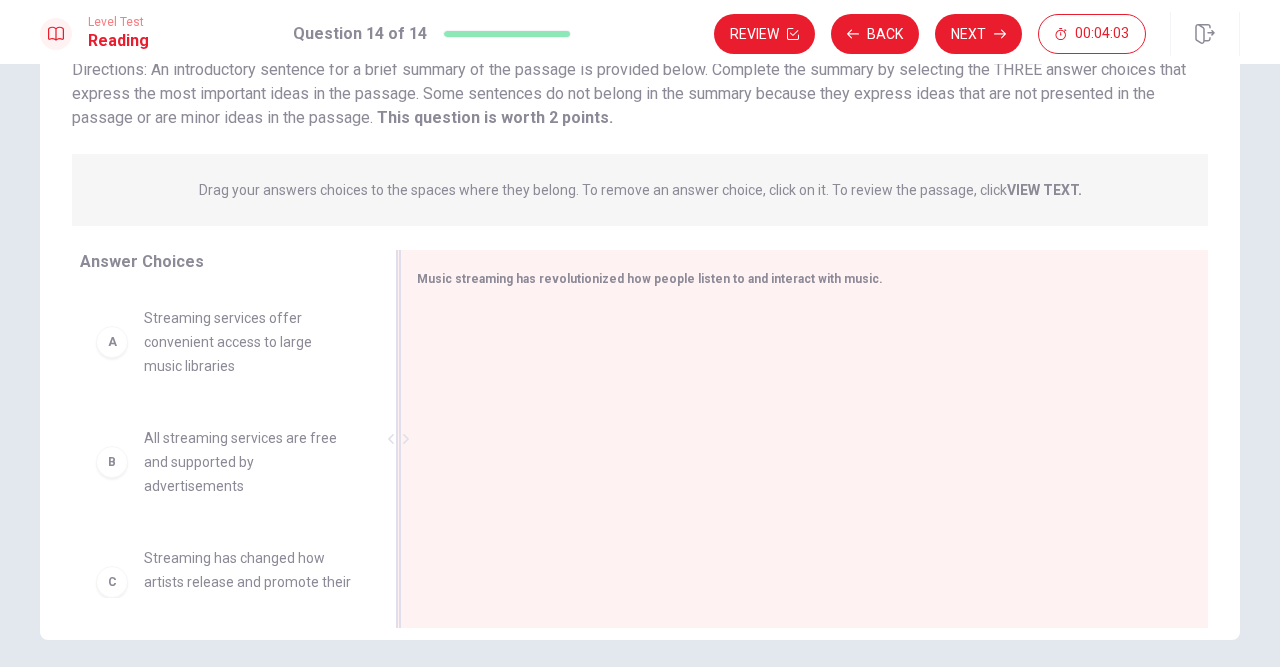 click at bounding box center (796, 441) 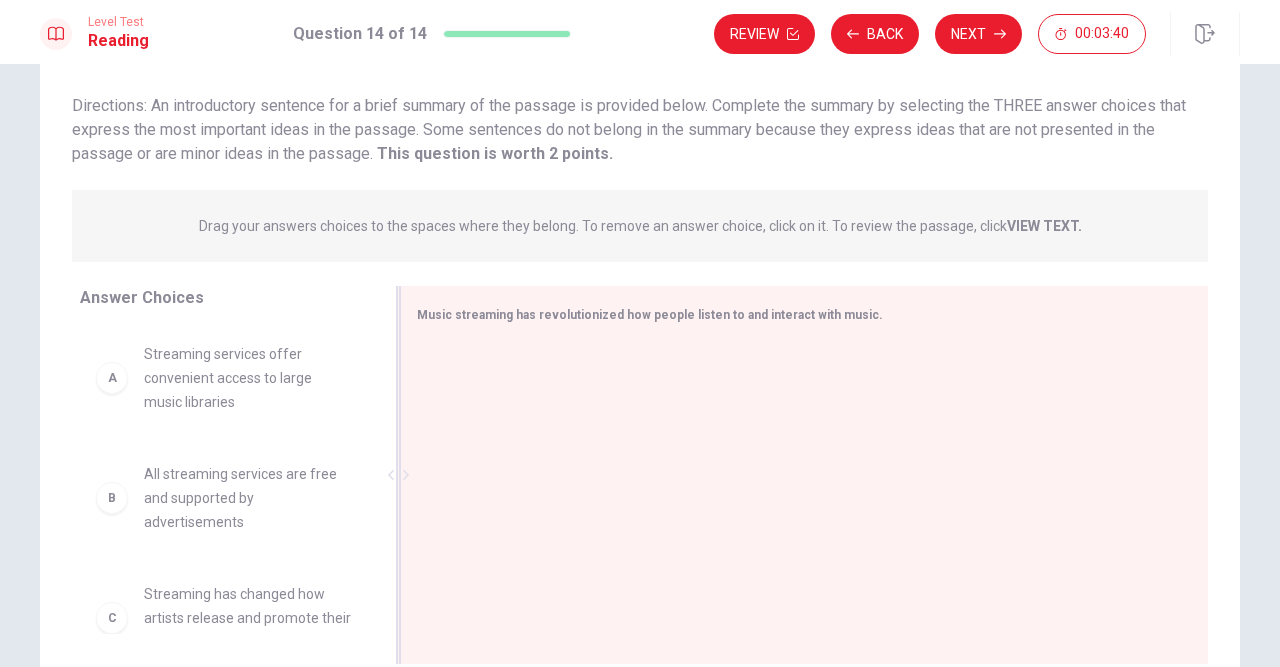 scroll, scrollTop: 118, scrollLeft: 0, axis: vertical 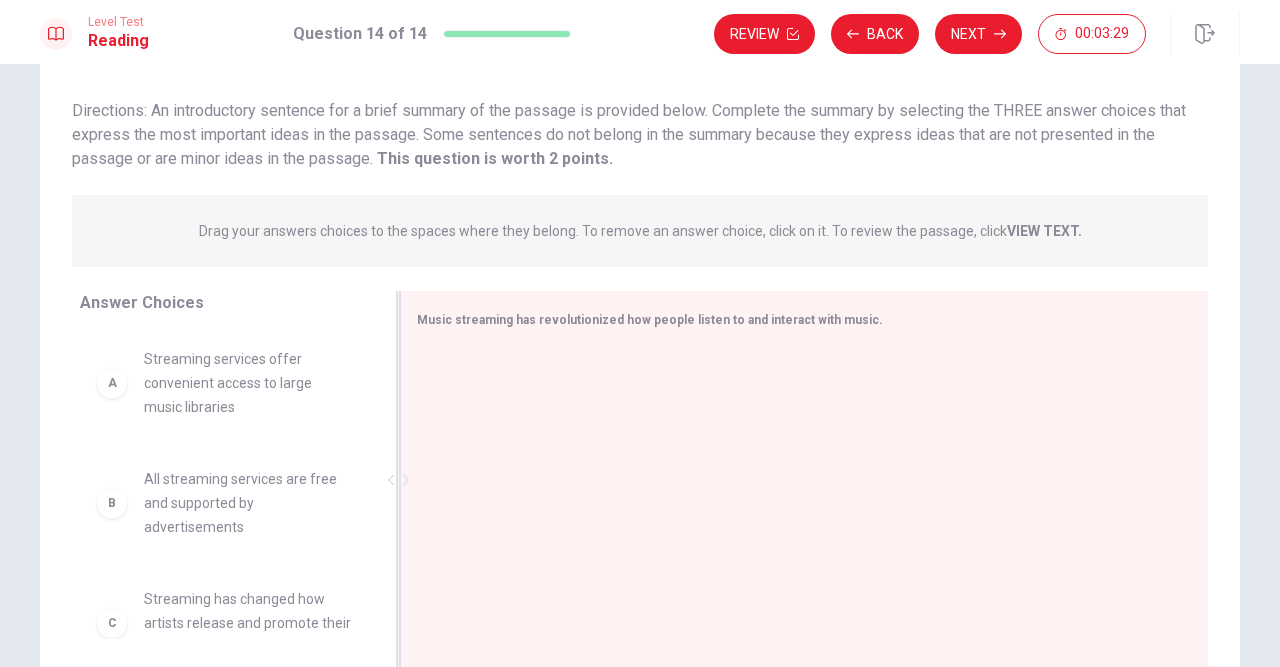 click at bounding box center (796, 482) 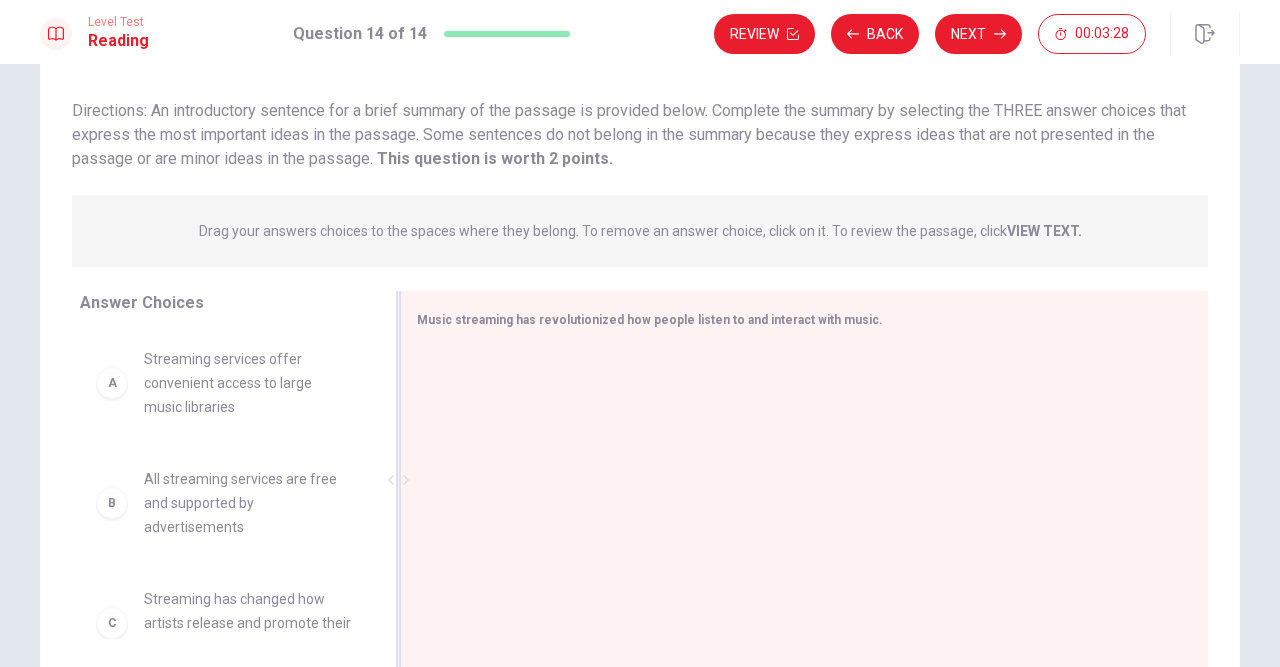 scroll, scrollTop: 138, scrollLeft: 0, axis: vertical 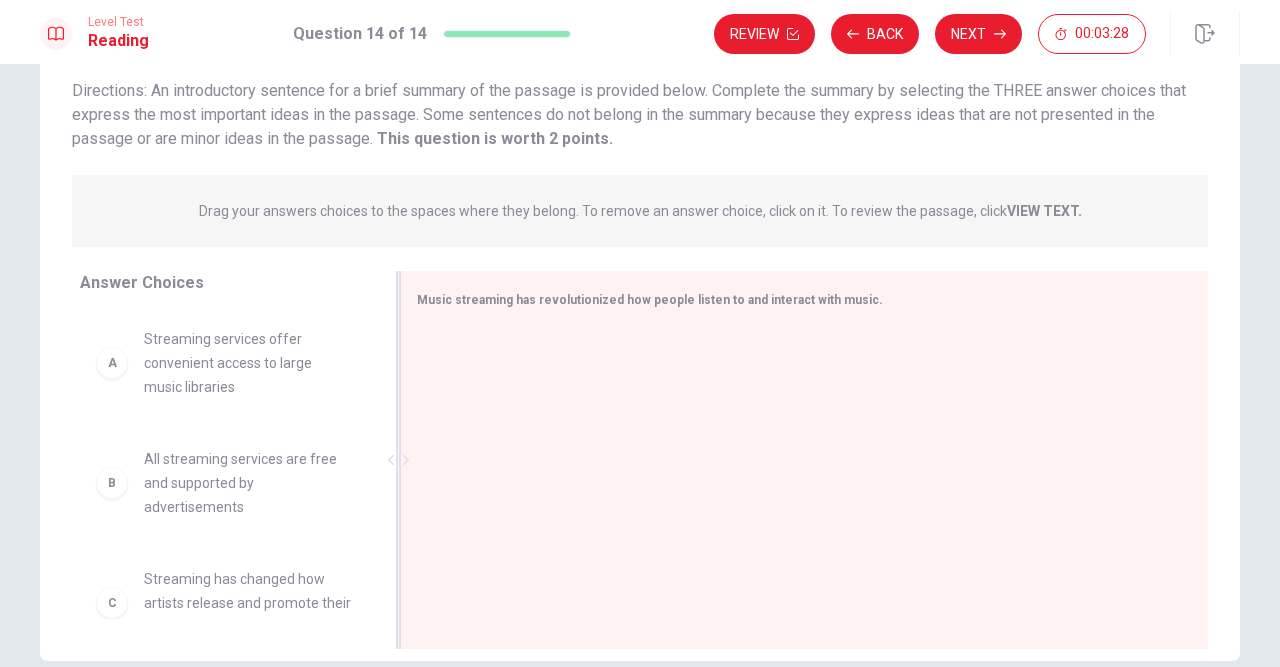 click on "Music streaming has revolutionized how people listen to and interact with music." at bounding box center [792, 299] 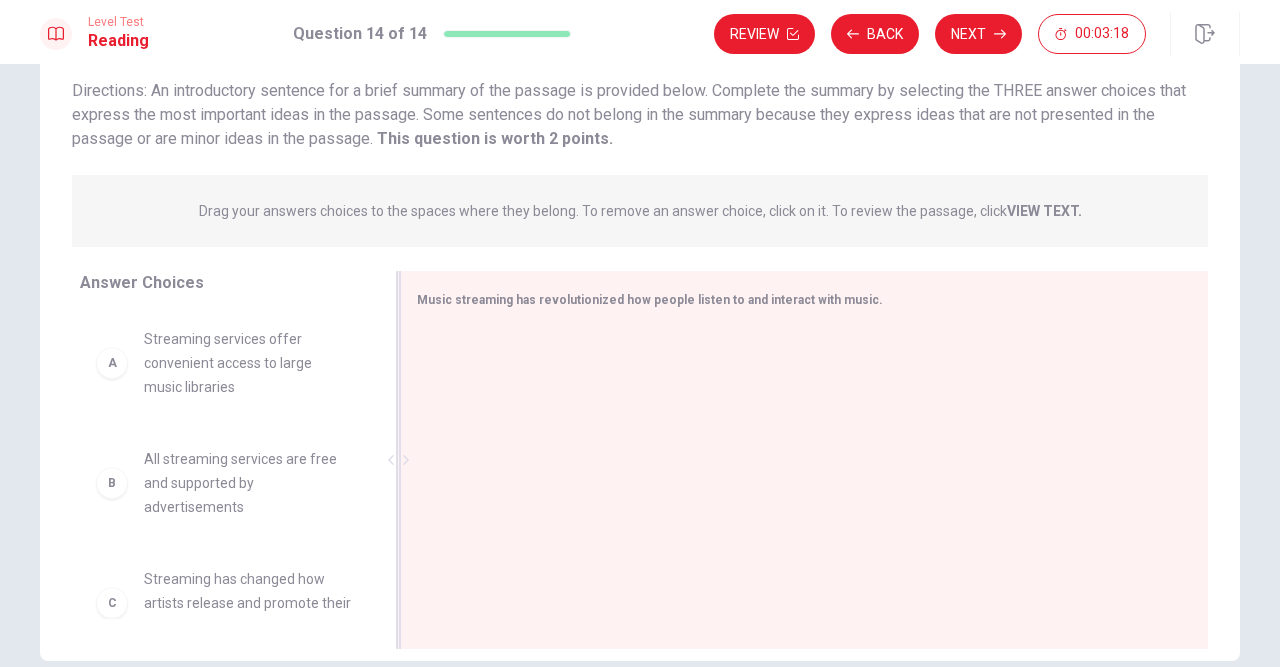 click at bounding box center (796, 462) 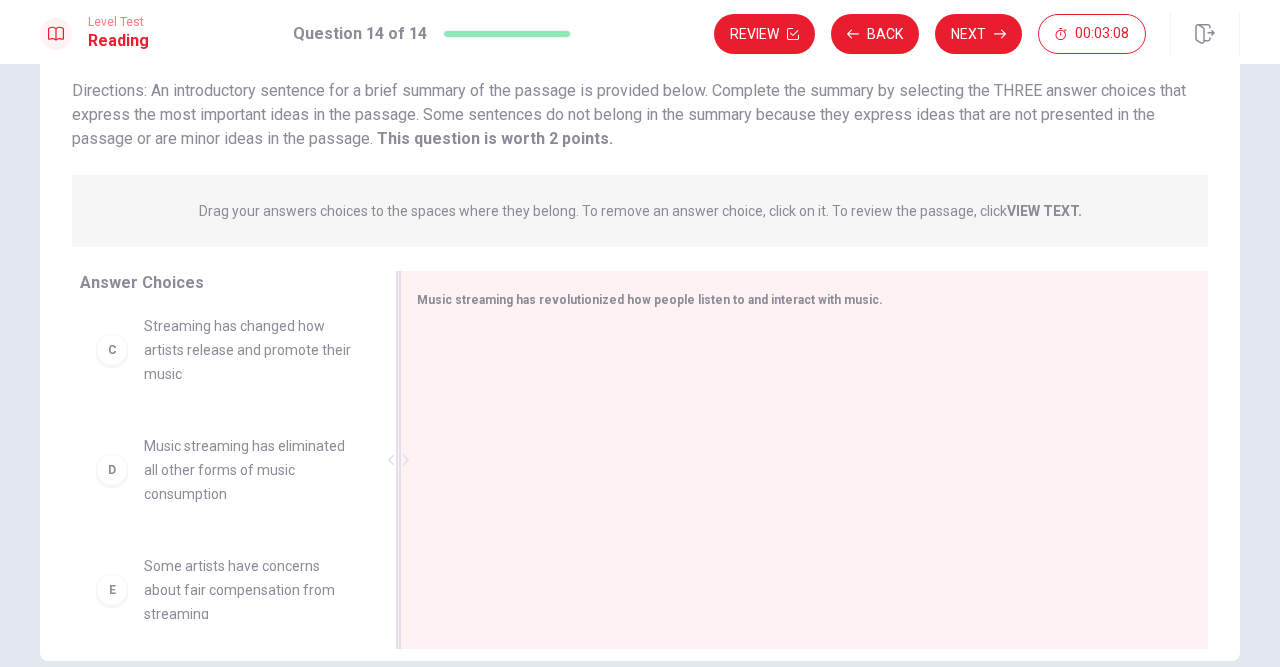 scroll, scrollTop: 372, scrollLeft: 0, axis: vertical 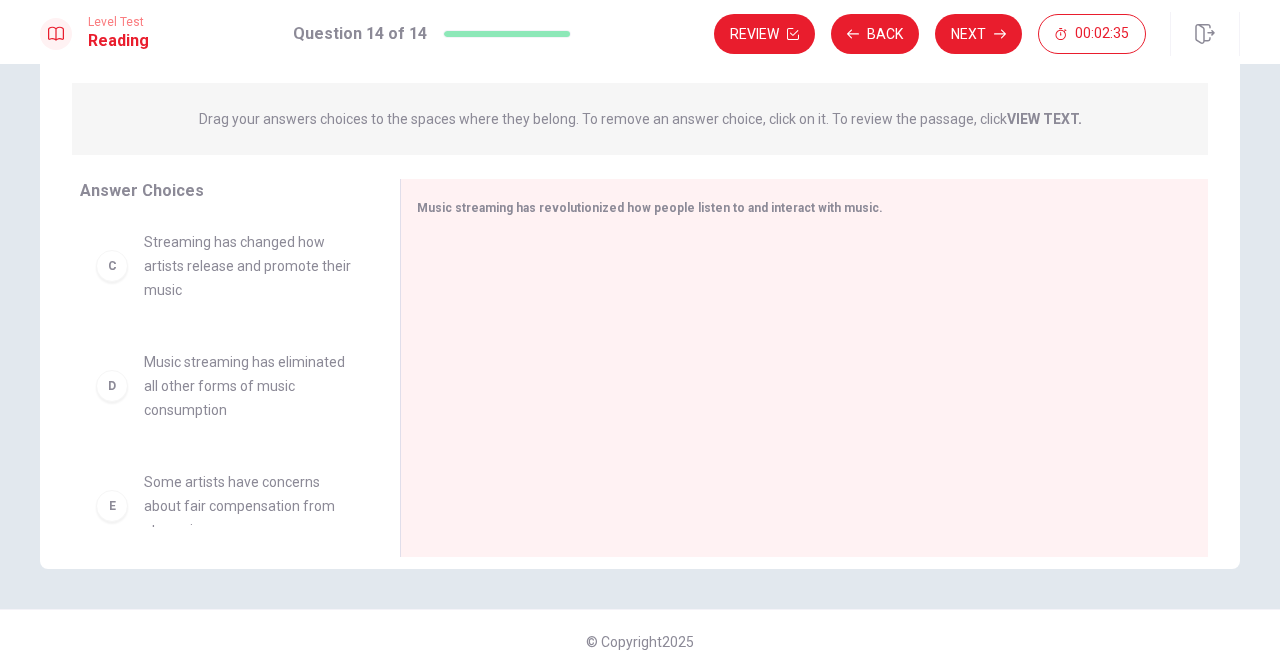 click on "Streaming has changed how artists release and promote their music" at bounding box center [248, 26] 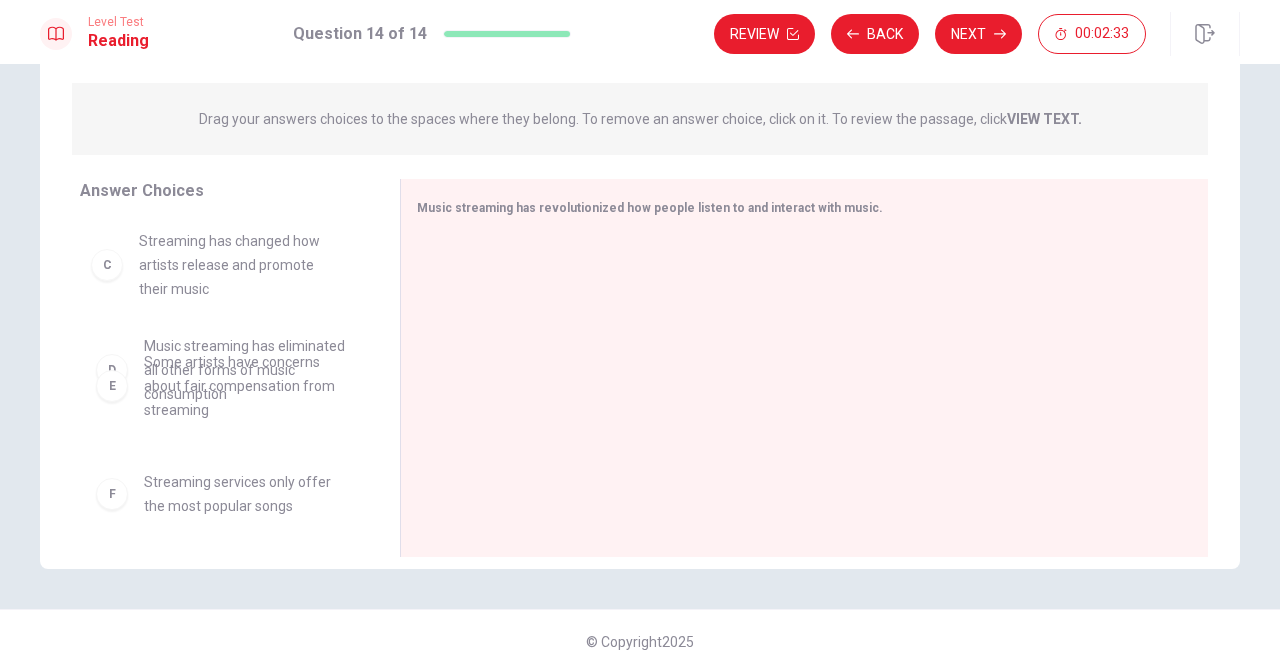 click on "A Streaming services offer convenient access to large music libraries B All streaming services are free and supported by advertisements D Music streaming has eliminated all other forms of music consumption E Some artists have concerns about fair compensation from streaming F Streaming services only offer the most popular songs" at bounding box center (224, 128) 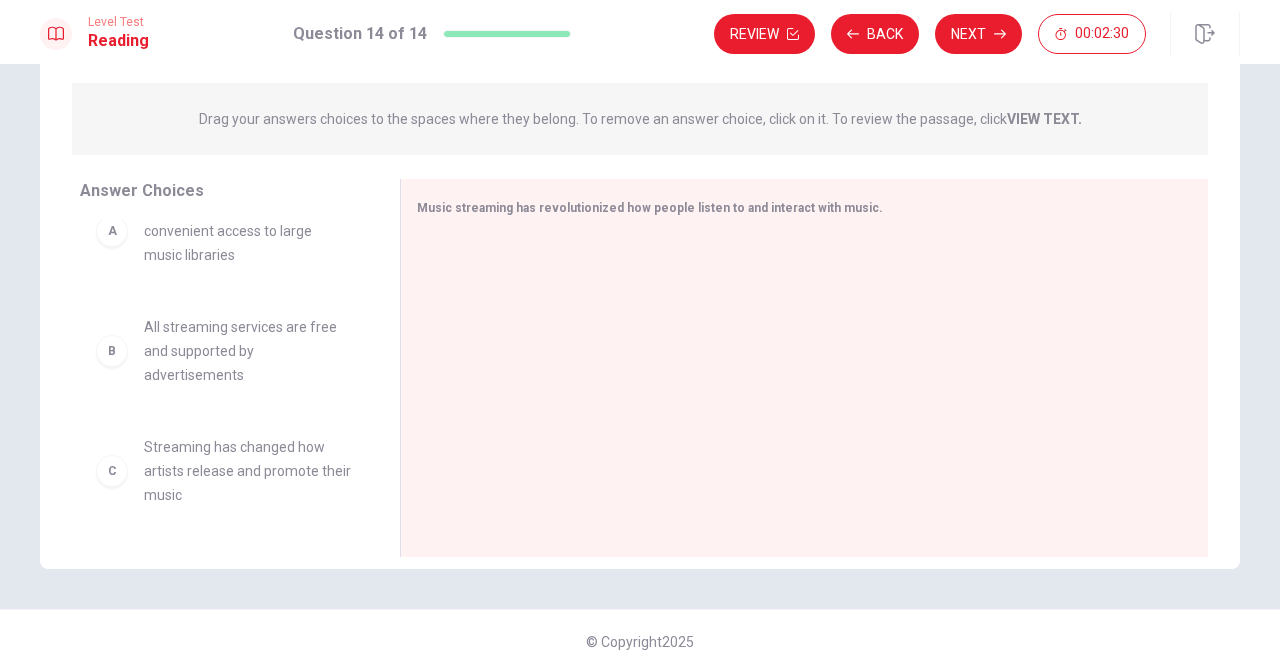 scroll, scrollTop: 0, scrollLeft: 0, axis: both 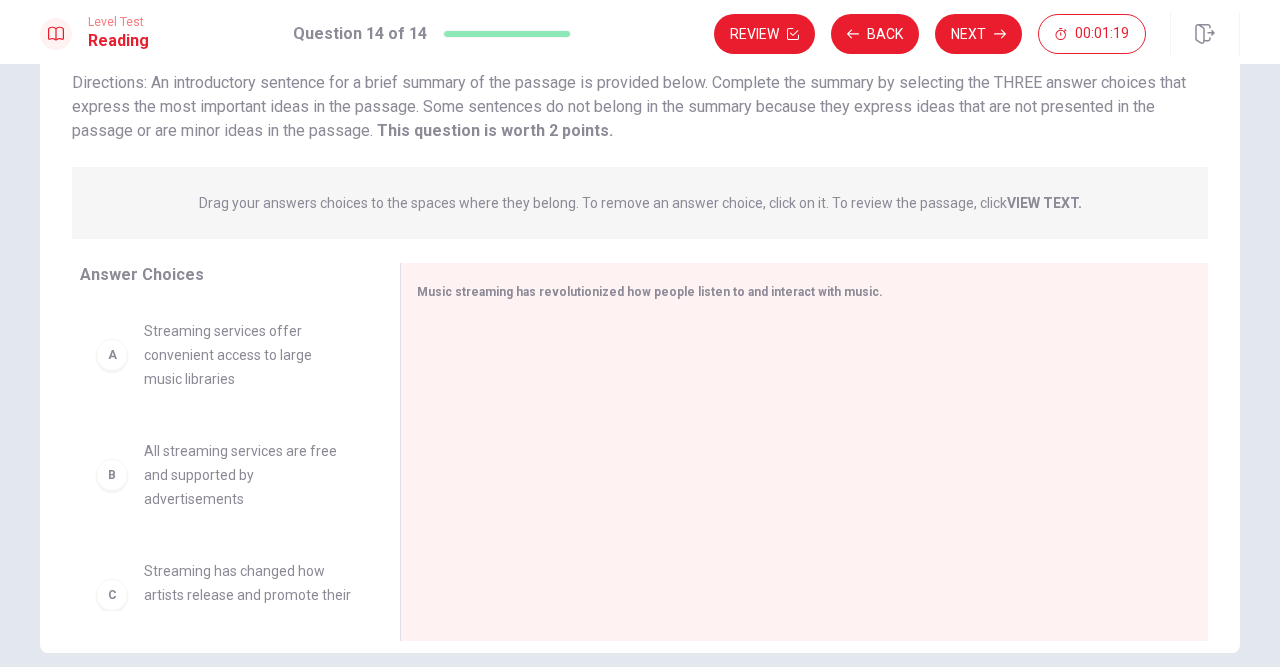 click on "Streaming services offer convenient access to large music libraries" at bounding box center (248, 355) 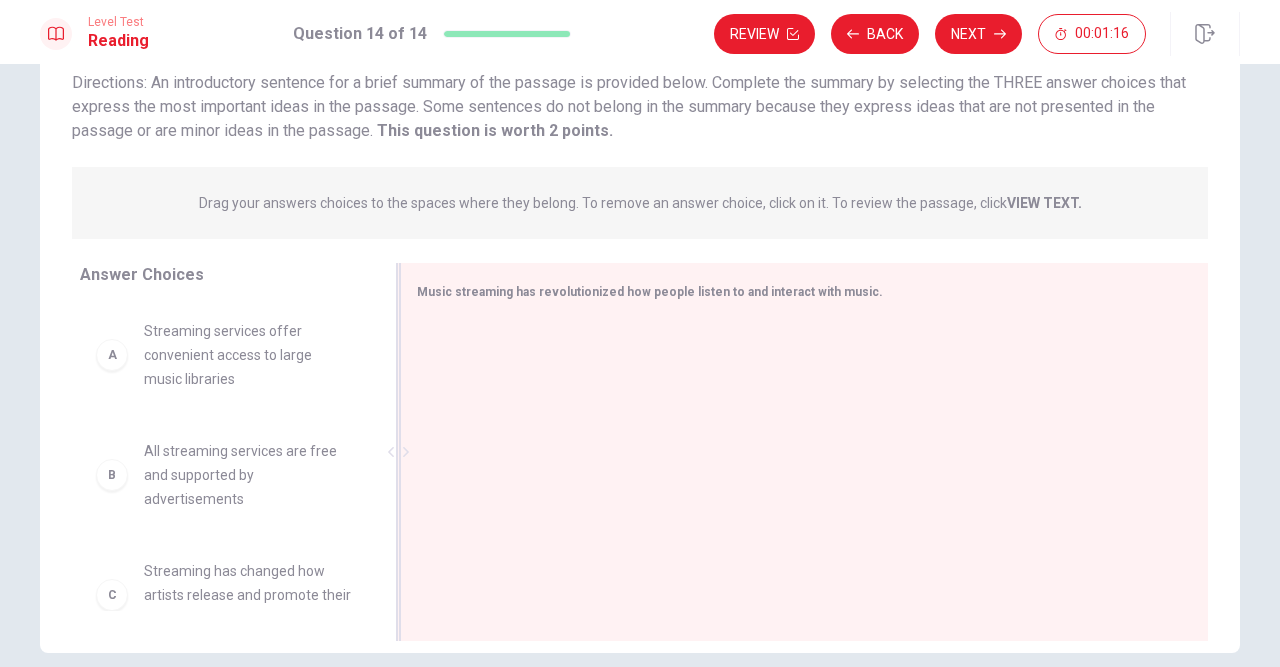 click on "Music streaming has revolutionized how people listen to and interact with music." at bounding box center (650, 292) 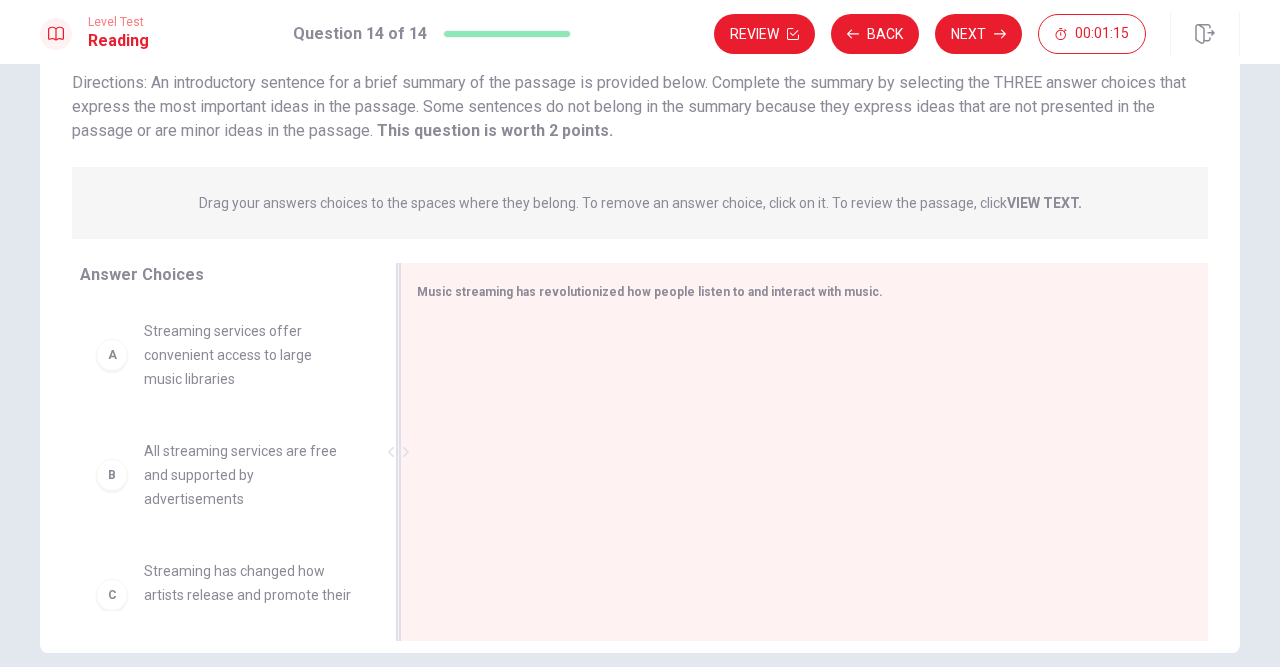 click at bounding box center [796, 454] 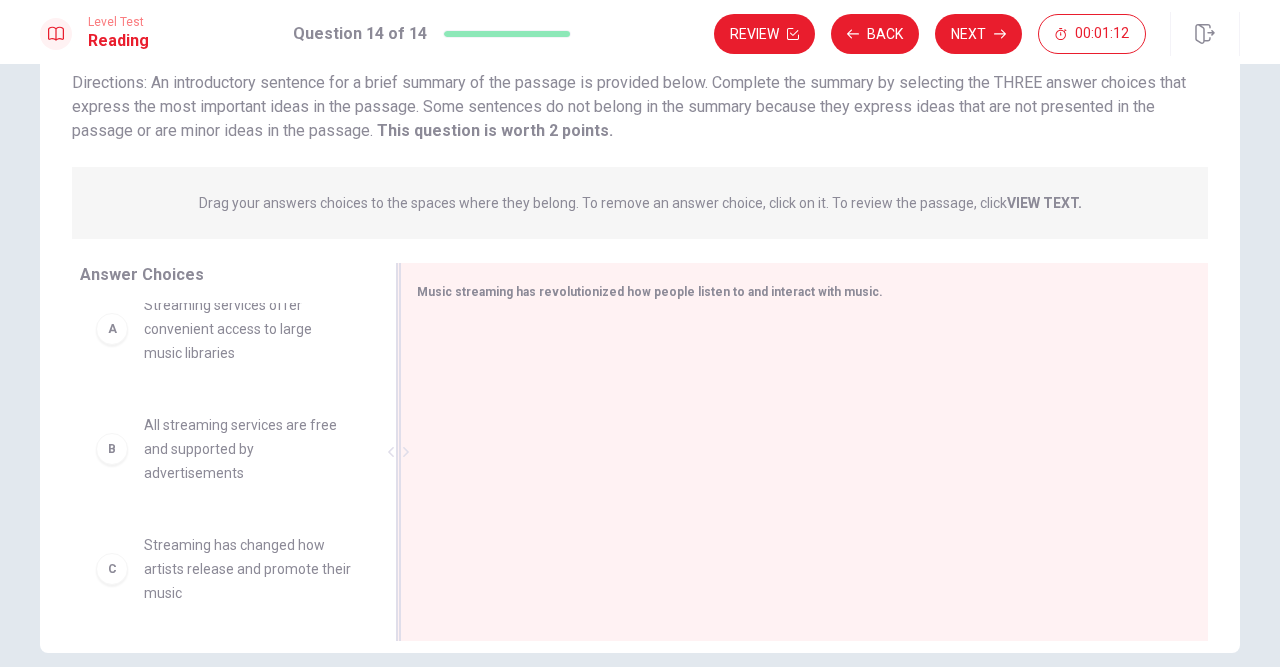 scroll, scrollTop: 0, scrollLeft: 0, axis: both 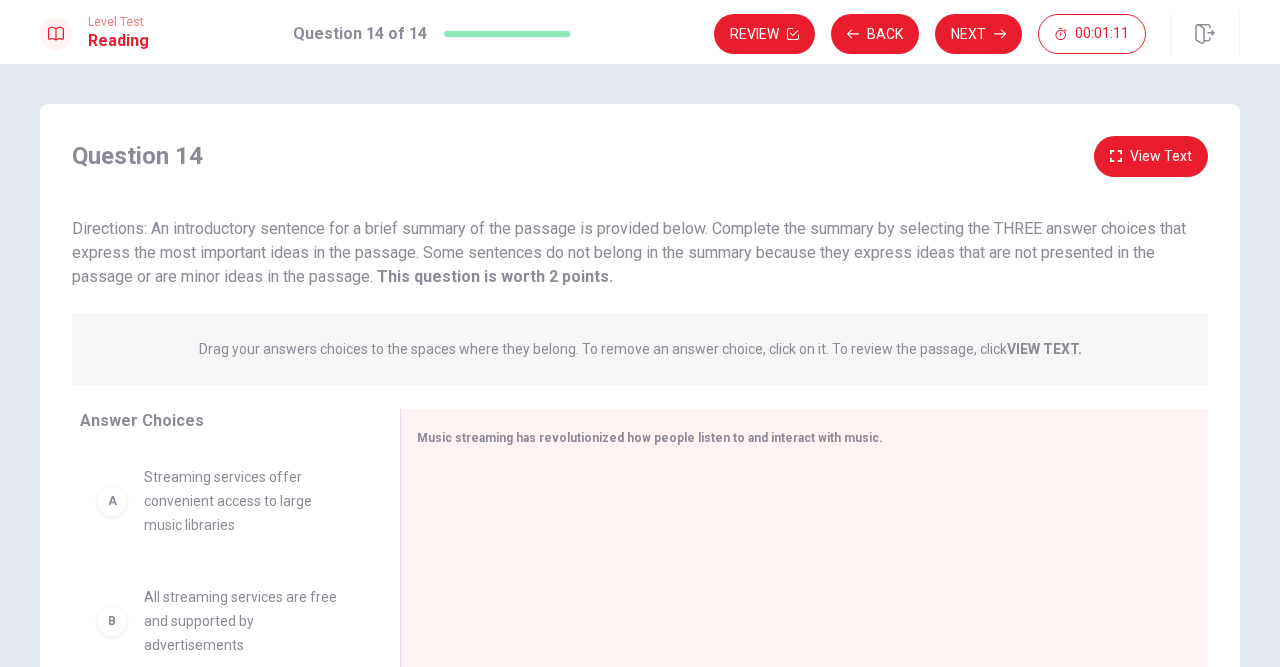 click on "A" at bounding box center (112, 501) 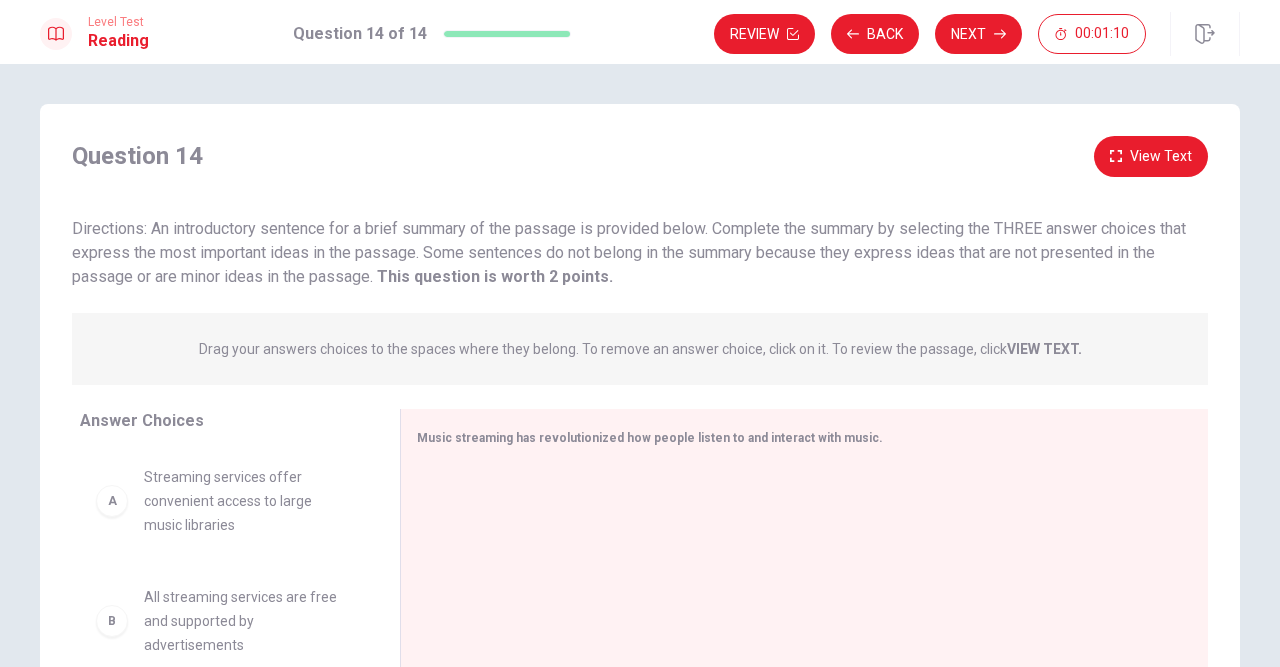 click on "A" at bounding box center (112, 501) 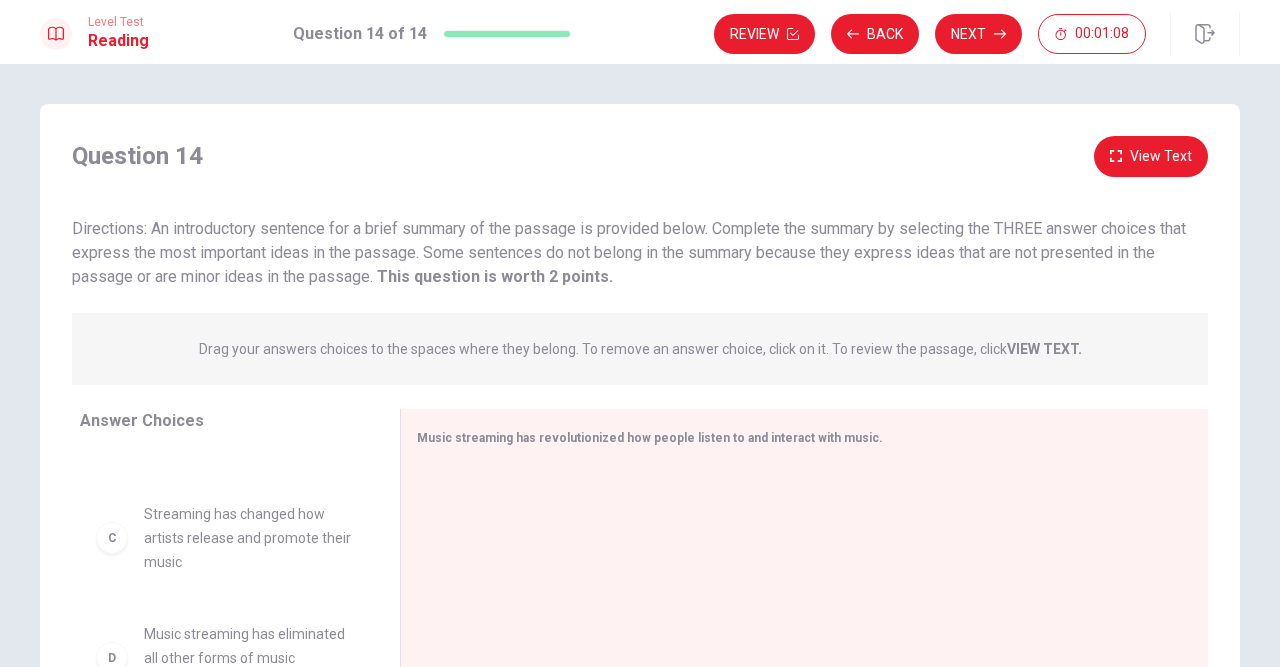 scroll, scrollTop: 204, scrollLeft: 0, axis: vertical 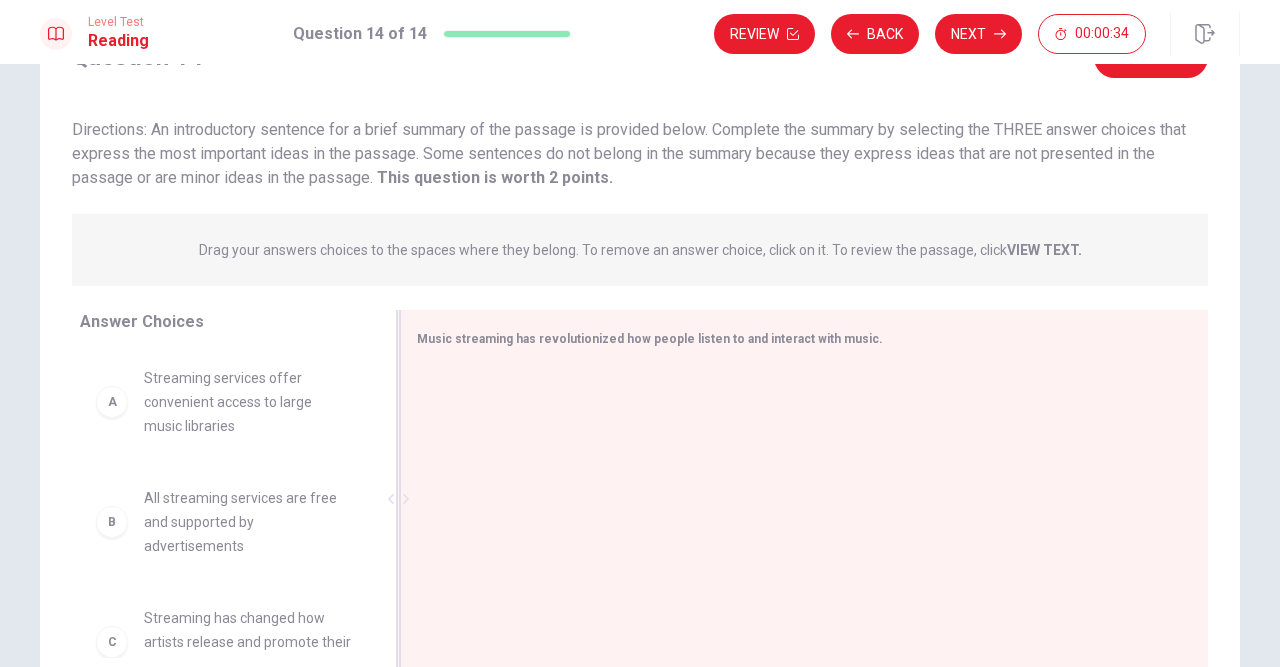 click at bounding box center [796, 501] 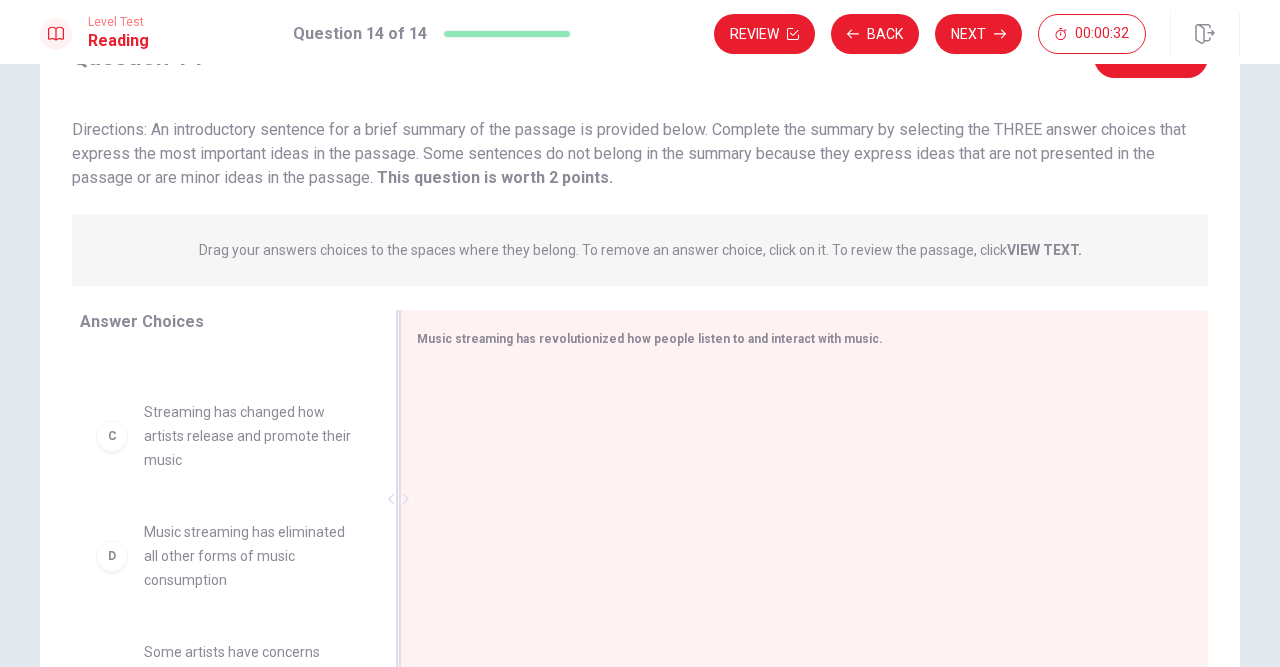 scroll, scrollTop: 252, scrollLeft: 0, axis: vertical 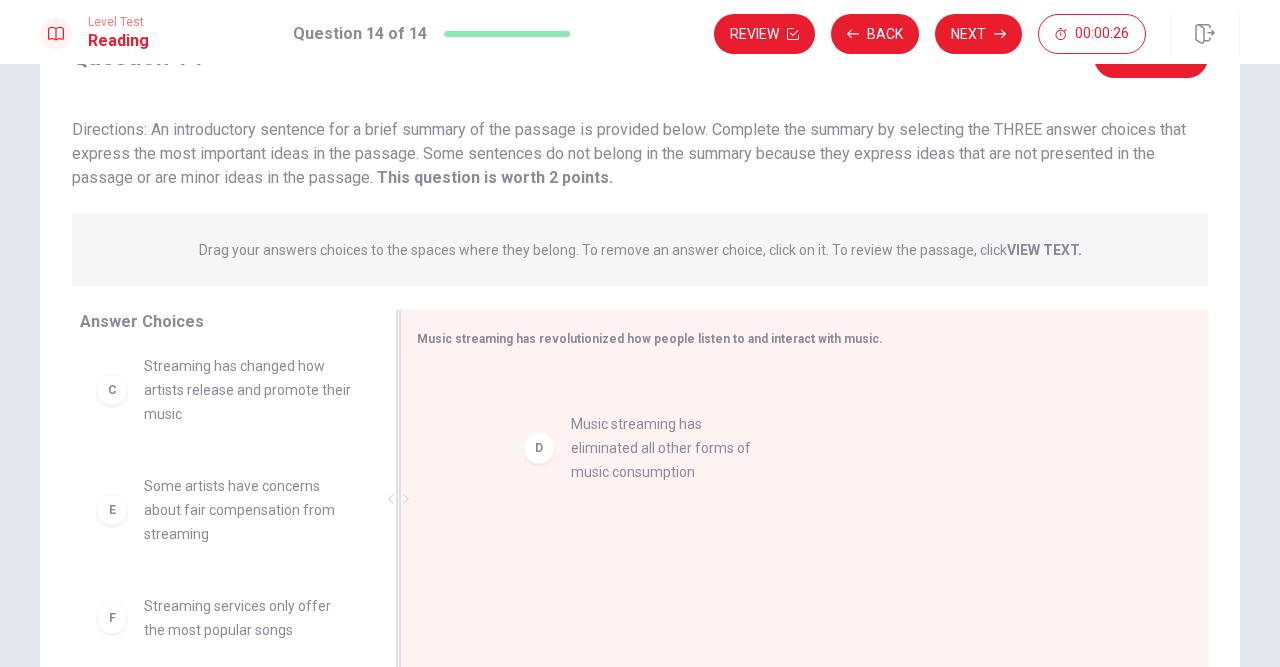 drag, startPoint x: 316, startPoint y: 499, endPoint x: 749, endPoint y: 431, distance: 438.30698 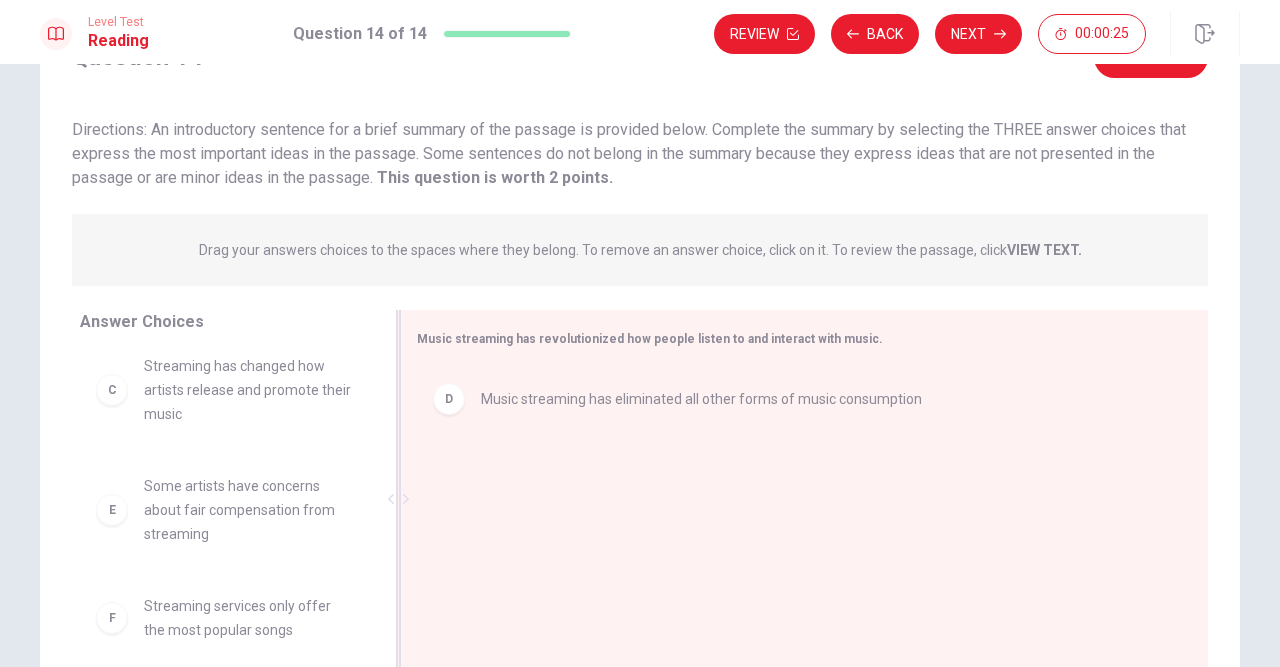 scroll, scrollTop: 252, scrollLeft: 0, axis: vertical 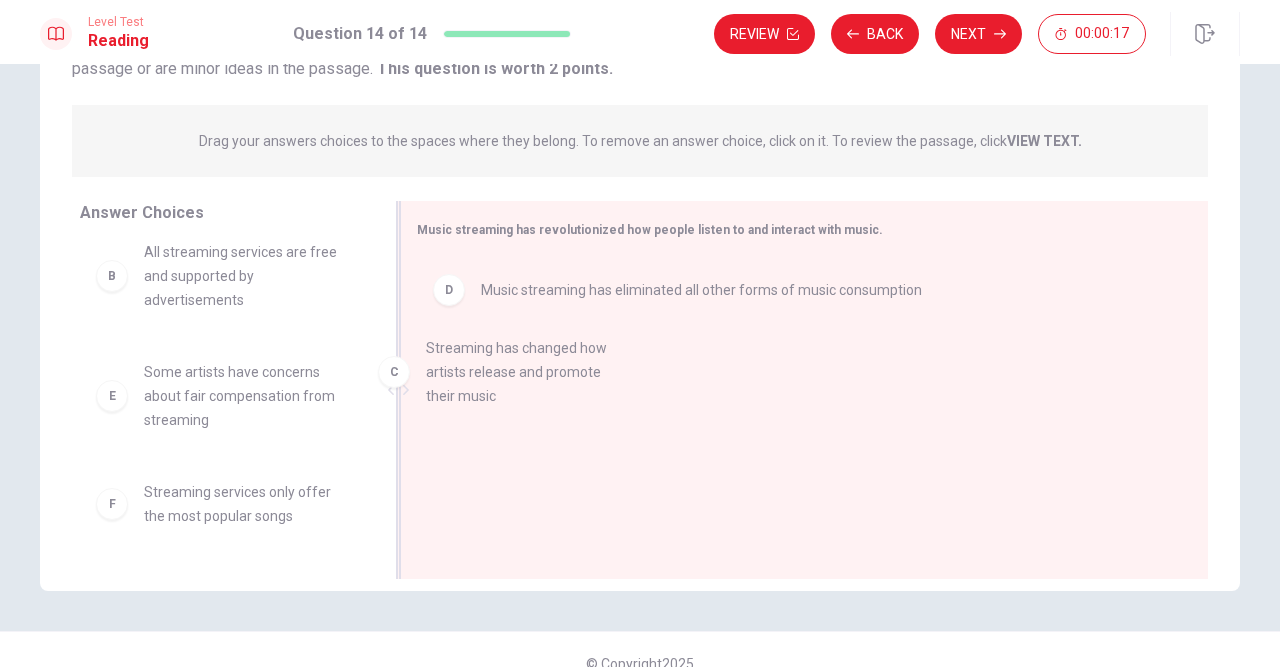 drag, startPoint x: 254, startPoint y: 395, endPoint x: 598, endPoint y: 367, distance: 345.13766 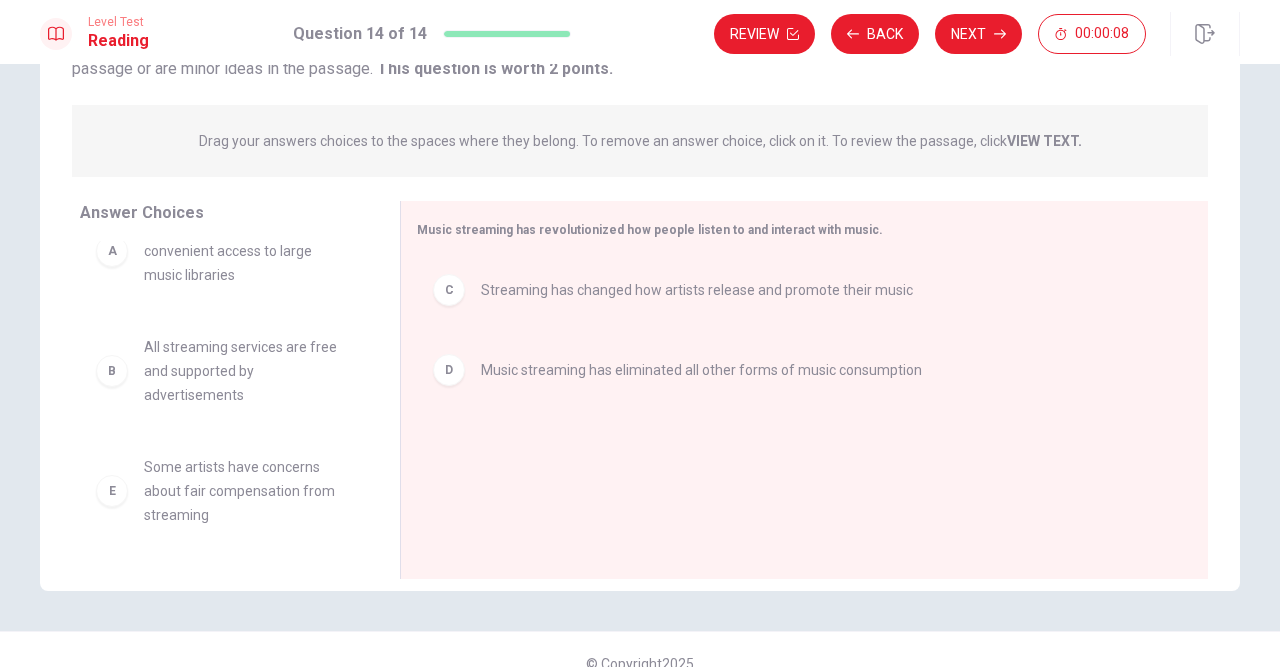 scroll, scrollTop: 0, scrollLeft: 0, axis: both 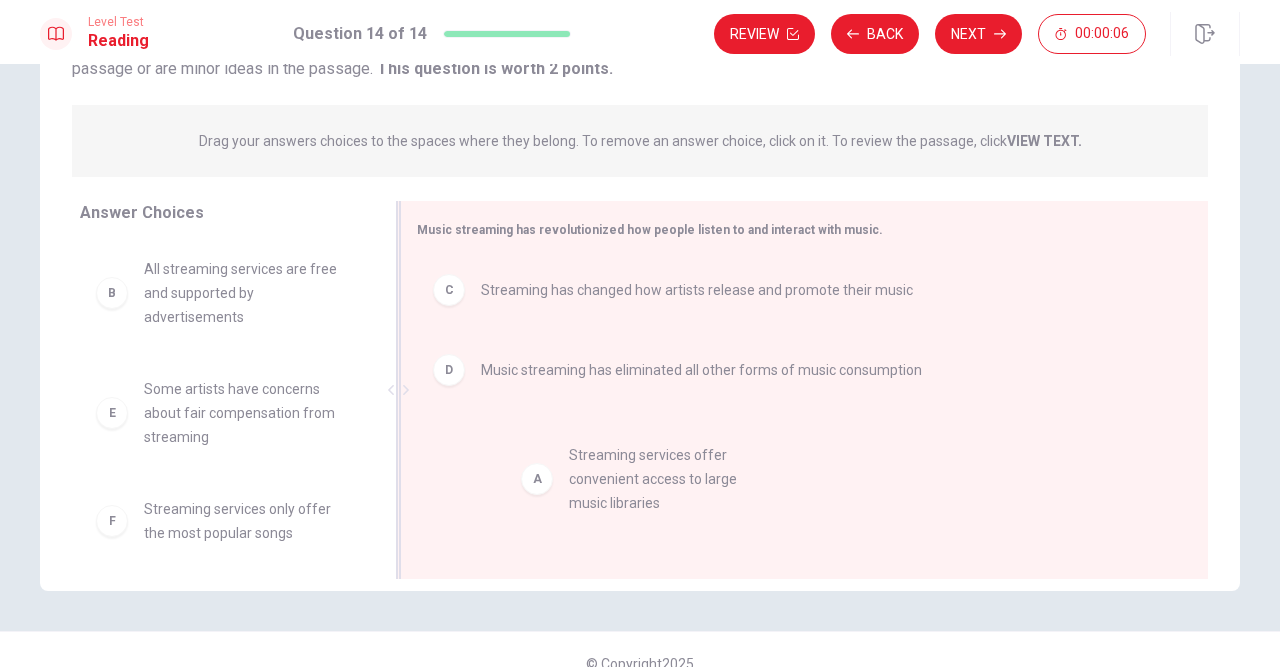 drag, startPoint x: 251, startPoint y: 281, endPoint x: 680, endPoint y: 461, distance: 465.2322 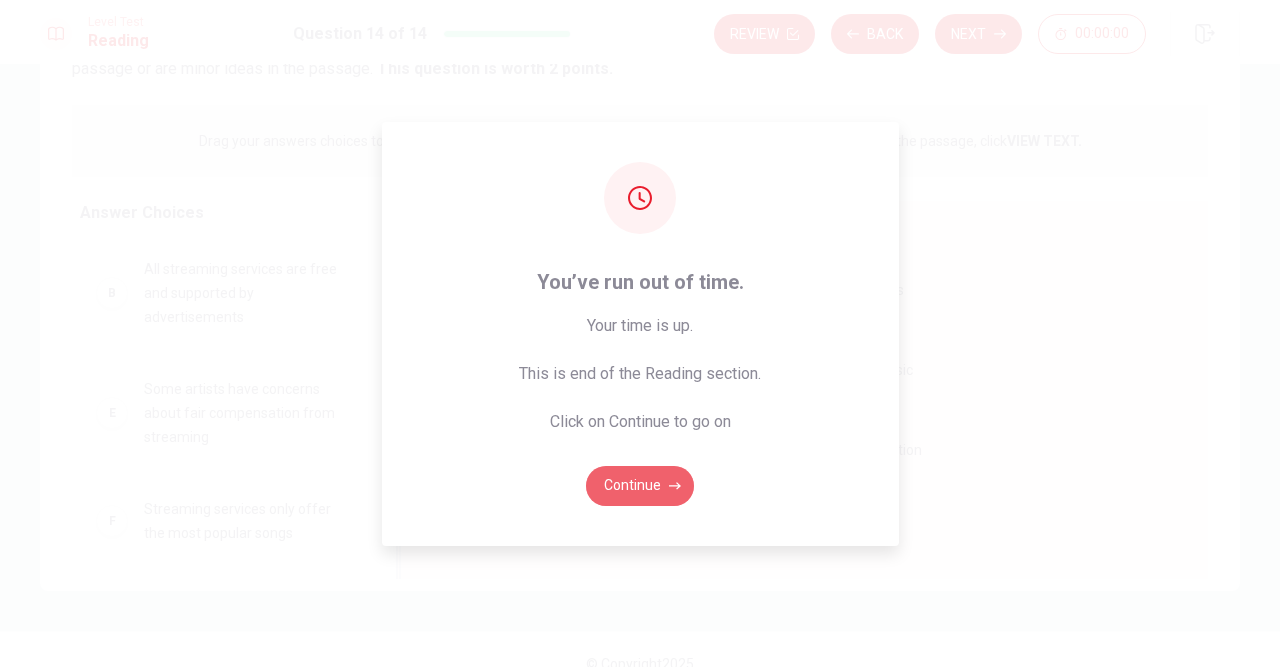 drag, startPoint x: 648, startPoint y: 482, endPoint x: 641, endPoint y: 470, distance: 13.892444 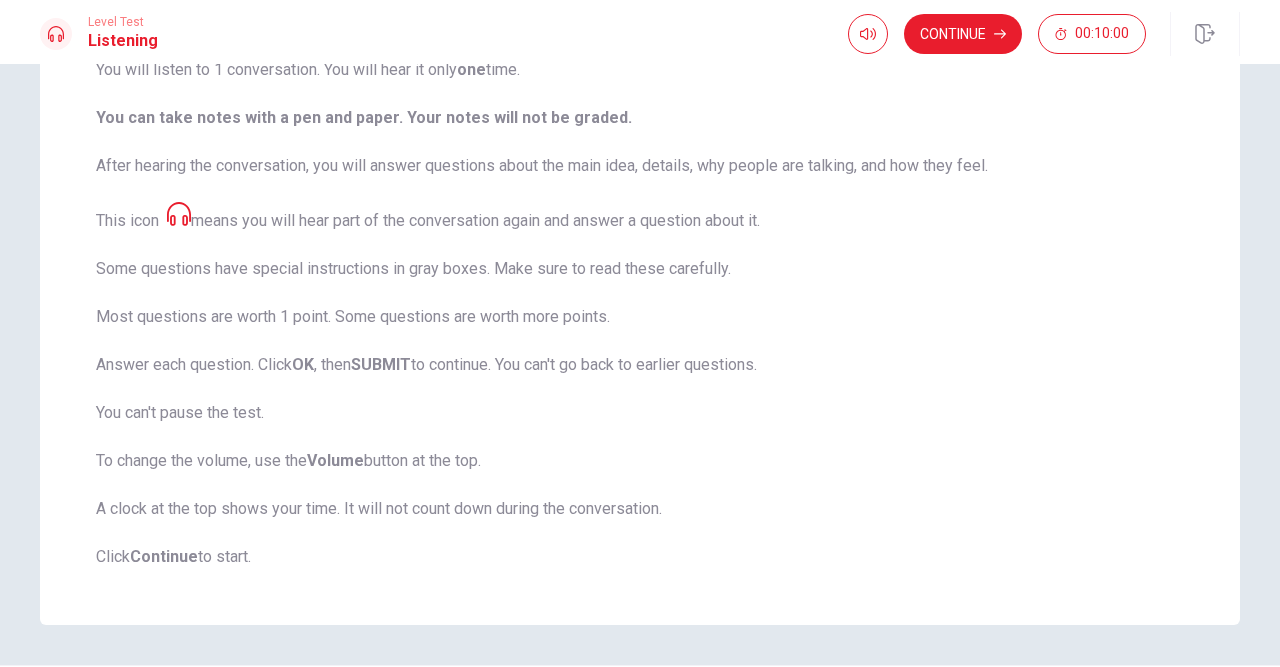 scroll, scrollTop: 231, scrollLeft: 0, axis: vertical 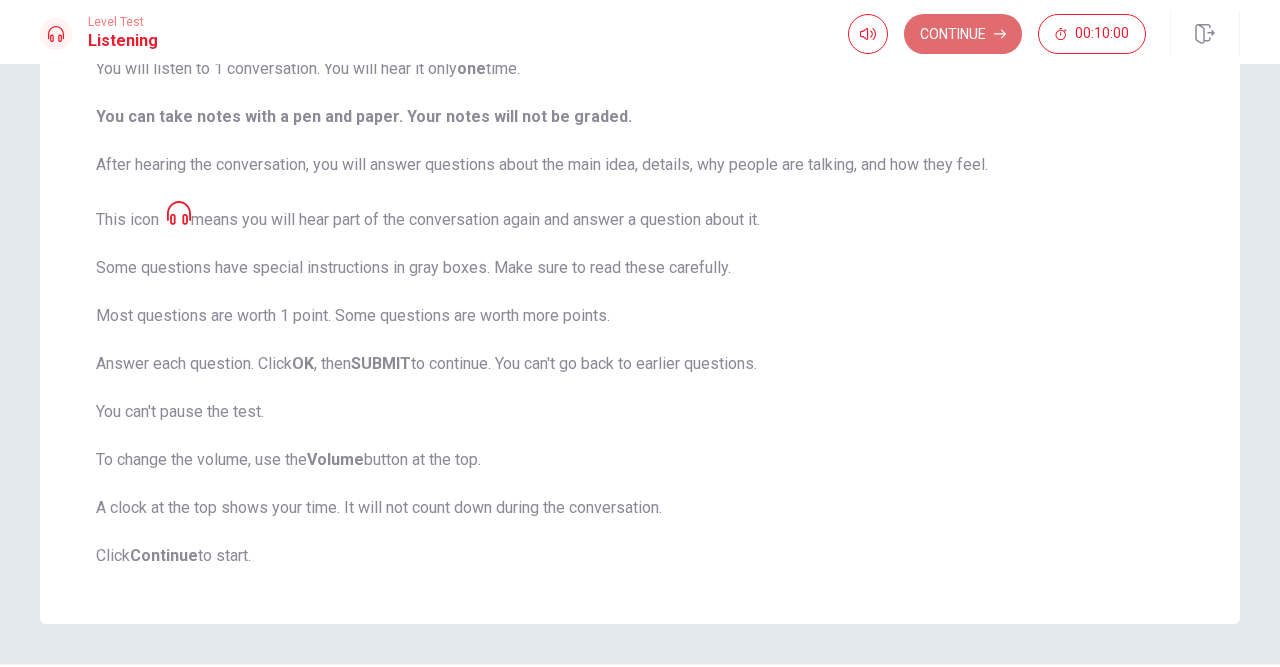 click on "Continue" at bounding box center (963, 34) 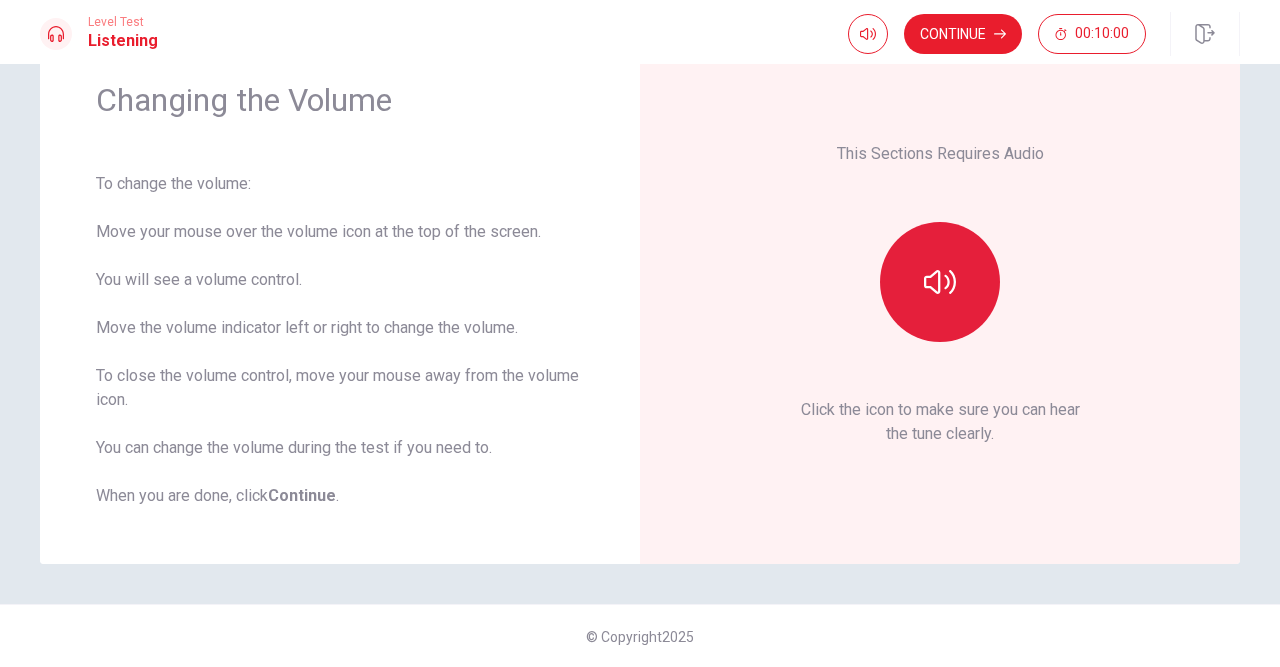 click at bounding box center [940, 282] 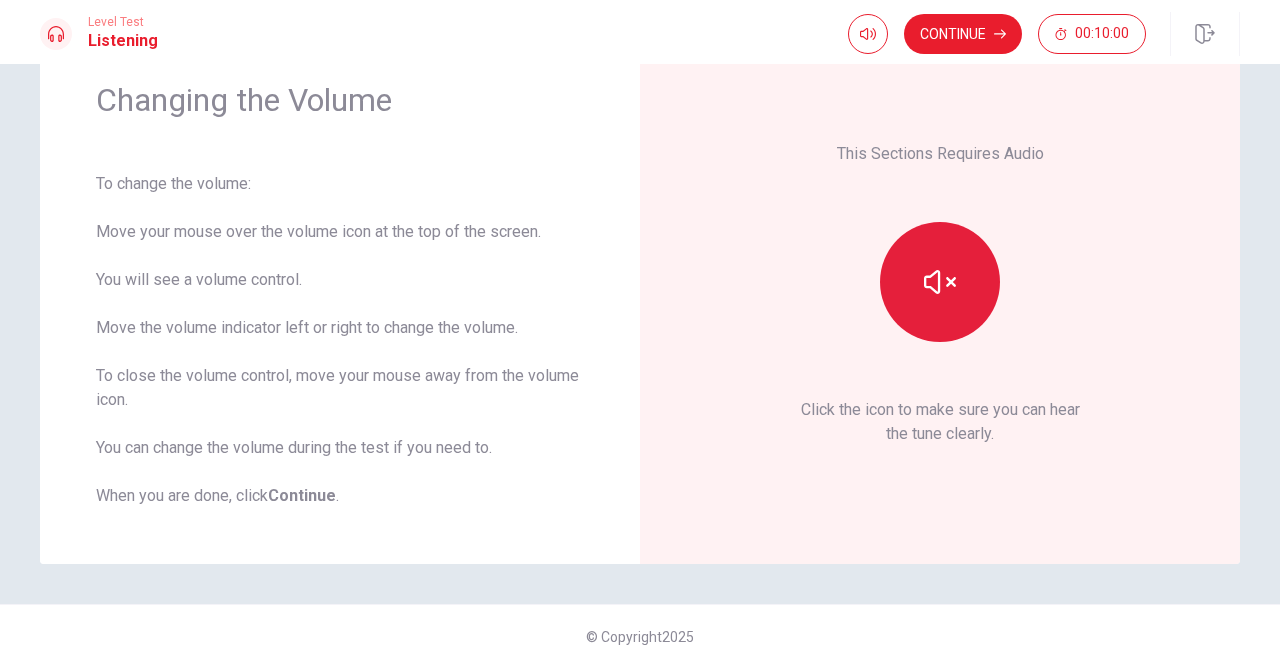 click at bounding box center (940, 282) 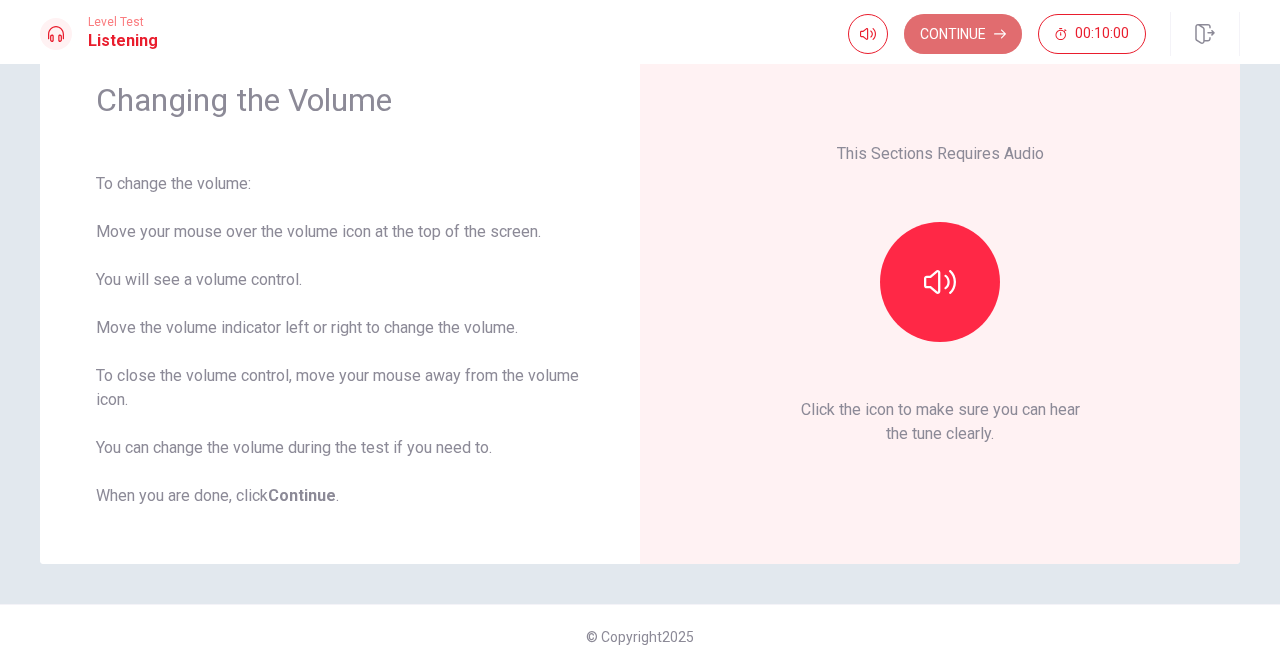 click on "Continue" at bounding box center [963, 34] 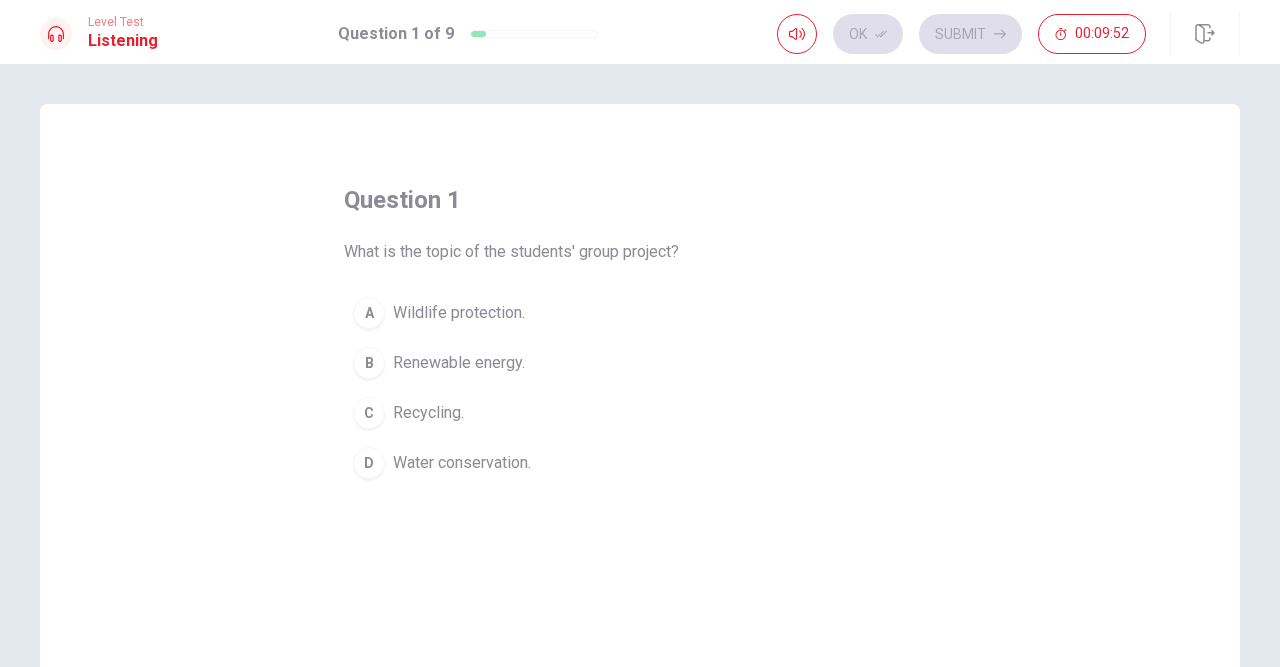 click on "Renewable energy." at bounding box center [459, 313] 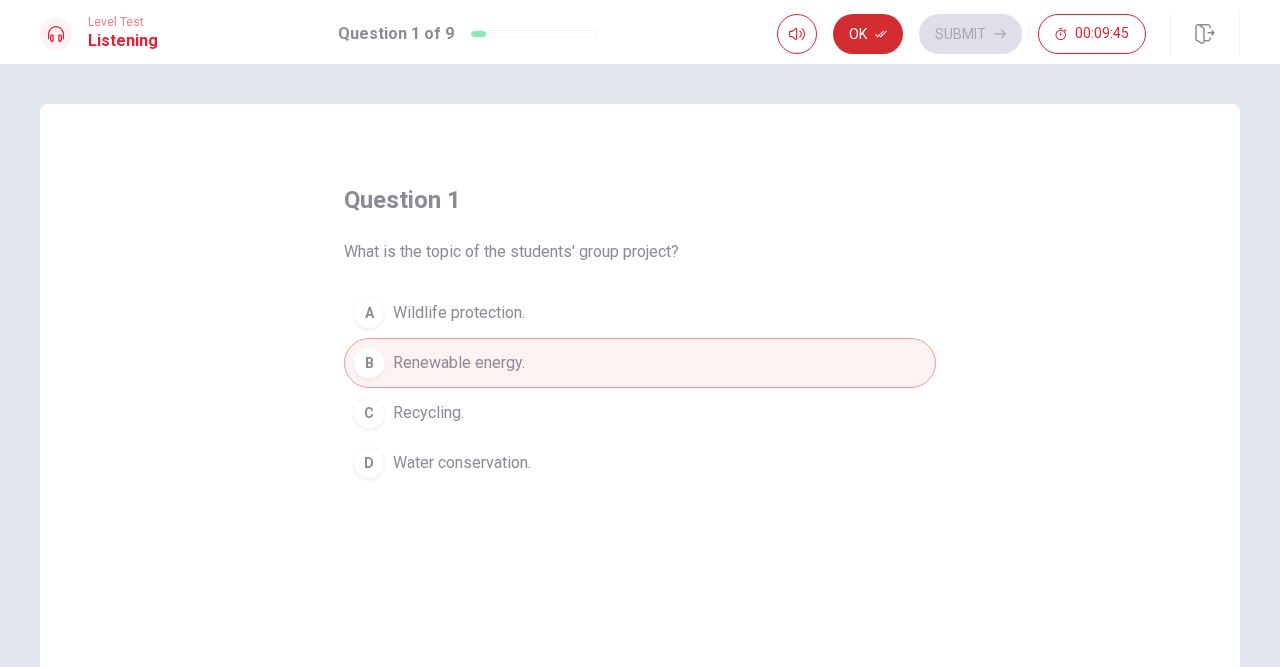 click at bounding box center [881, 34] 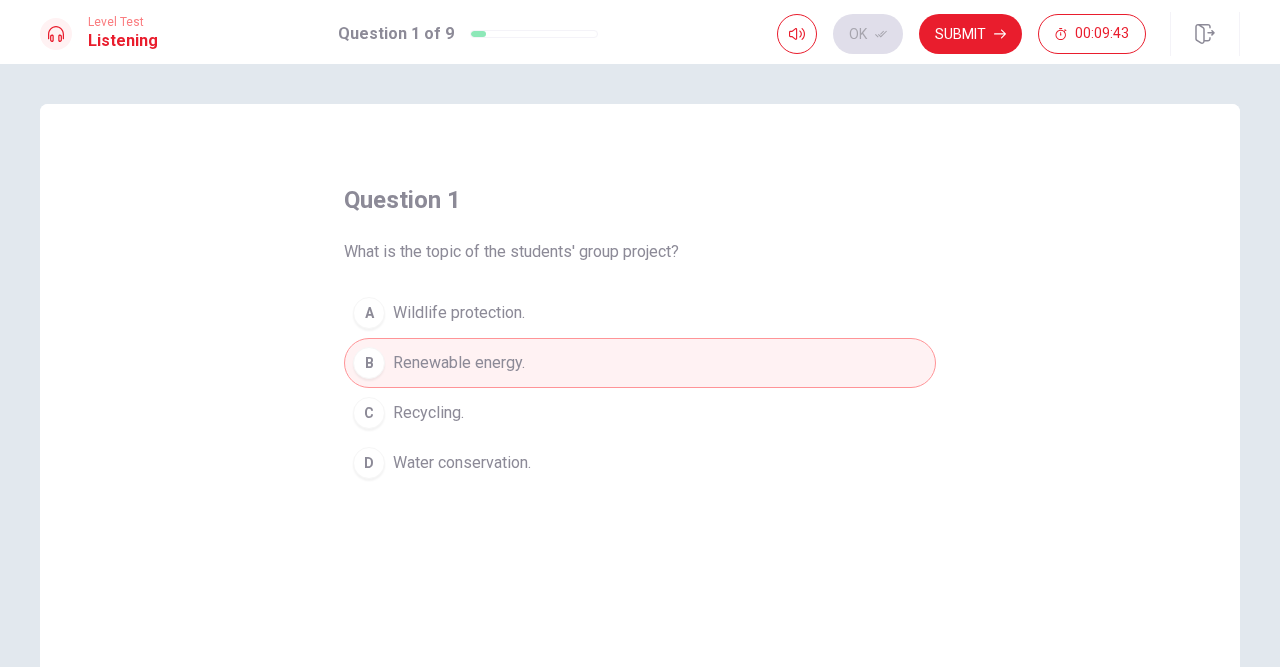 click on "question   1 What is the topic of the students' group project? A Wildlife protection. B Renewable energy.
C Recycling.
D Water conservation." at bounding box center (640, 336) 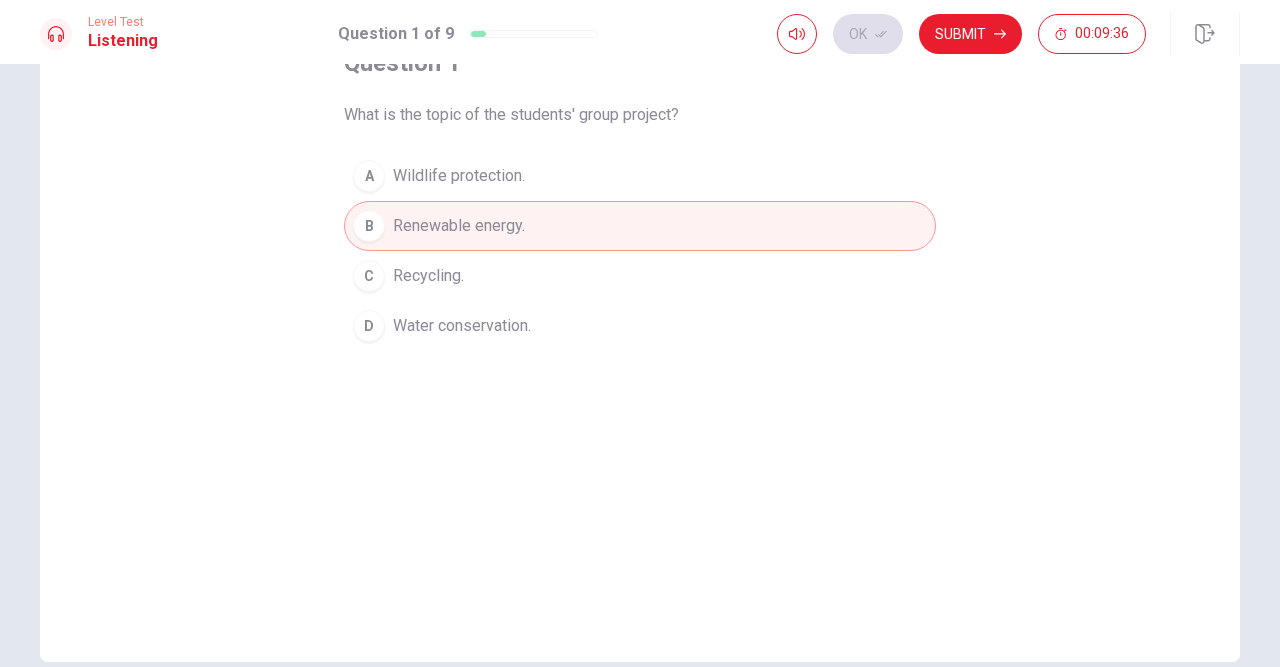 scroll, scrollTop: 0, scrollLeft: 0, axis: both 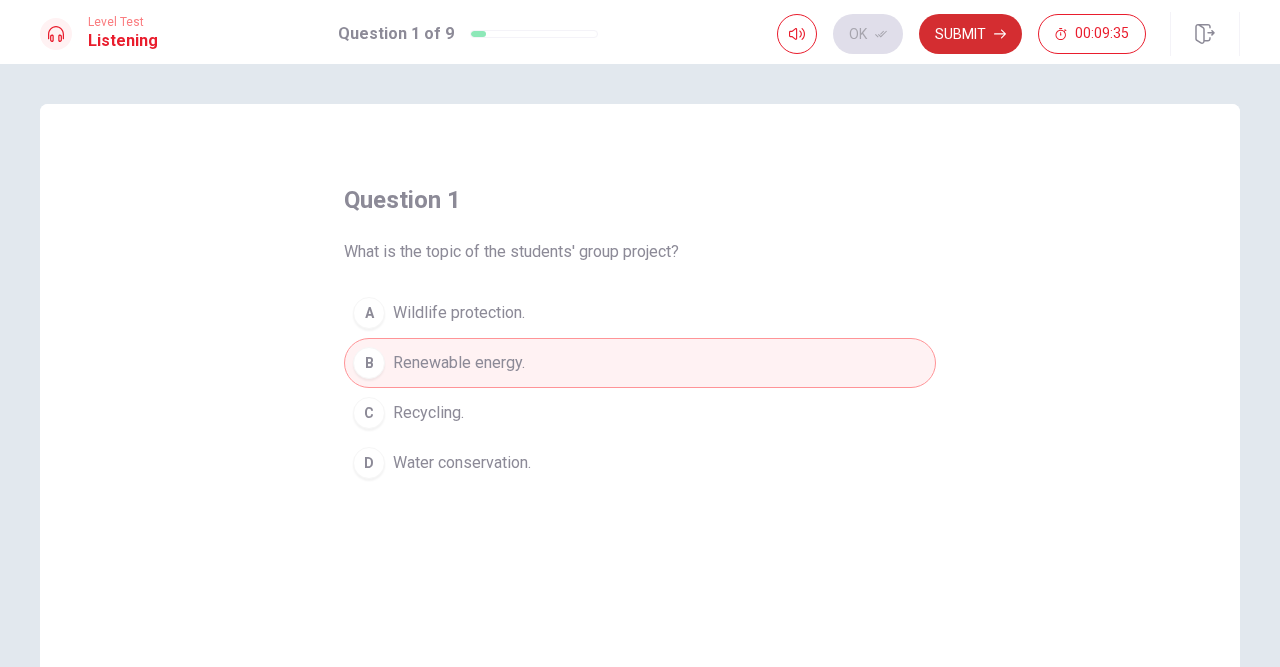 click at bounding box center (881, 34) 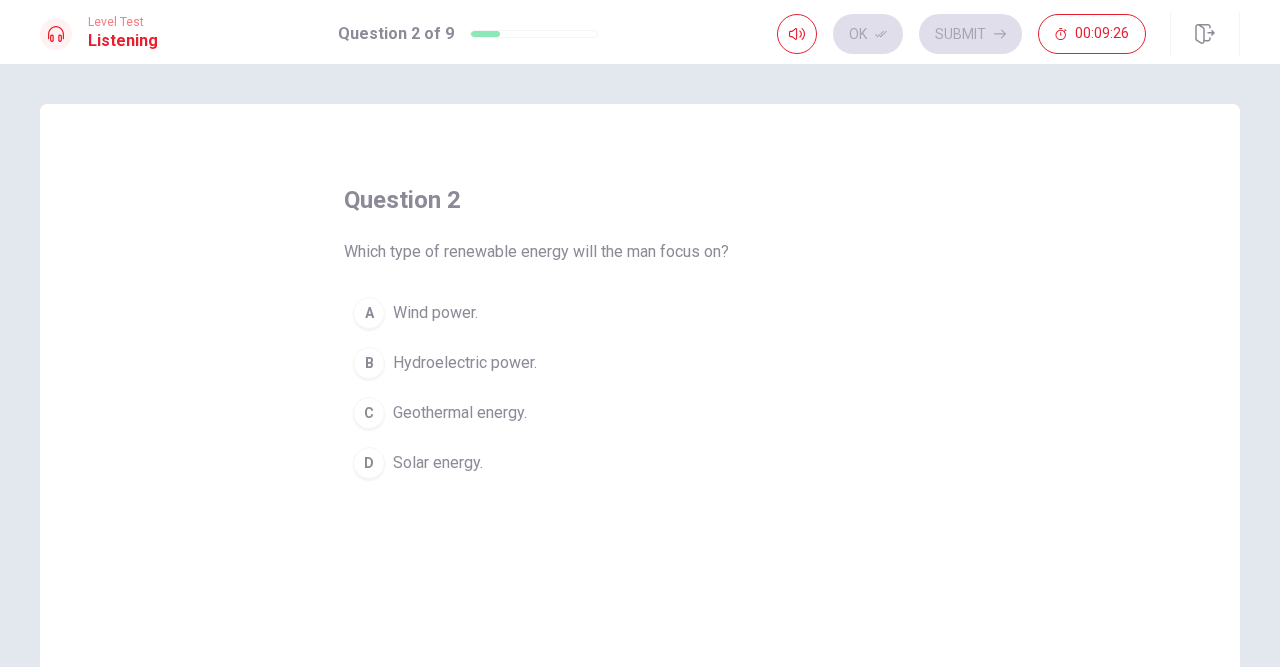 click on "B Hydroelectric power." at bounding box center (640, 363) 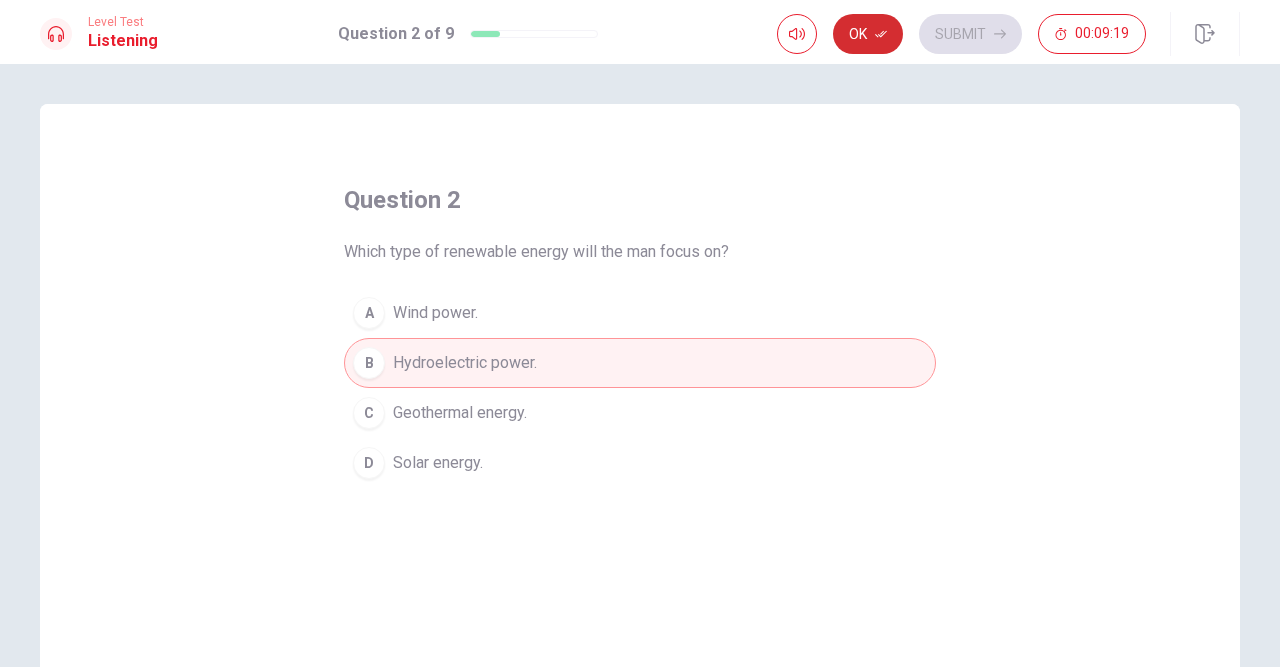 click at bounding box center (881, 34) 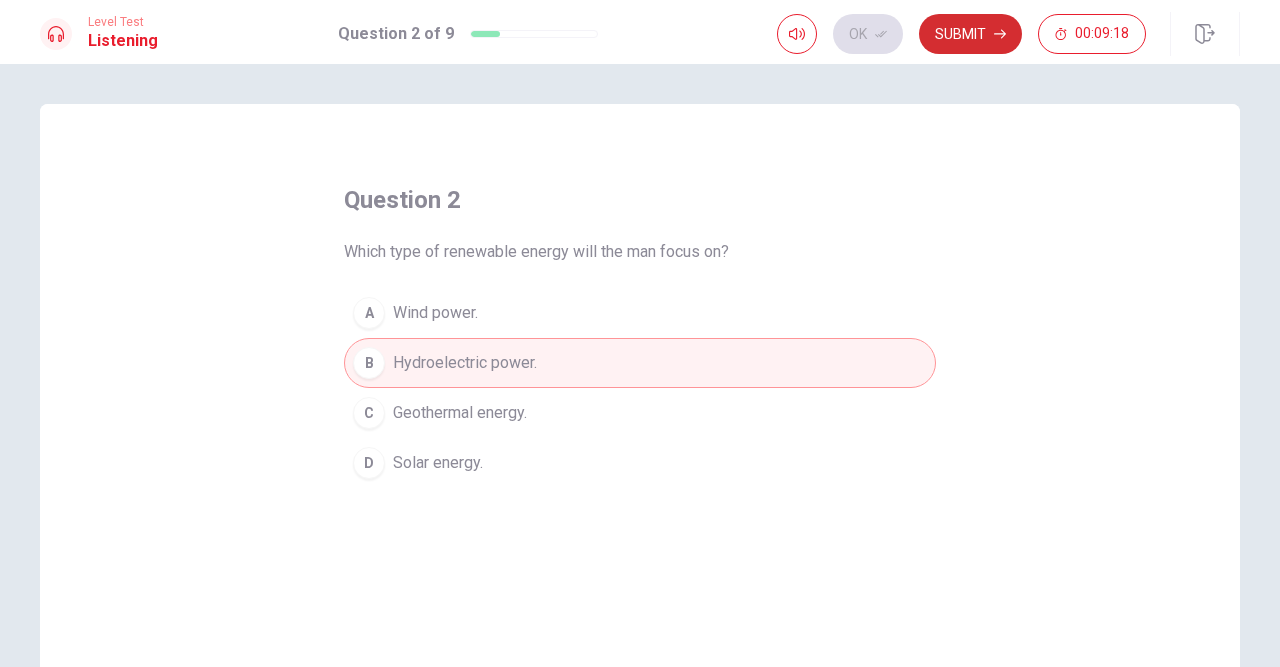 click at bounding box center [881, 34] 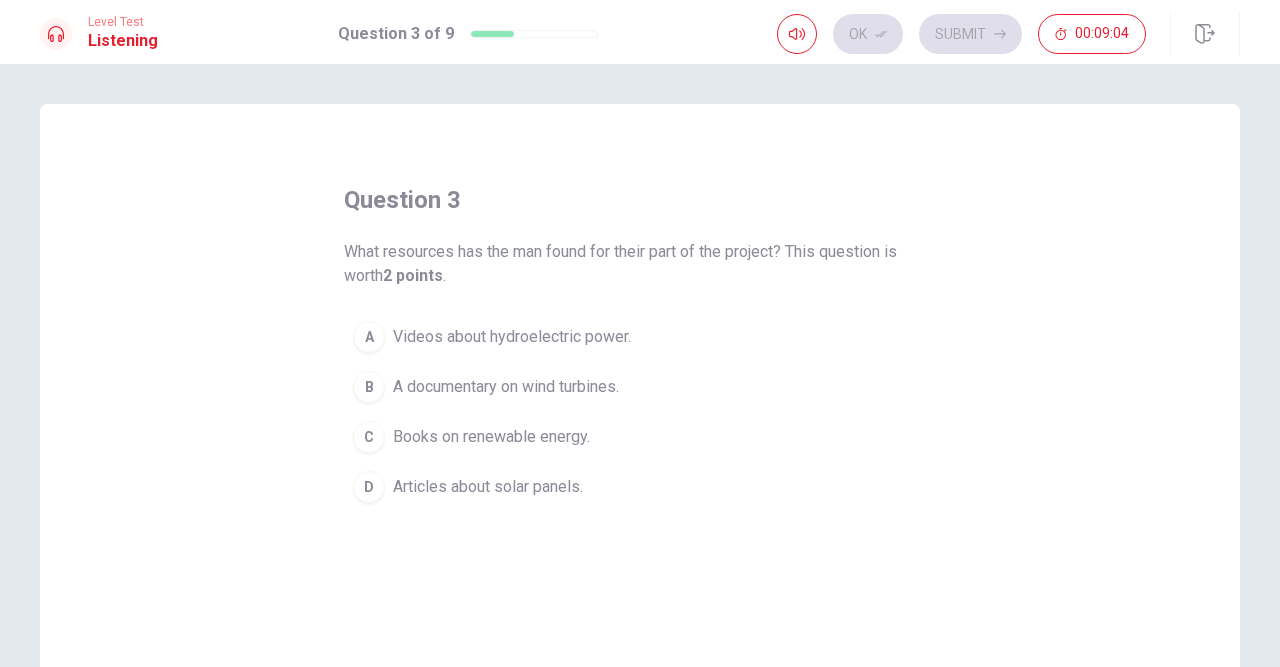 click on "question   3 What resources has the man found for their part of the project? This question is worth  2 points . A Videos about hydroelectric power. B A documentary on wind turbines.
C Books on renewable energy.
D Articles about solar panels." at bounding box center [640, 451] 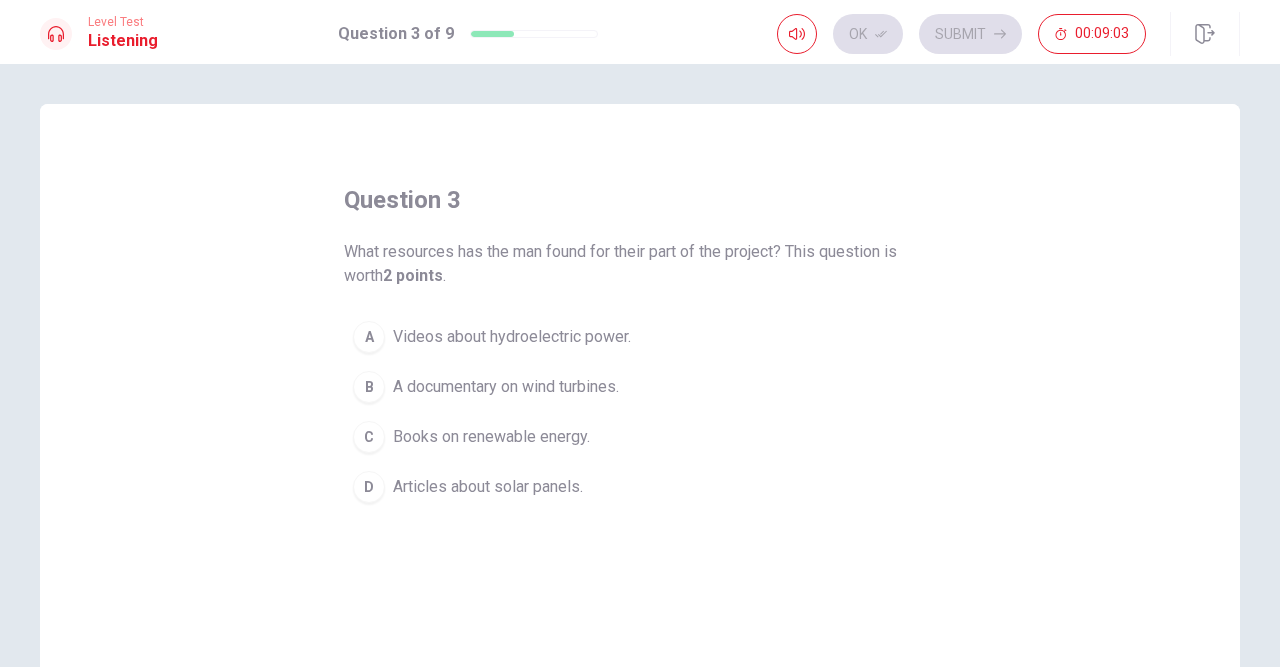 click on "A documentary on wind turbines." at bounding box center [512, 337] 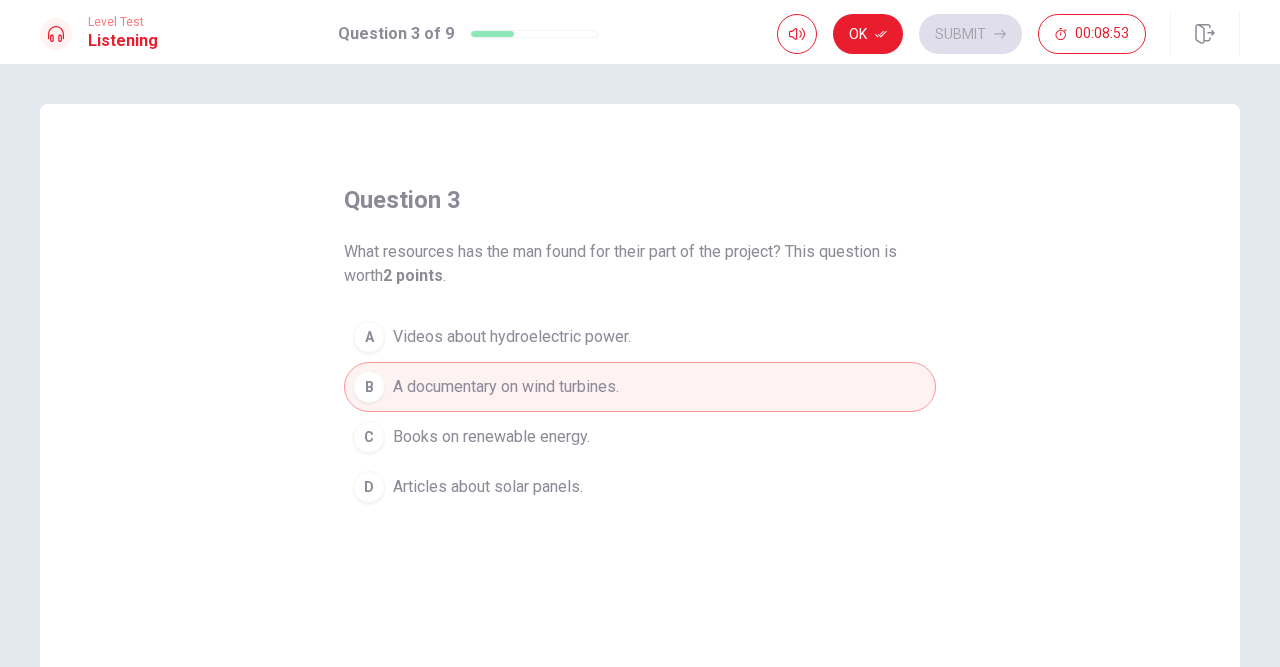 click on "A Videos about hydroelectric power." at bounding box center (640, 337) 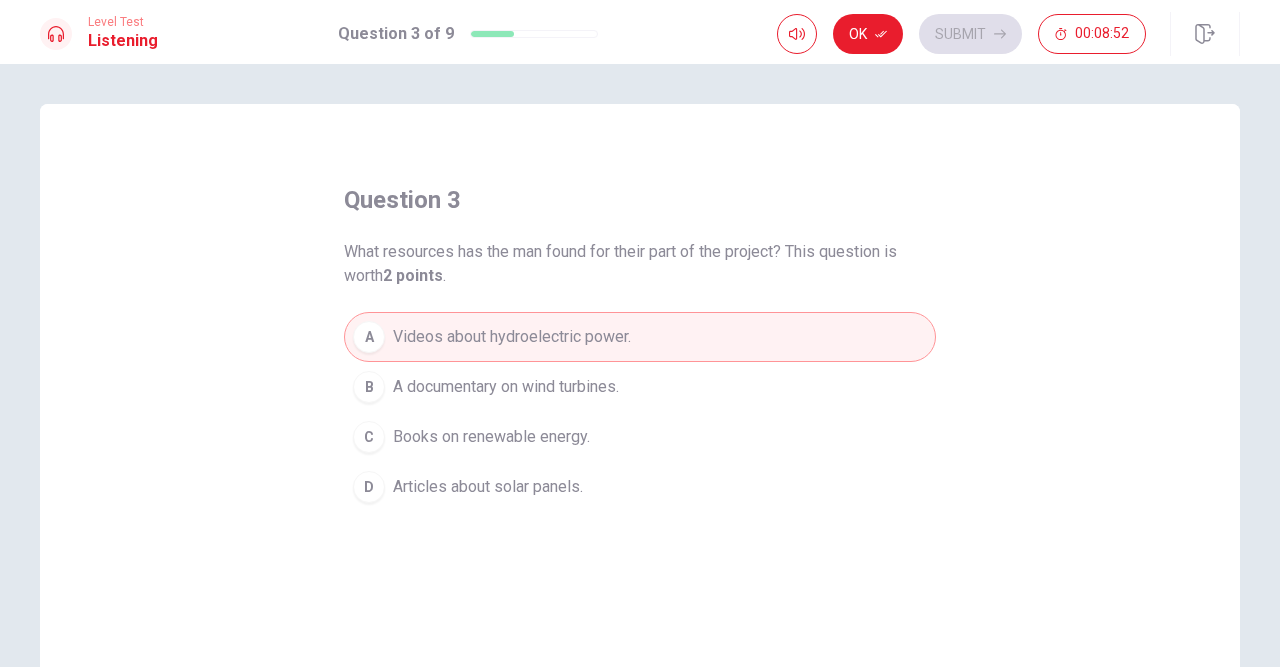 click on "B A documentary on wind turbines." at bounding box center (640, 387) 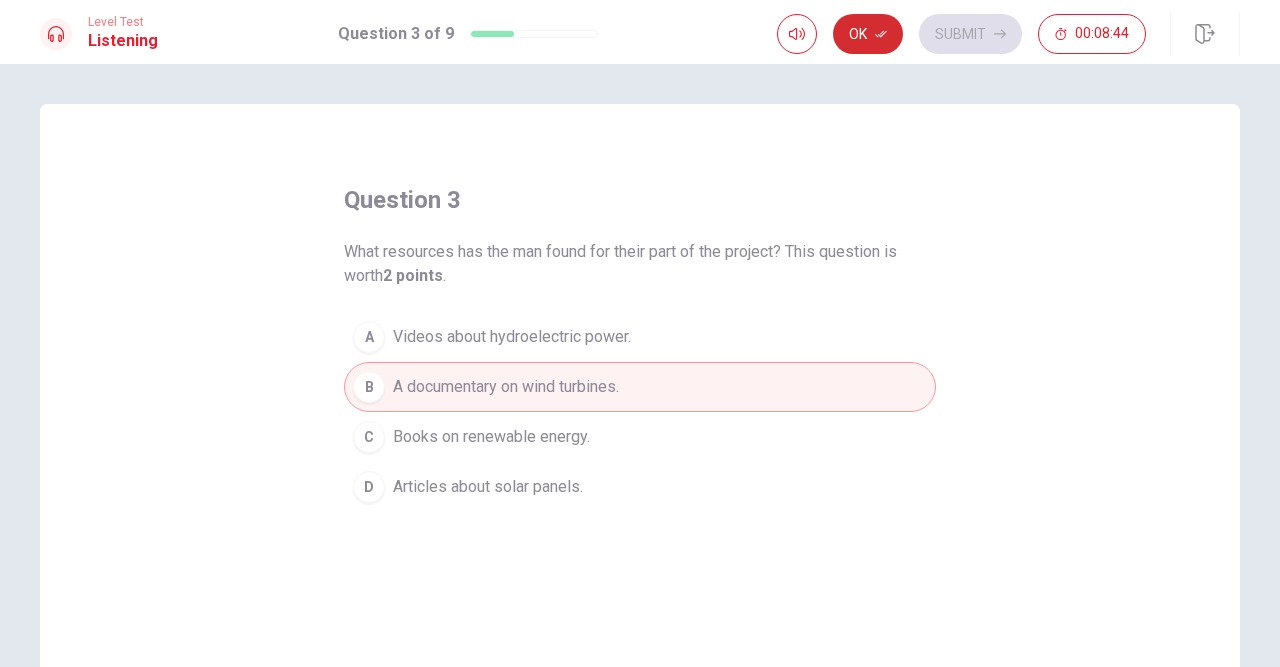 click at bounding box center [881, 34] 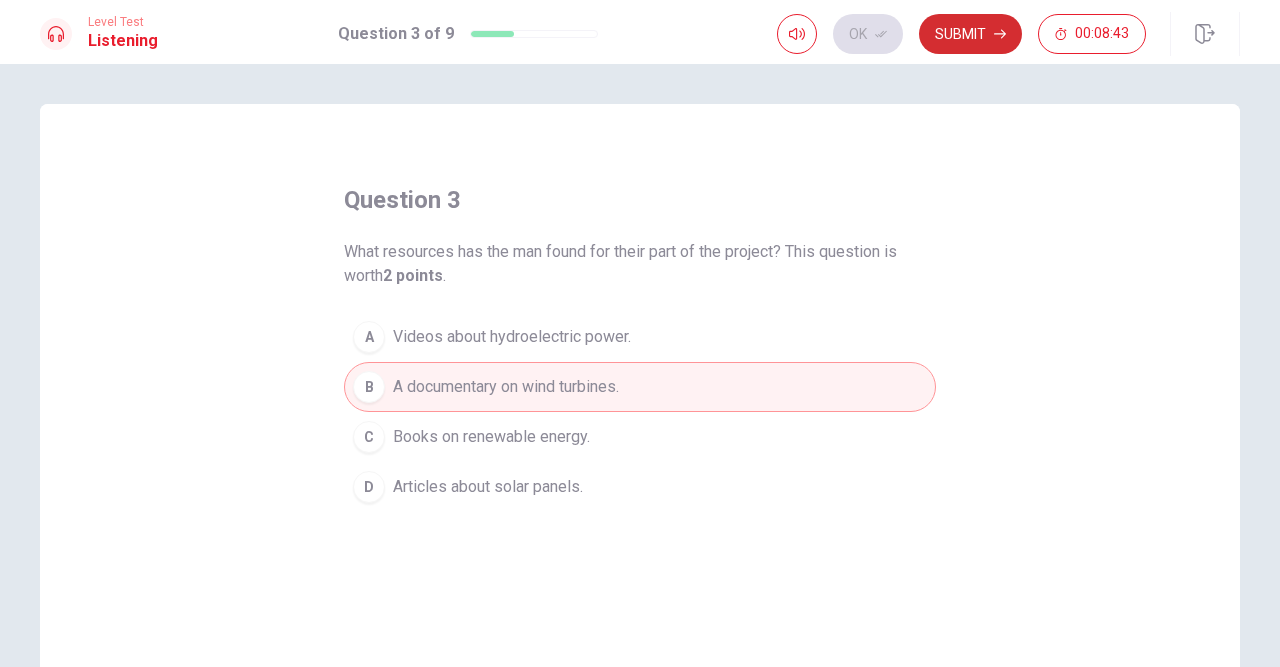 click on "Submit" at bounding box center [970, 34] 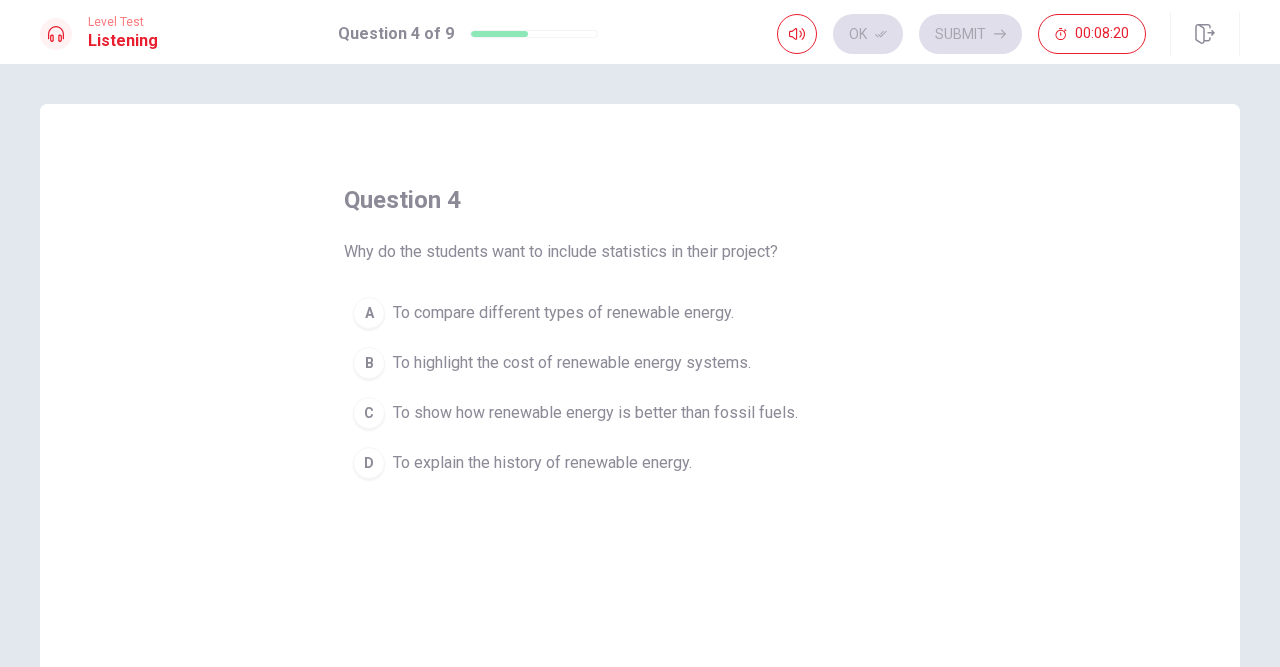 click on "A To compare different types of renewable energy." at bounding box center [640, 313] 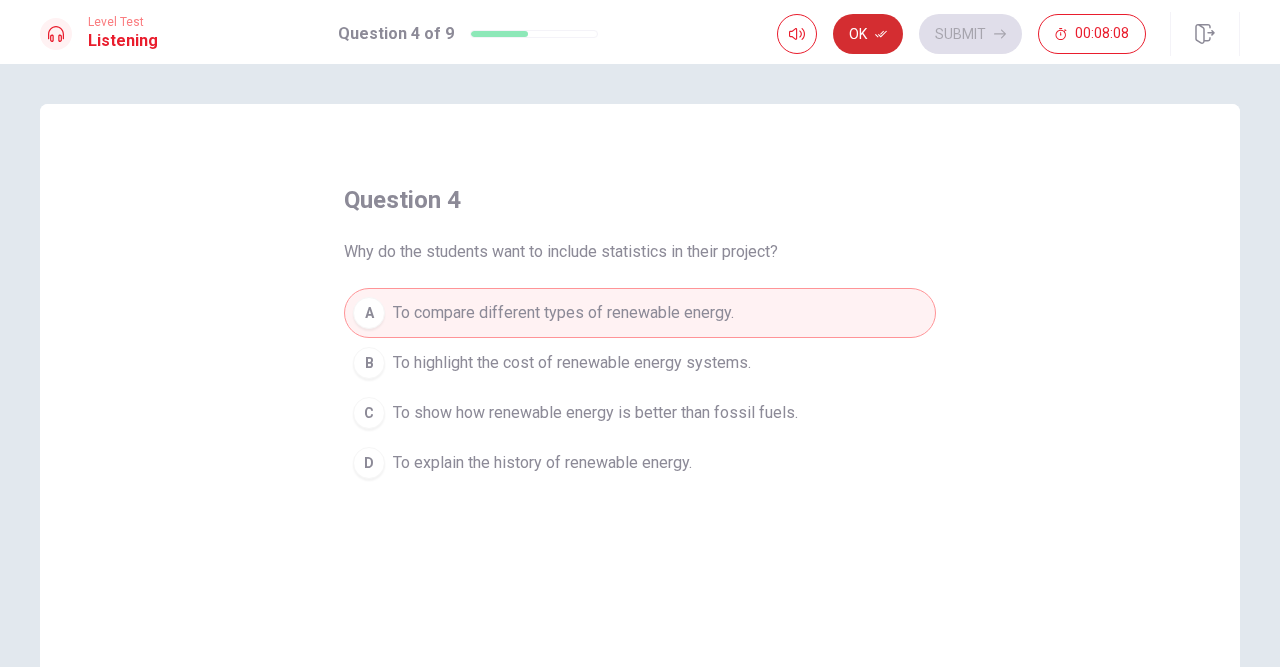 click at bounding box center [881, 34] 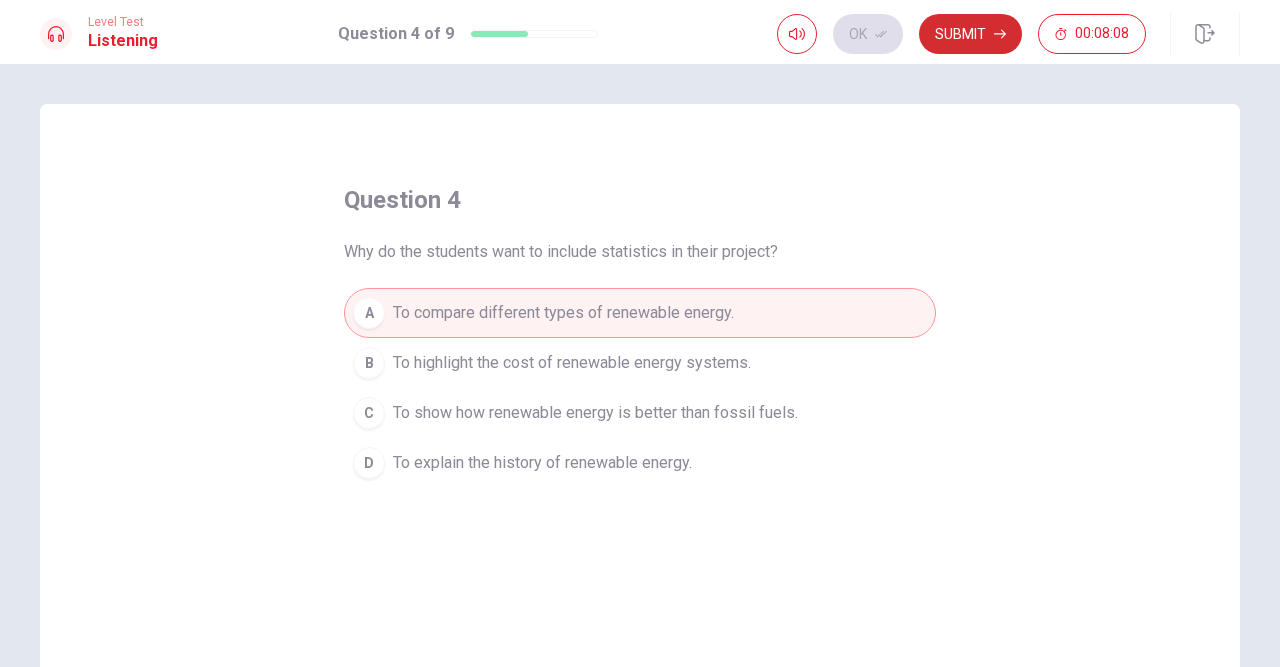 click on "Submit" at bounding box center [970, 34] 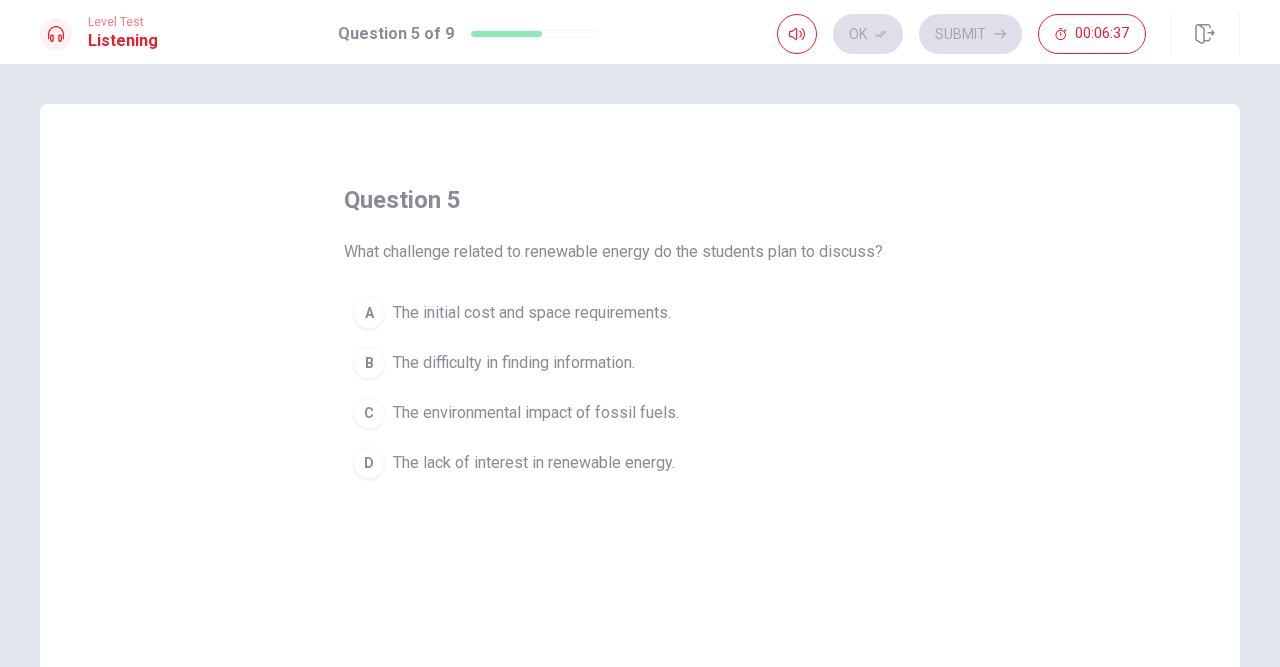 click on "D The lack of interest in renewable energy." at bounding box center (640, 463) 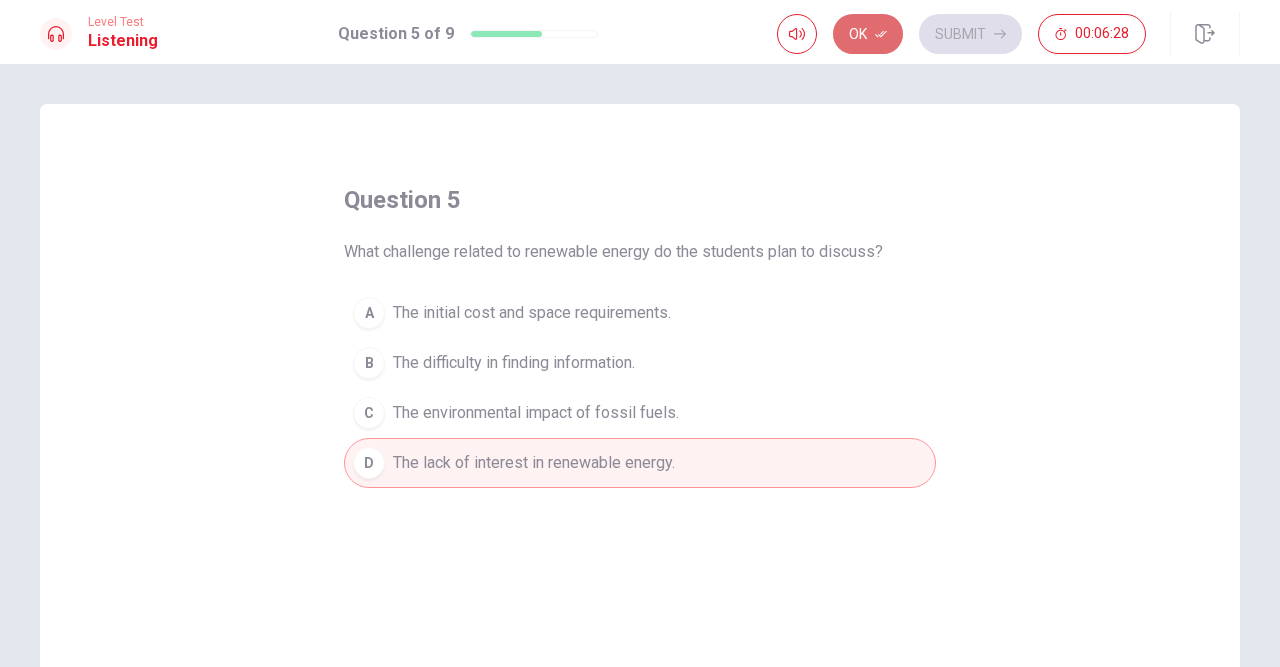 click on "Ok" at bounding box center [868, 34] 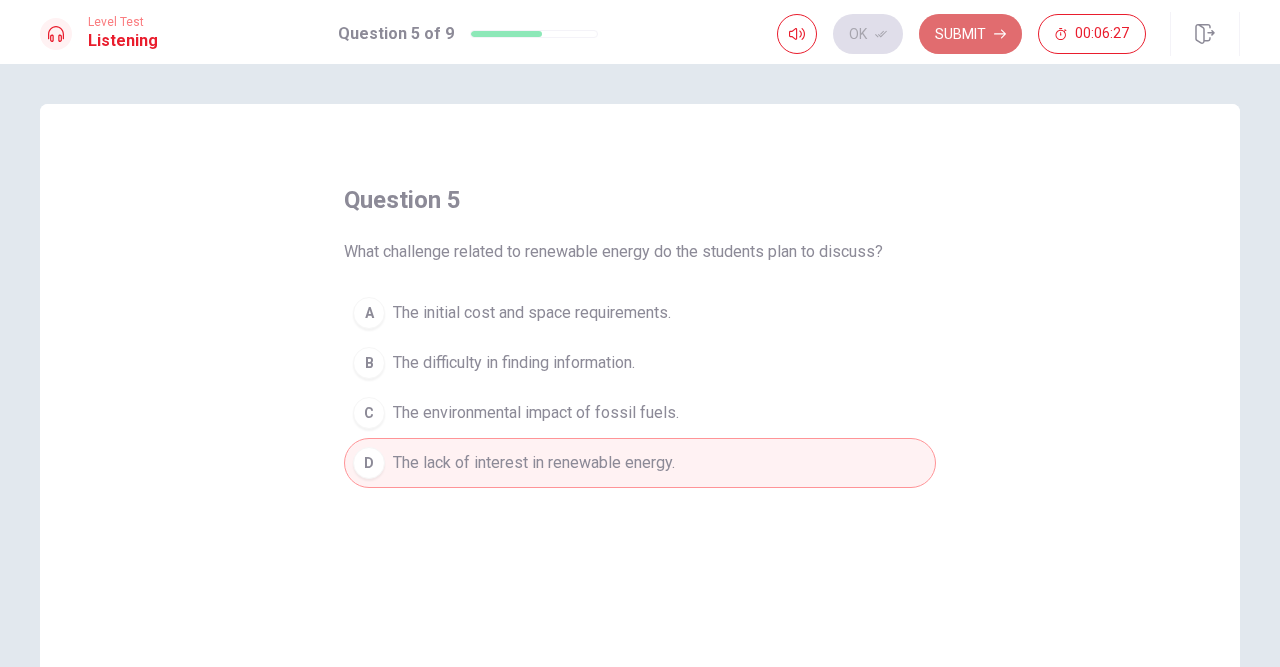 click on "Submit" at bounding box center [970, 34] 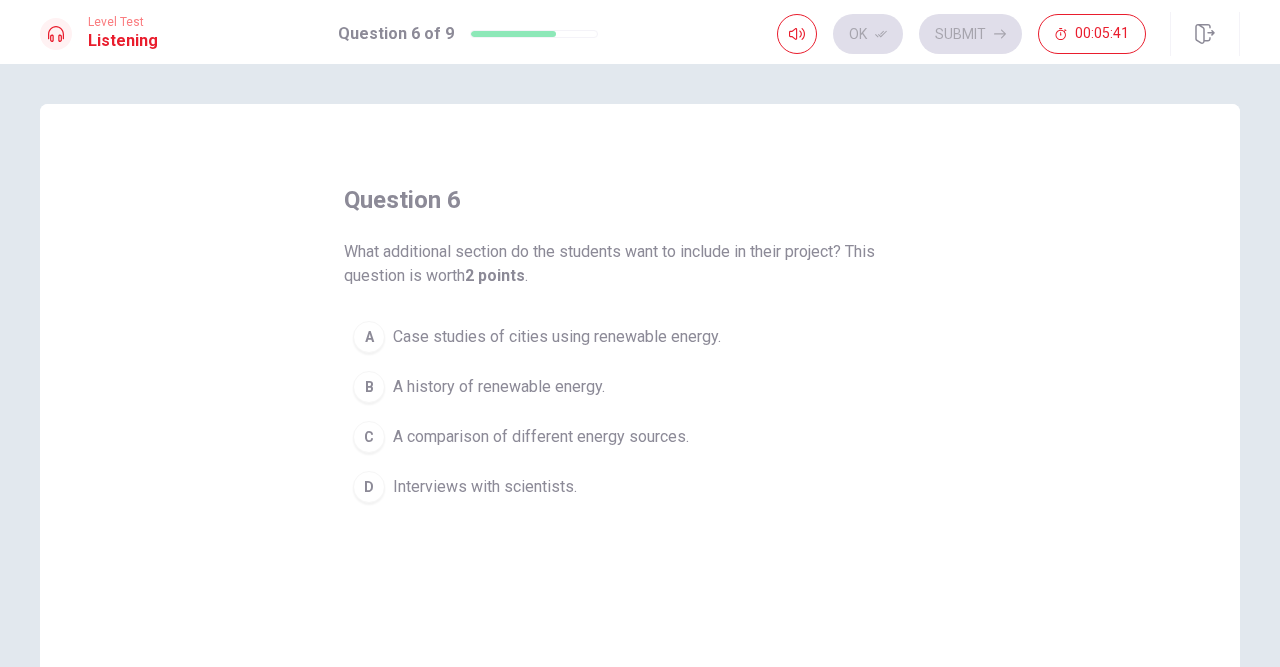 click on "Case studies of cities using renewable energy." at bounding box center (557, 337) 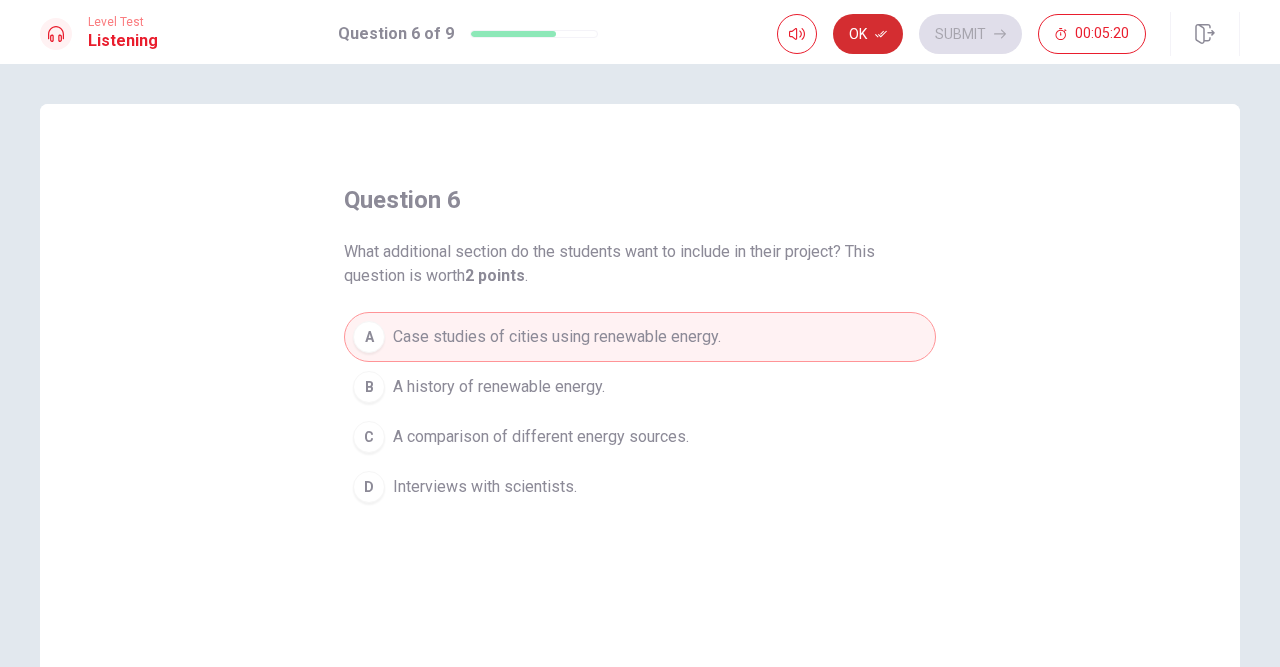 click on "Ok" at bounding box center [868, 34] 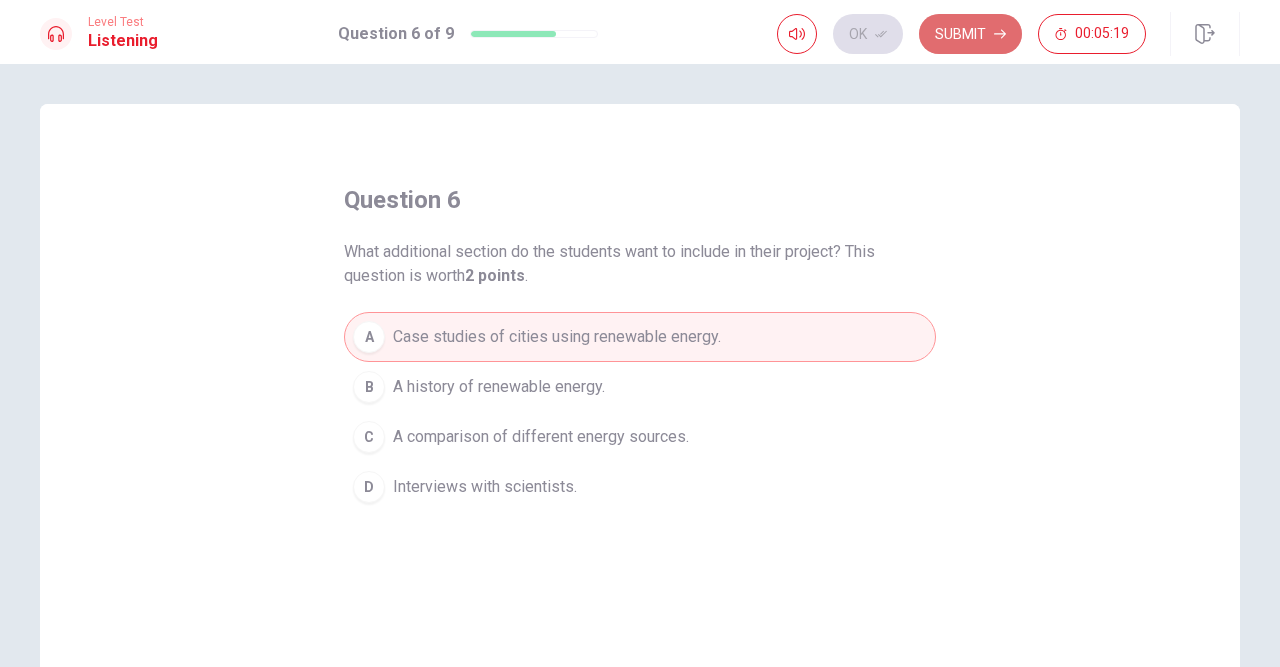 click on "Submit" at bounding box center (970, 34) 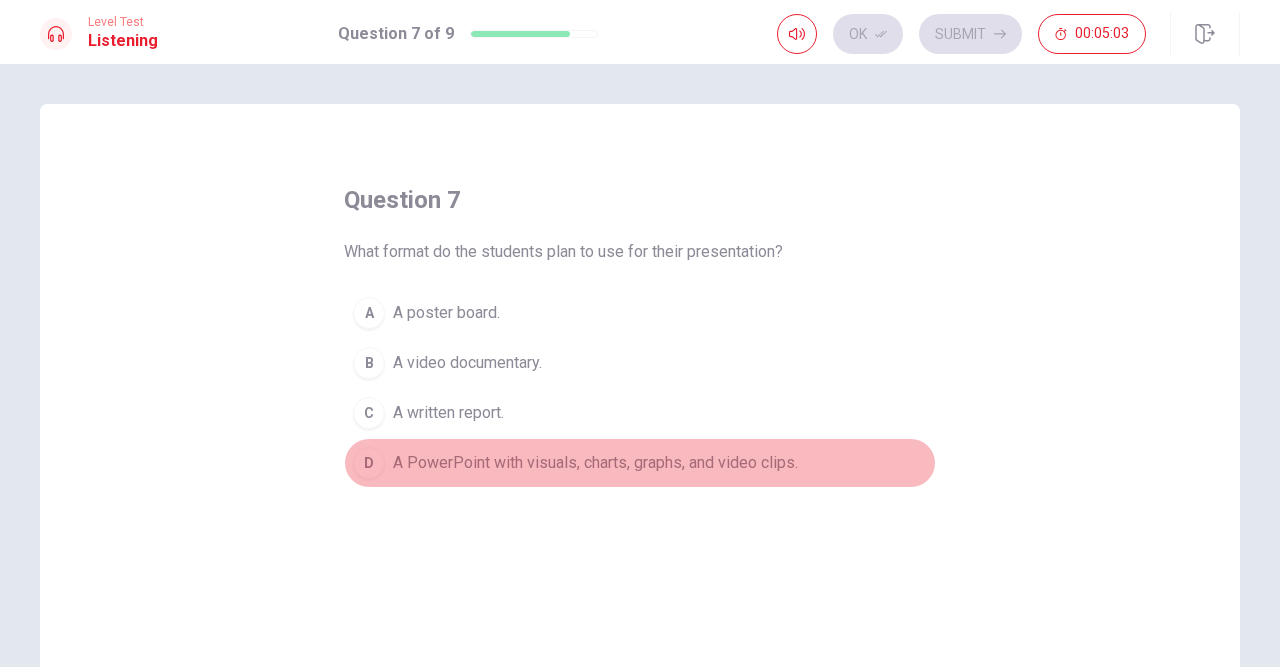 click on "A PowerPoint with visuals, charts, graphs, and video clips." at bounding box center [446, 313] 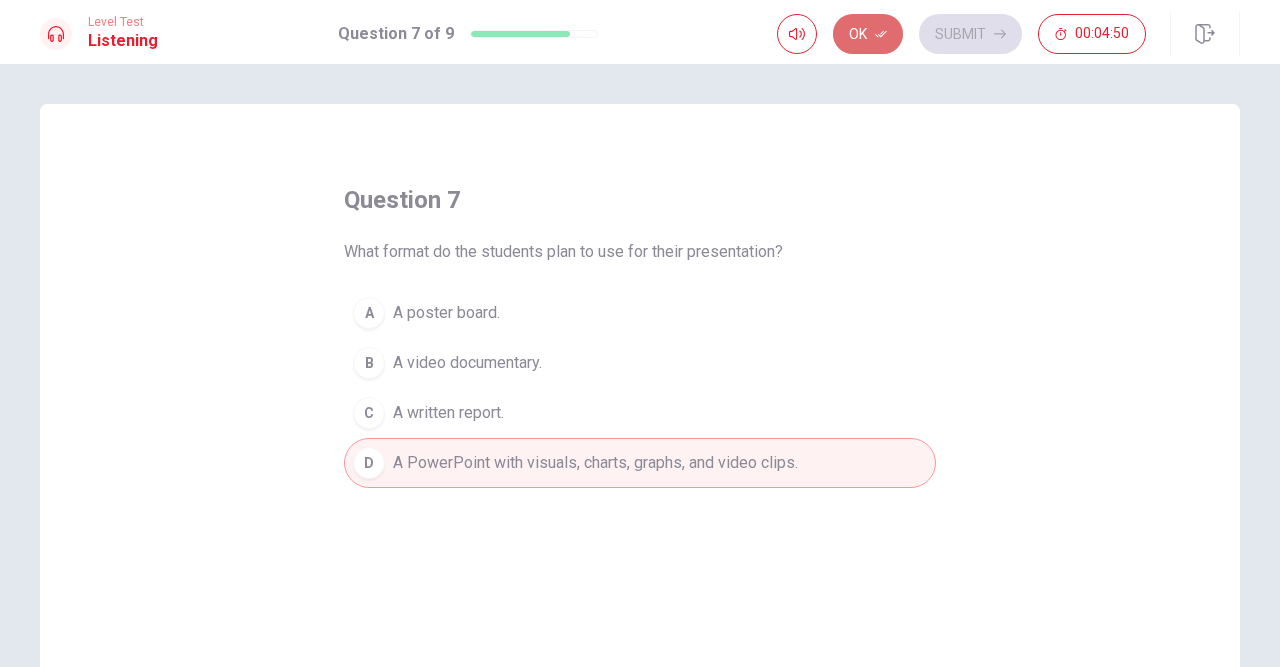 click on "Ok" at bounding box center [868, 34] 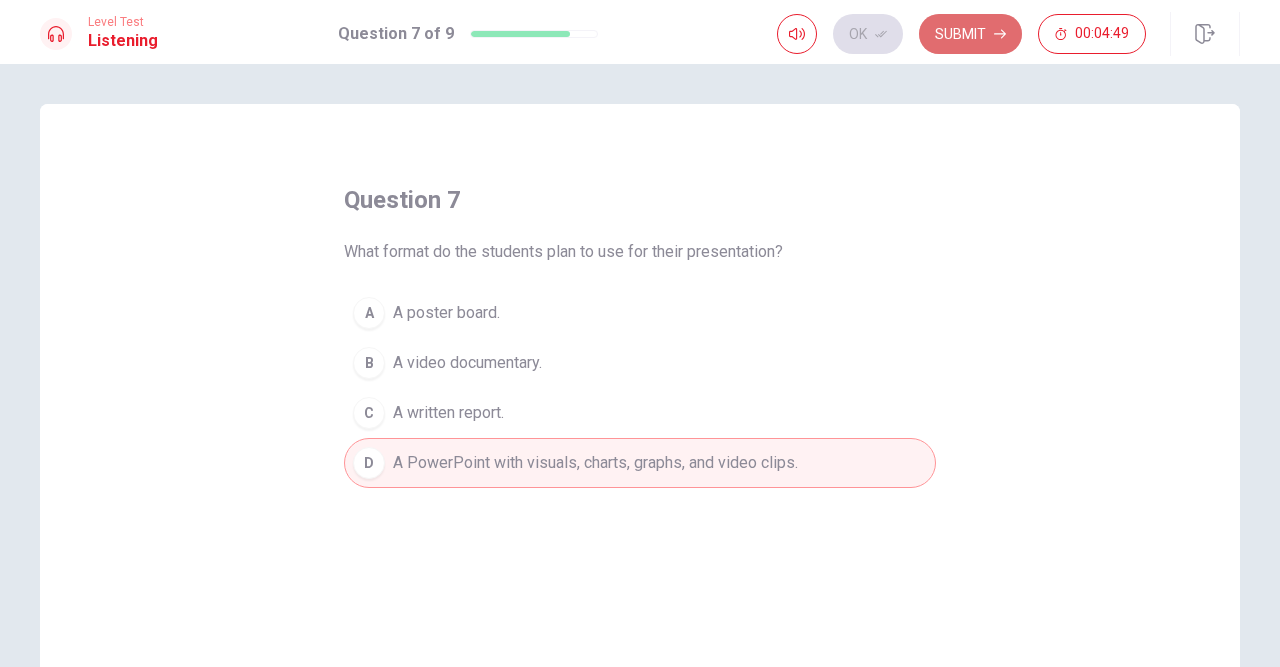 click on "Submit" at bounding box center (970, 34) 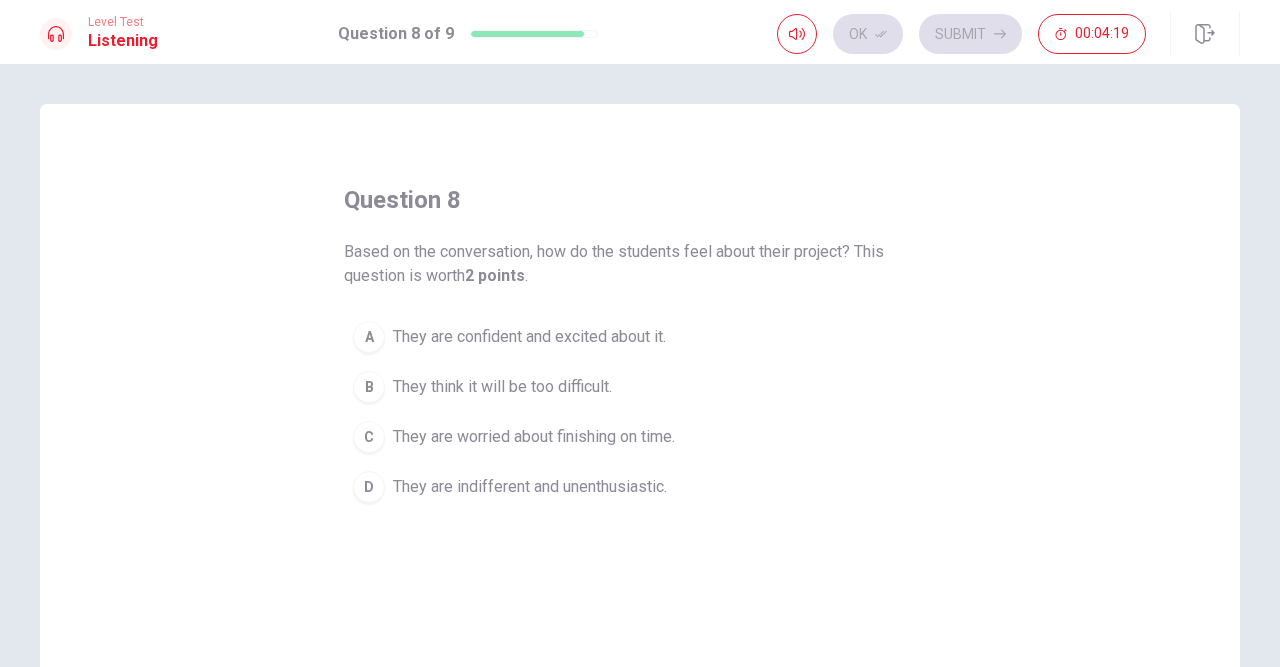 click on "They are confident and excited about it." at bounding box center [529, 337] 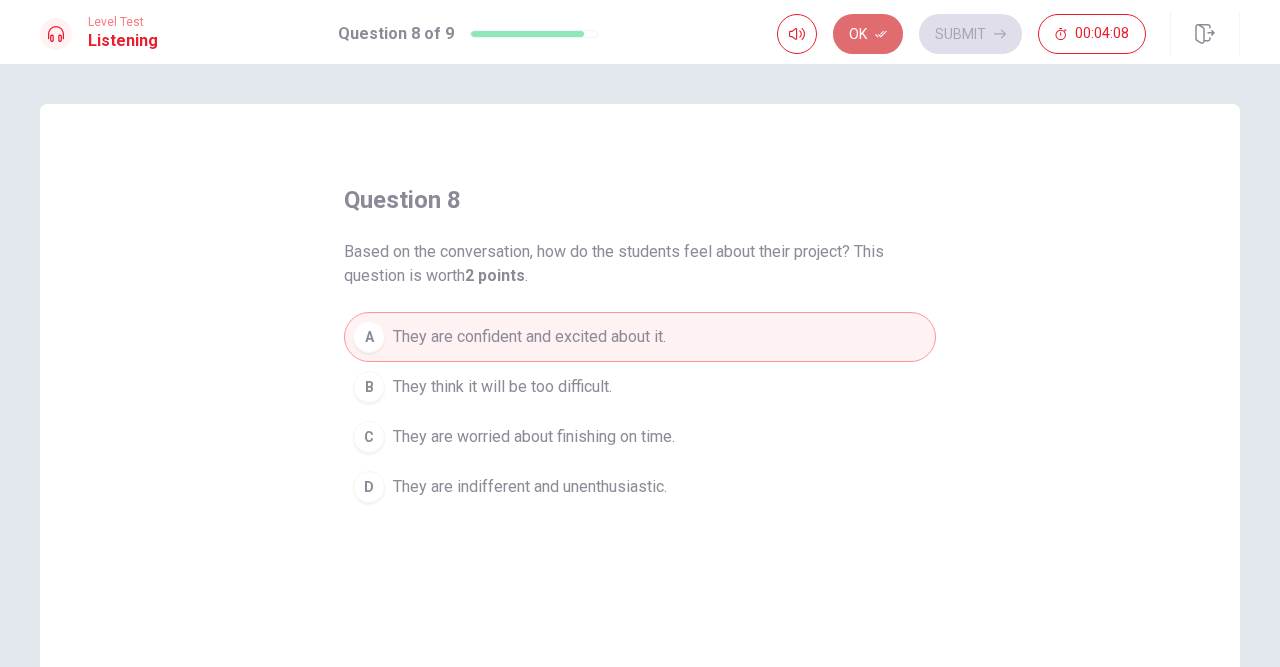 click on "Ok" at bounding box center (868, 34) 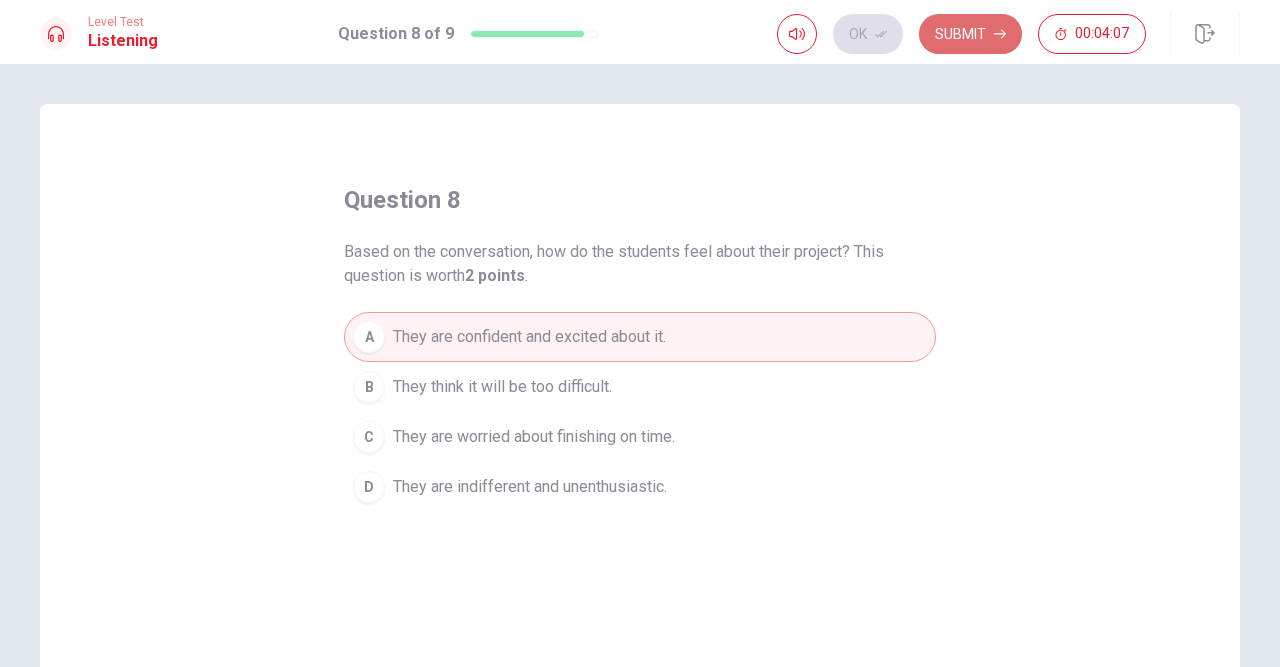 click on "Submit" at bounding box center (970, 34) 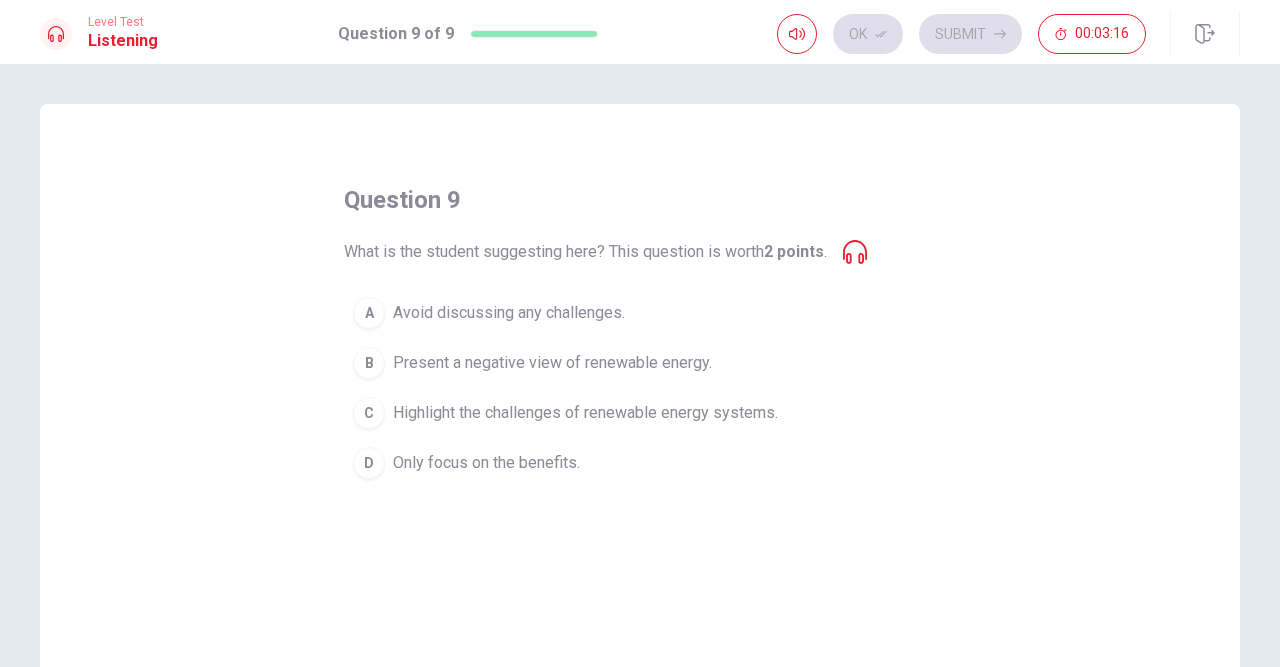 click on "Present a negative view of renewable energy." at bounding box center [509, 313] 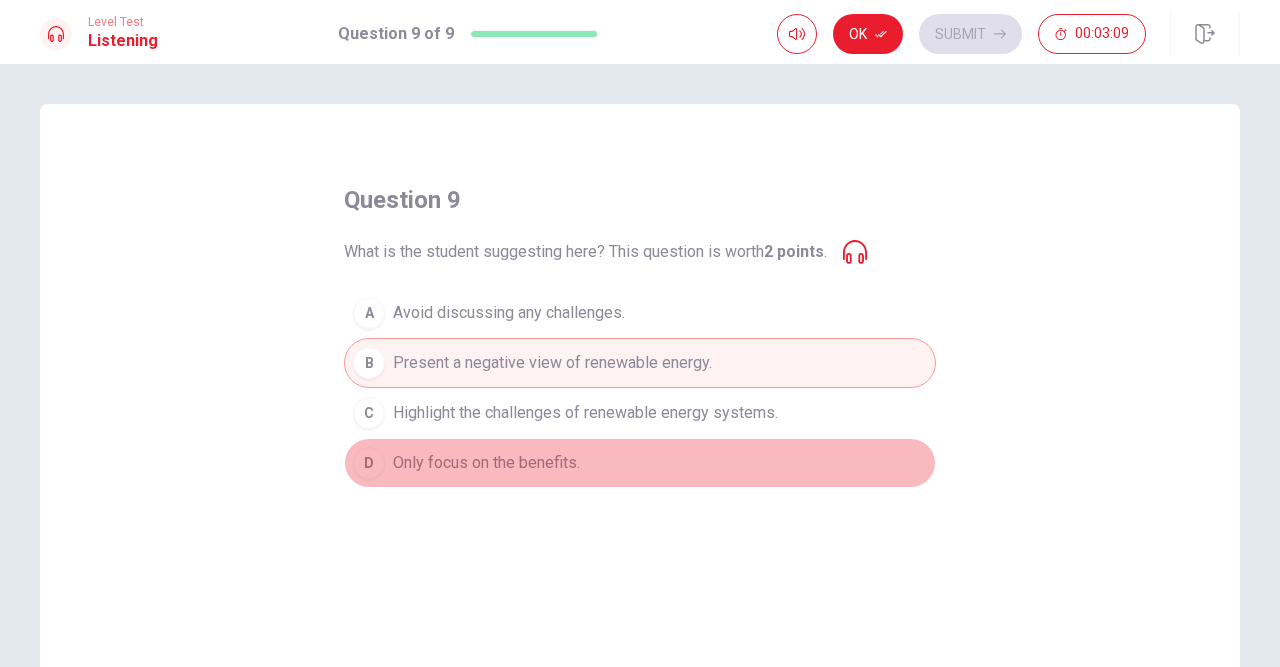 click on "D Only focus on the benefits." at bounding box center (640, 463) 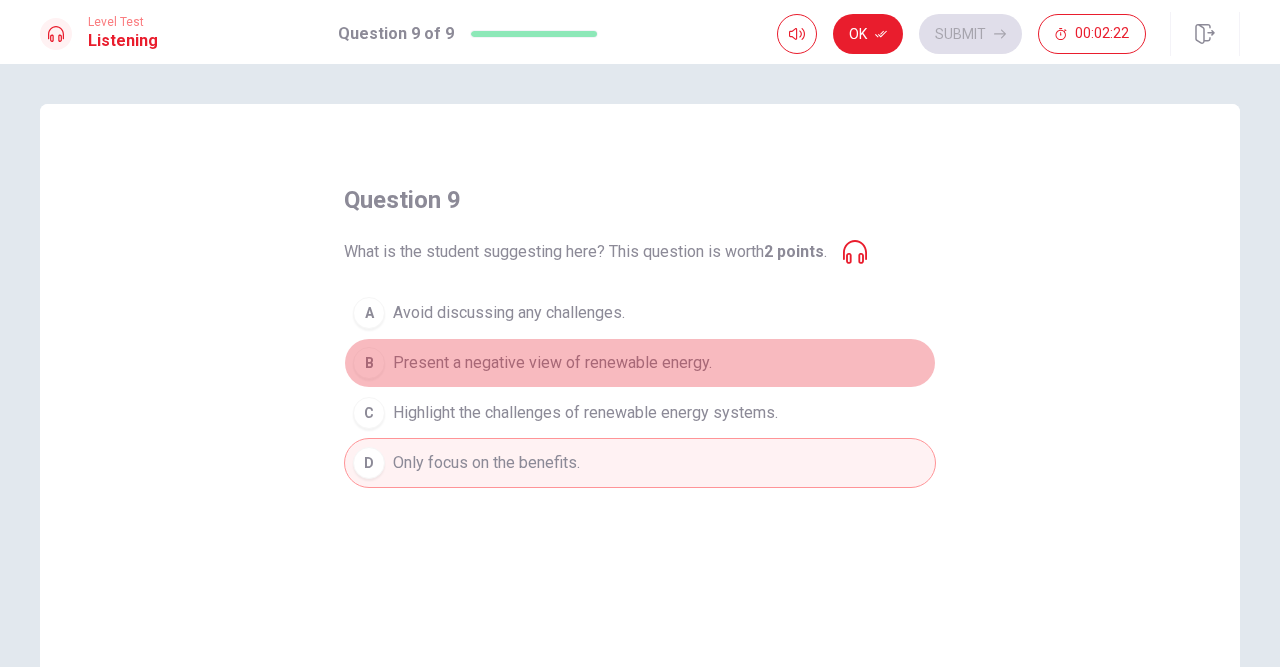 click on "Present a negative view of renewable energy." at bounding box center (509, 313) 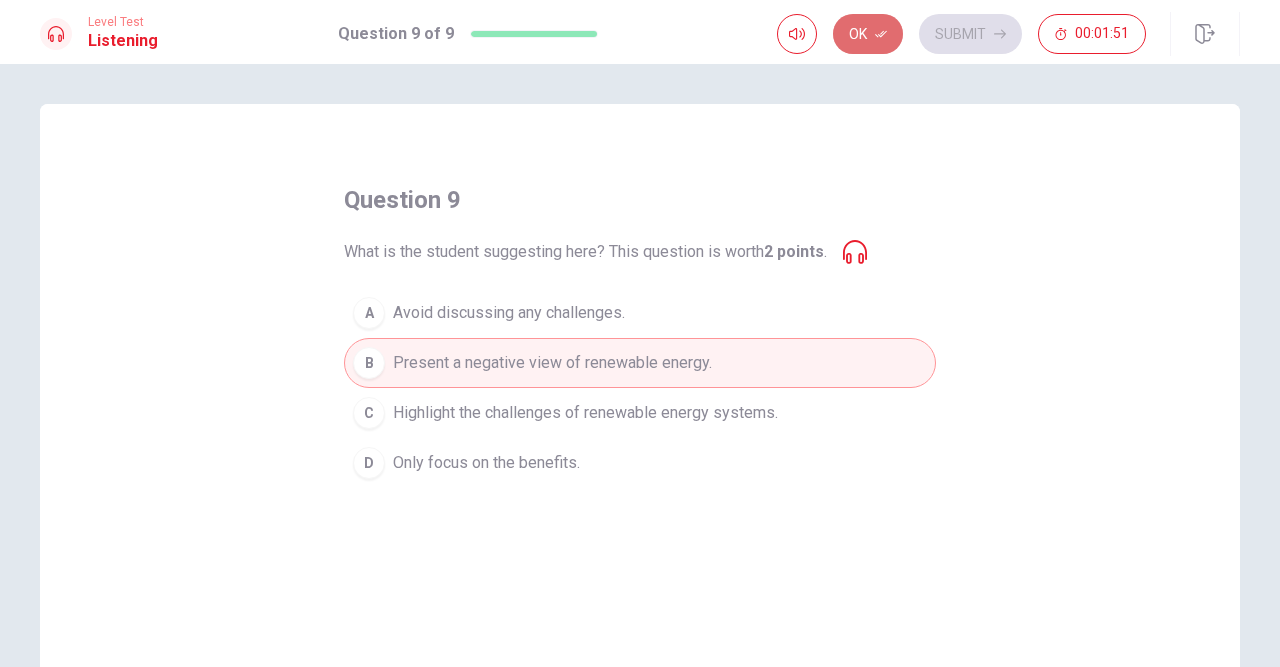 click on "Ok" at bounding box center [868, 34] 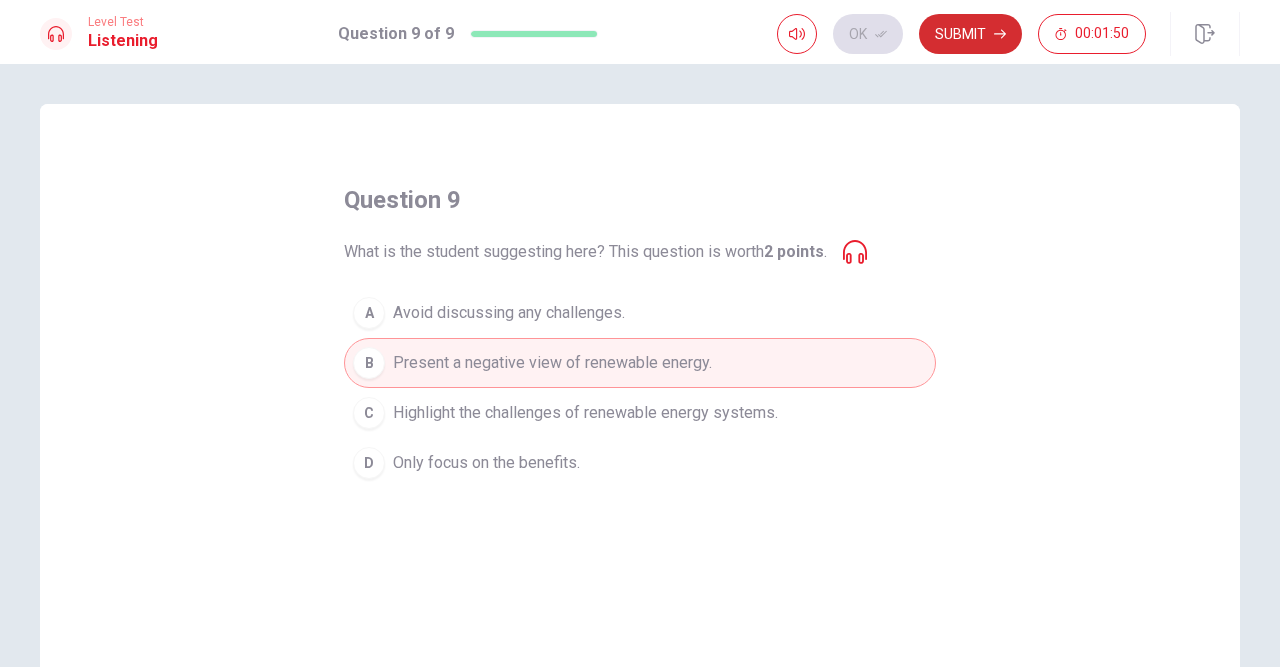 click on "Submit" at bounding box center (970, 34) 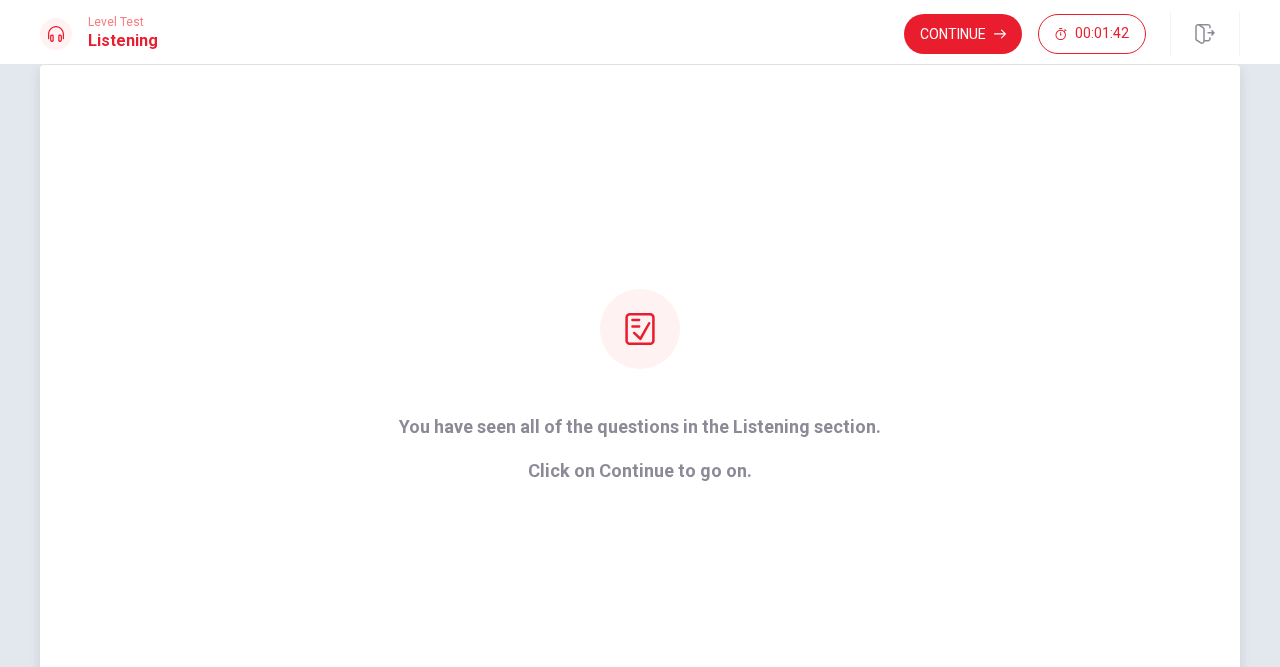 scroll, scrollTop: 16, scrollLeft: 0, axis: vertical 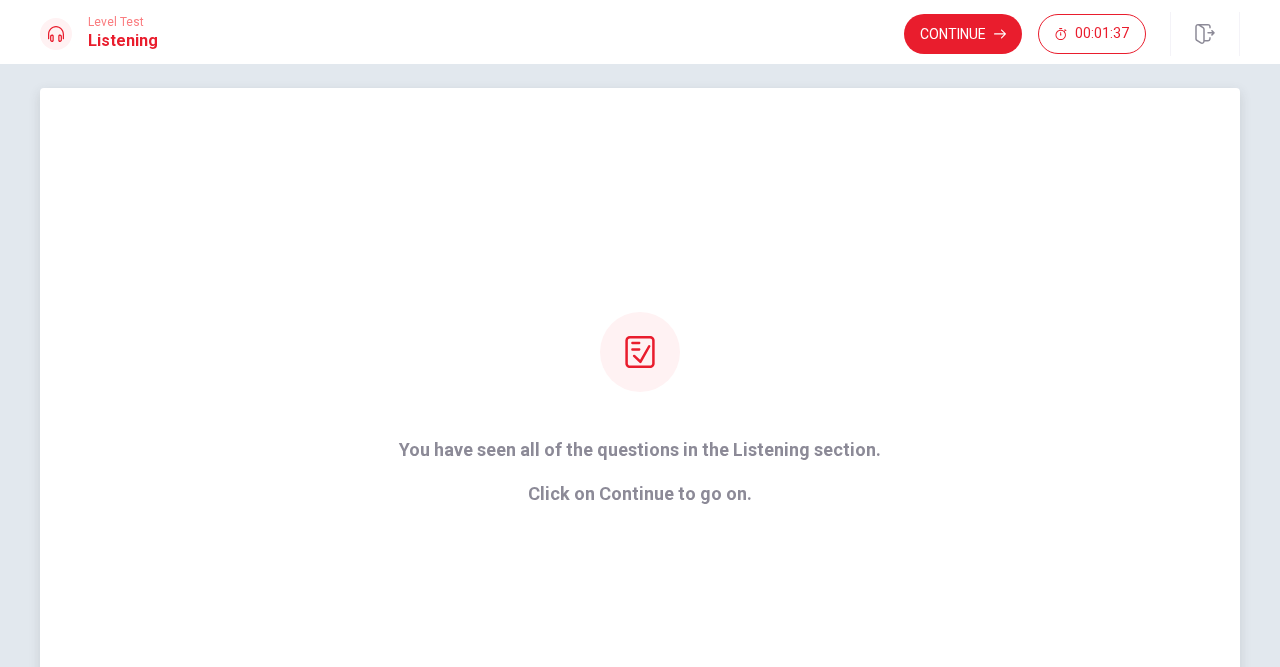 click at bounding box center (640, 352) 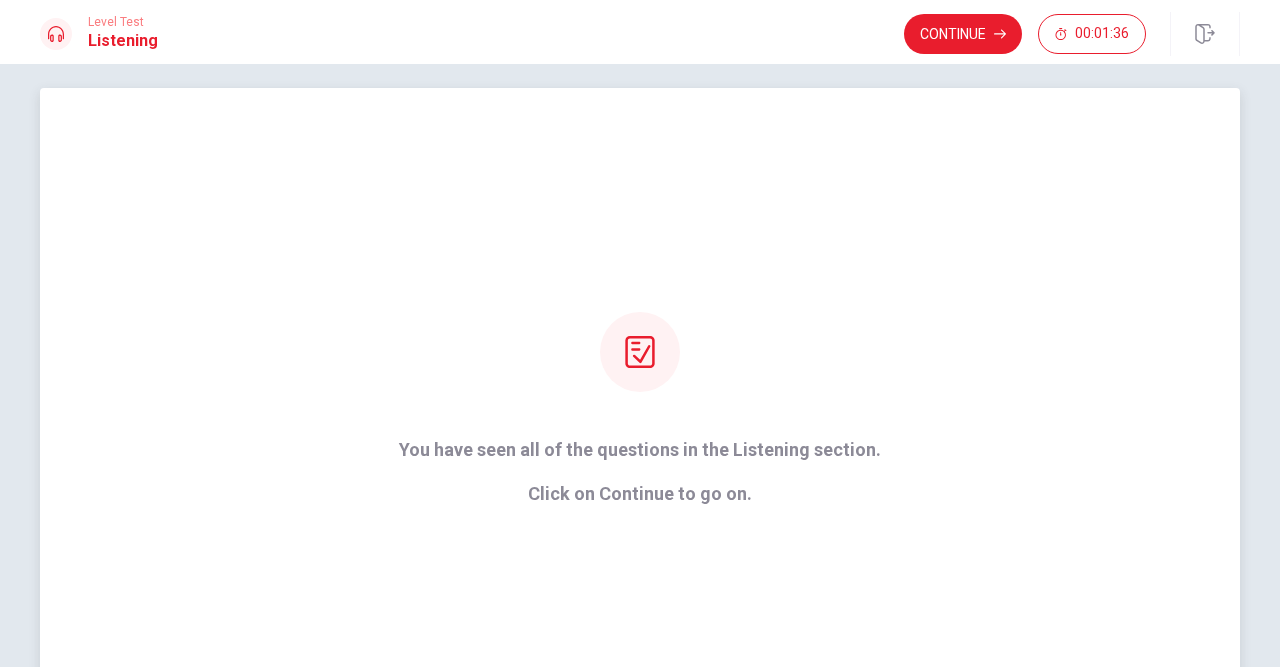 click at bounding box center [639, 352] 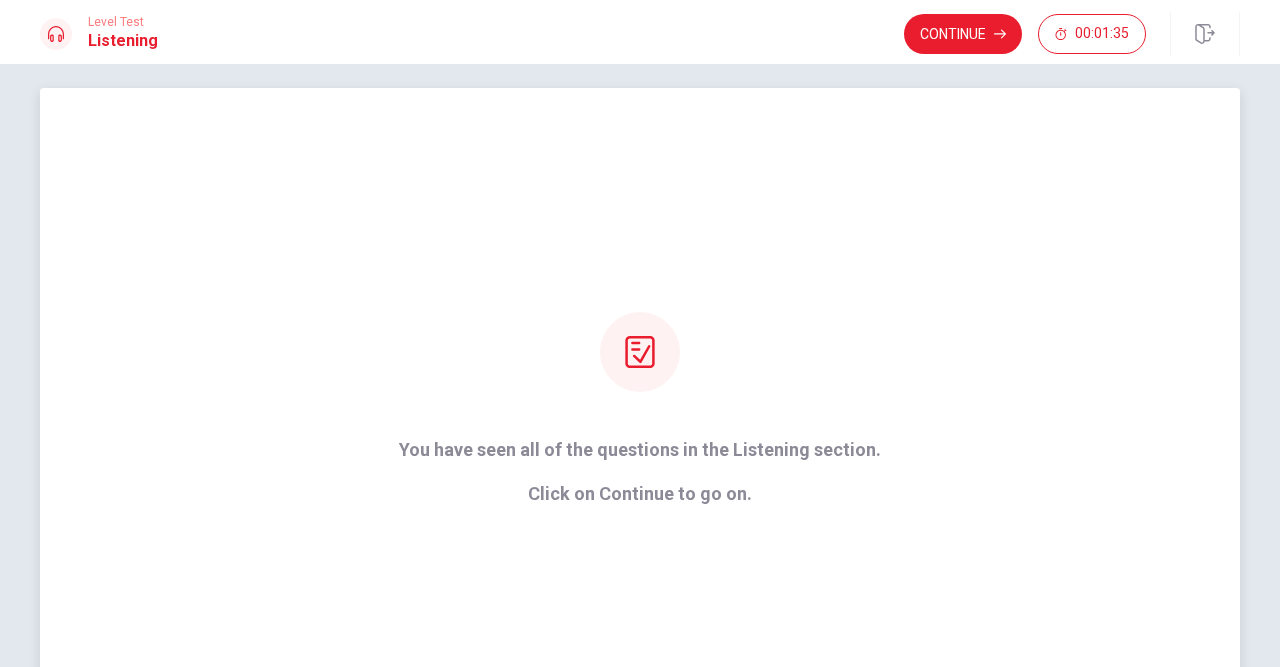 click at bounding box center (640, 352) 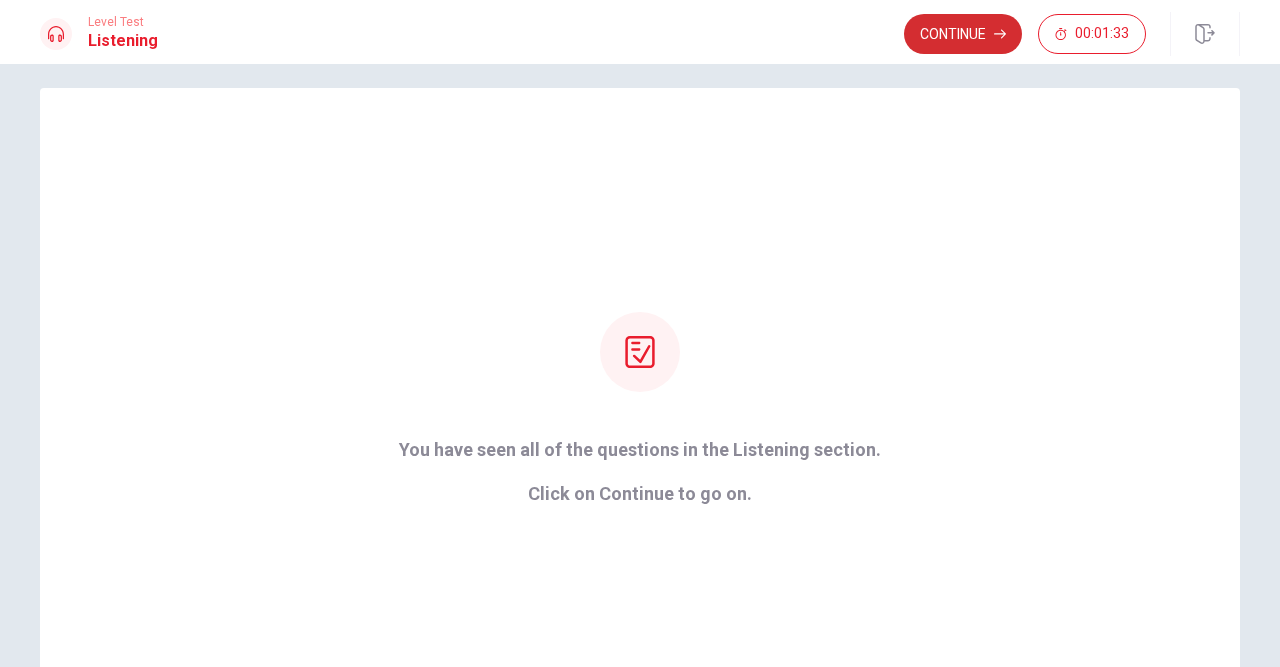 click on "Continue" at bounding box center (963, 34) 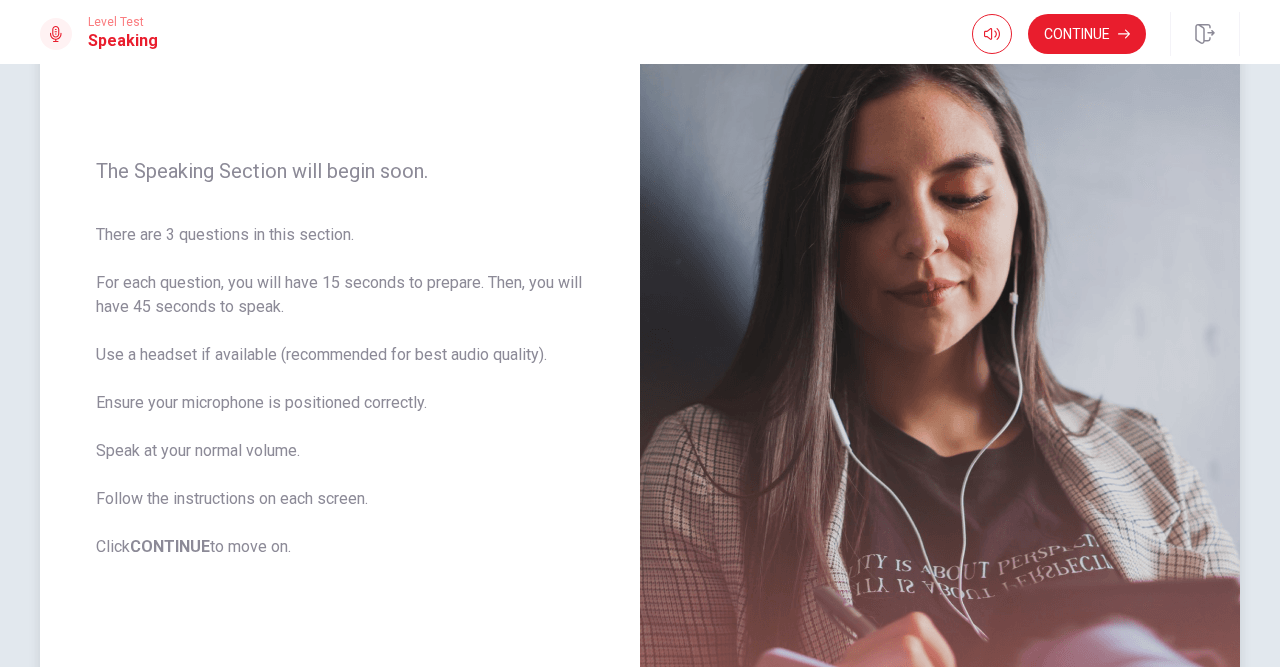 scroll, scrollTop: 182, scrollLeft: 0, axis: vertical 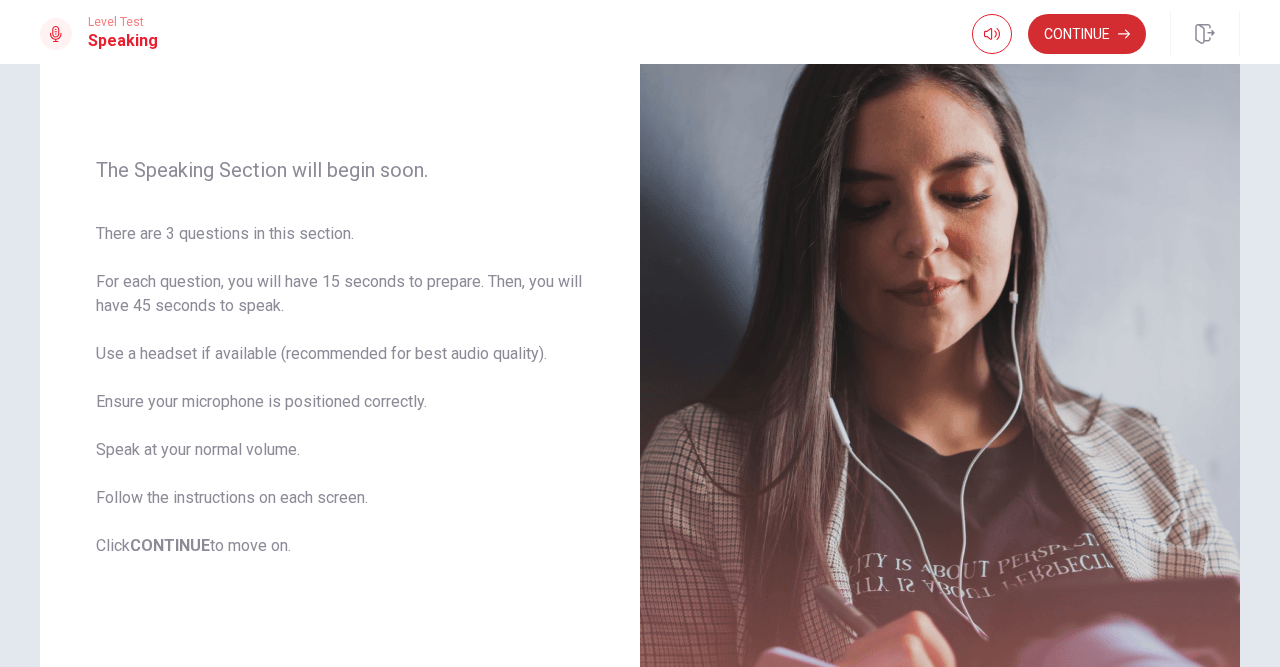 click on "Continue" at bounding box center [1087, 34] 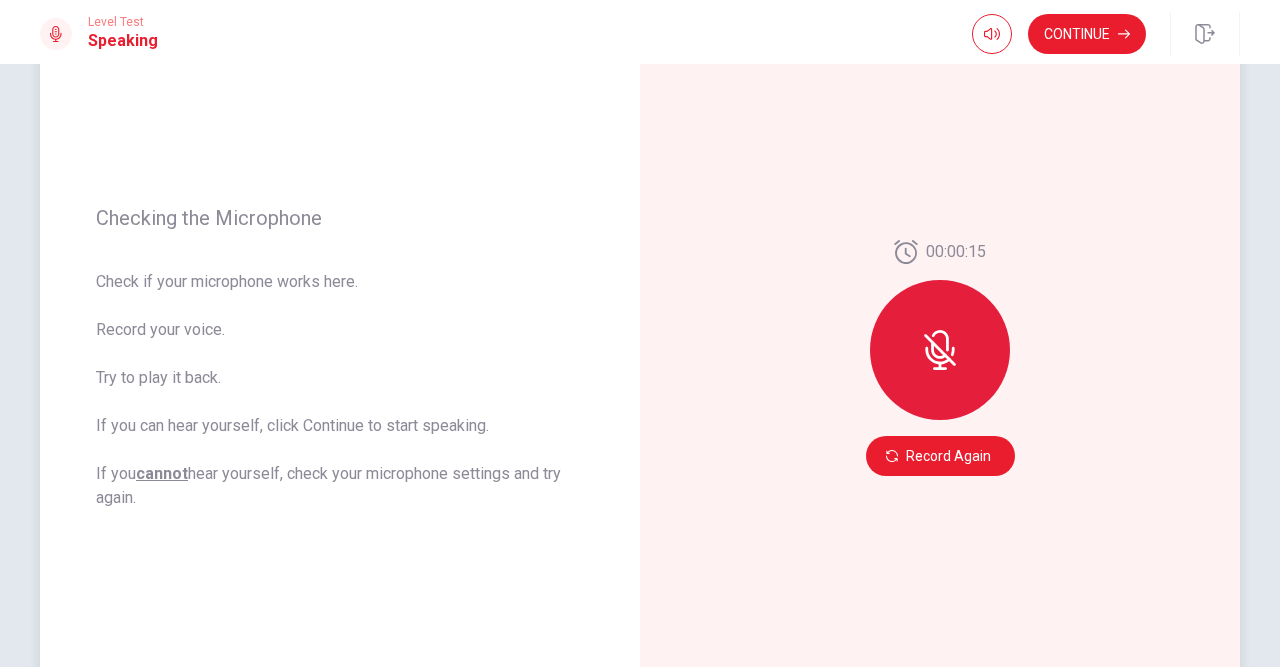 click at bounding box center [940, 350] 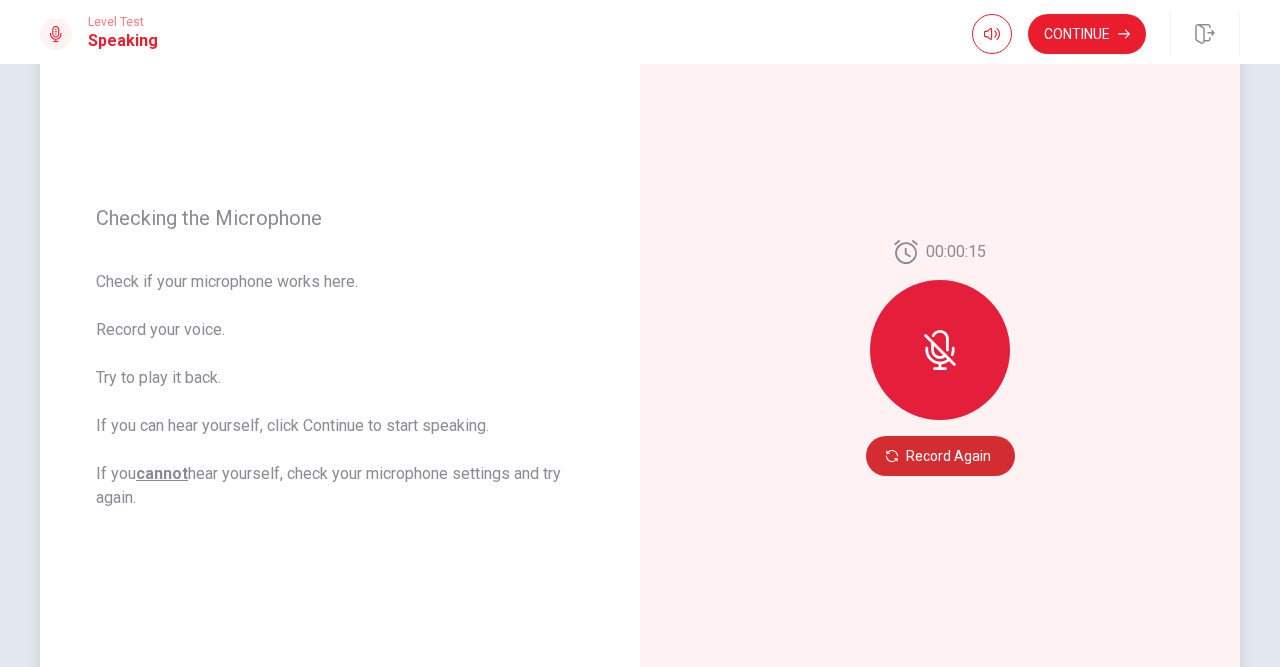click on "Record Again" at bounding box center (940, 456) 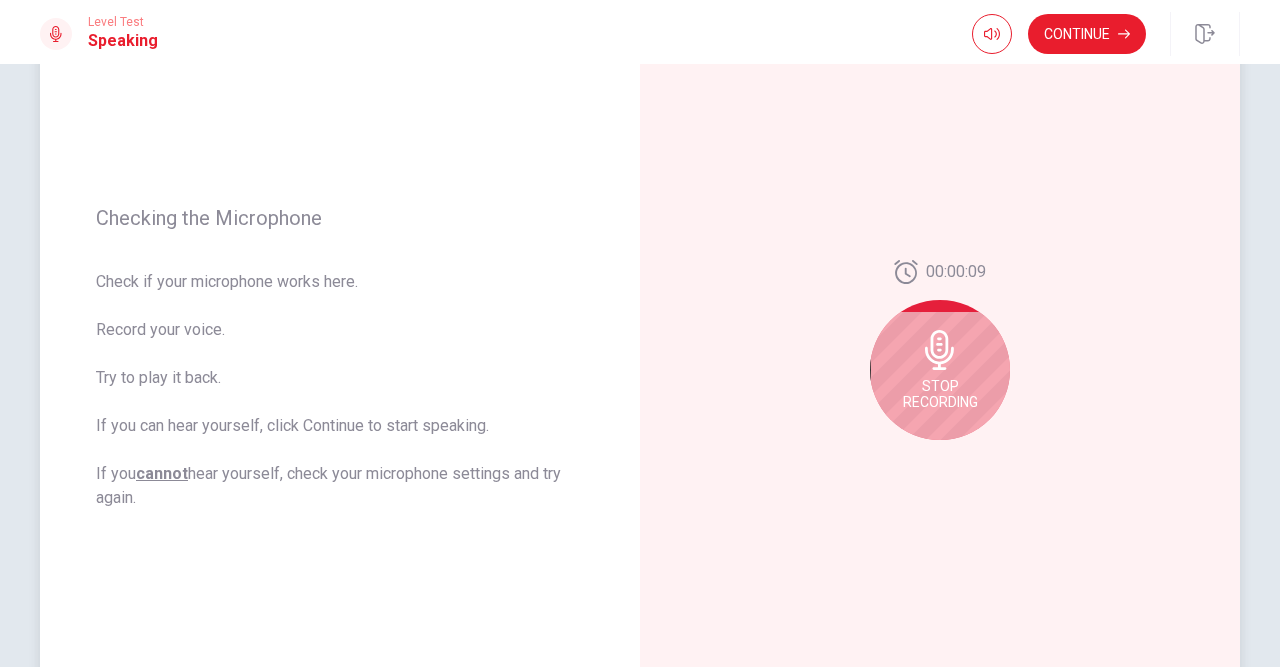 click on "Stop   Recording" at bounding box center (940, 370) 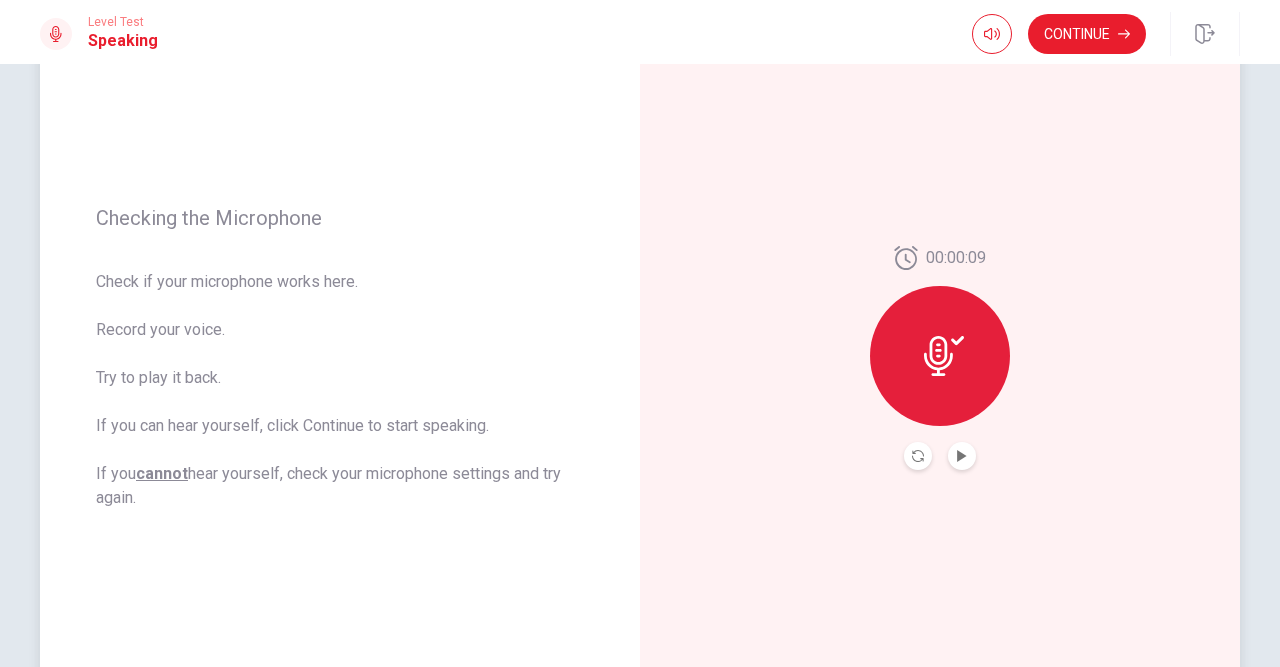 click at bounding box center (962, 456) 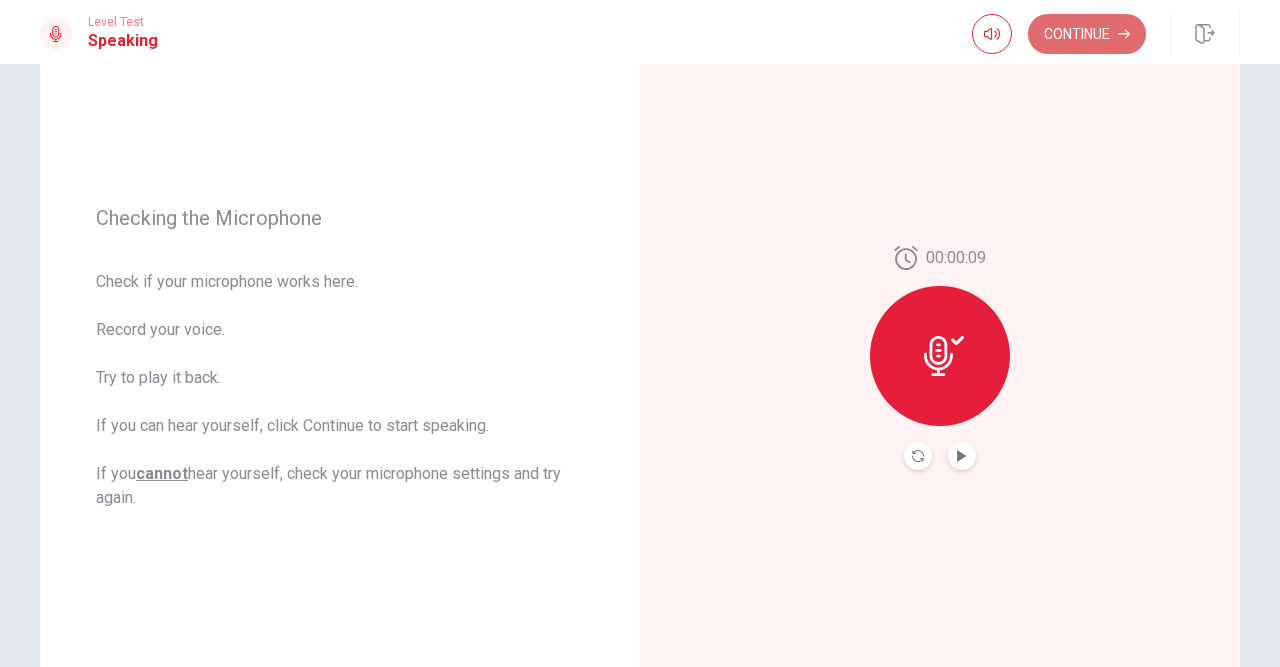 click on "Continue" at bounding box center [1087, 34] 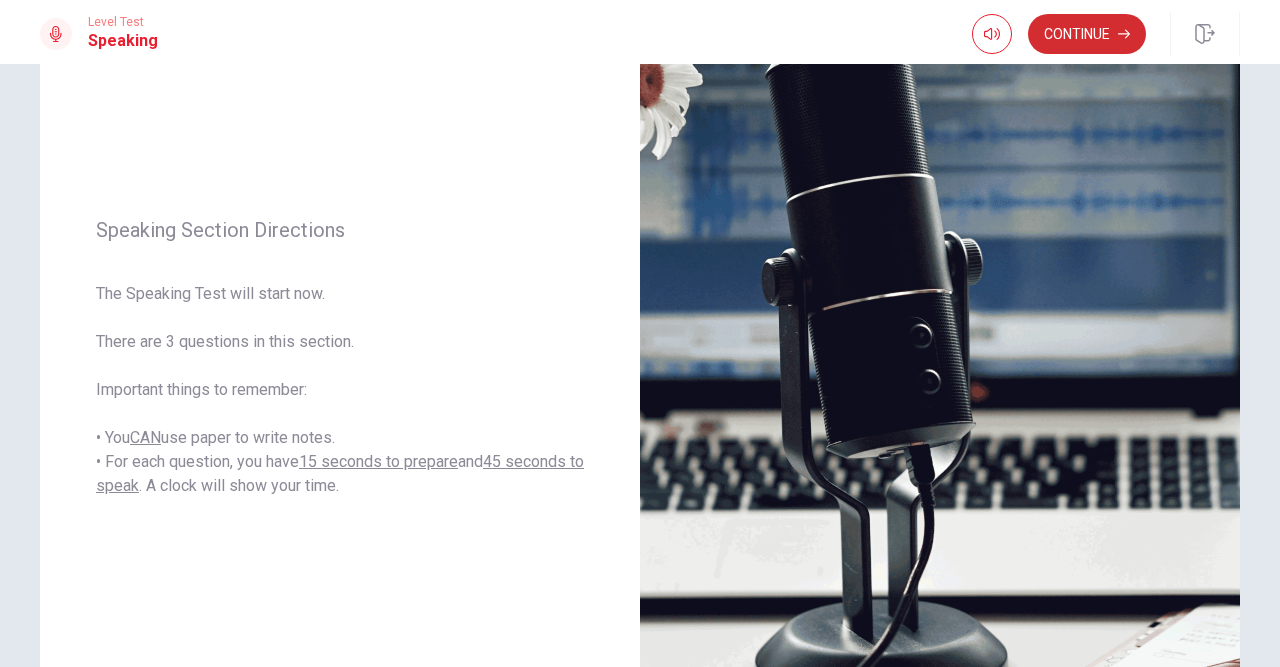 click at bounding box center (1124, 34) 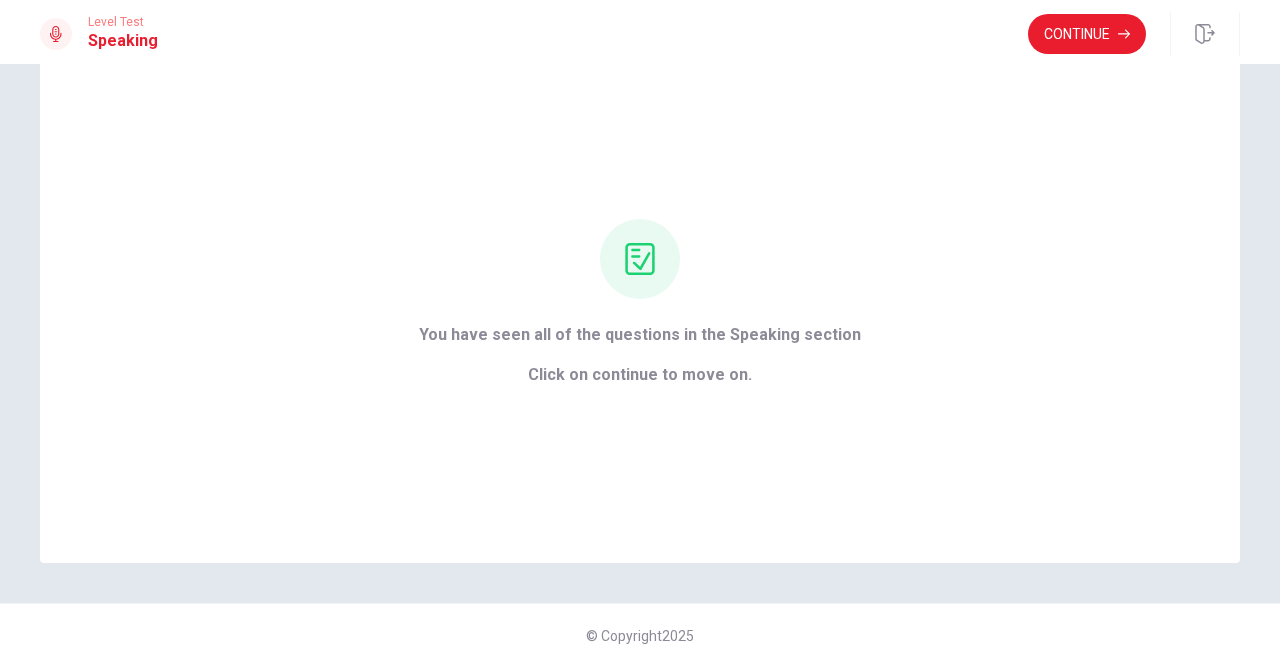 scroll, scrollTop: 60, scrollLeft: 0, axis: vertical 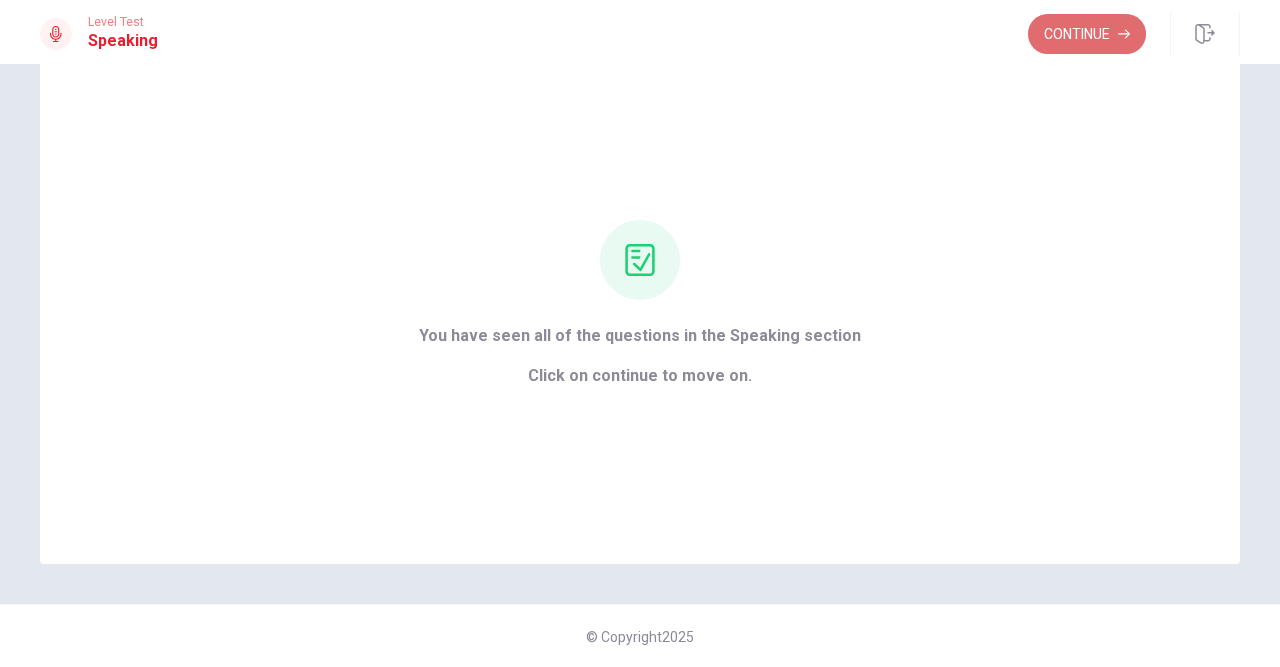 click on "Continue" at bounding box center (1087, 34) 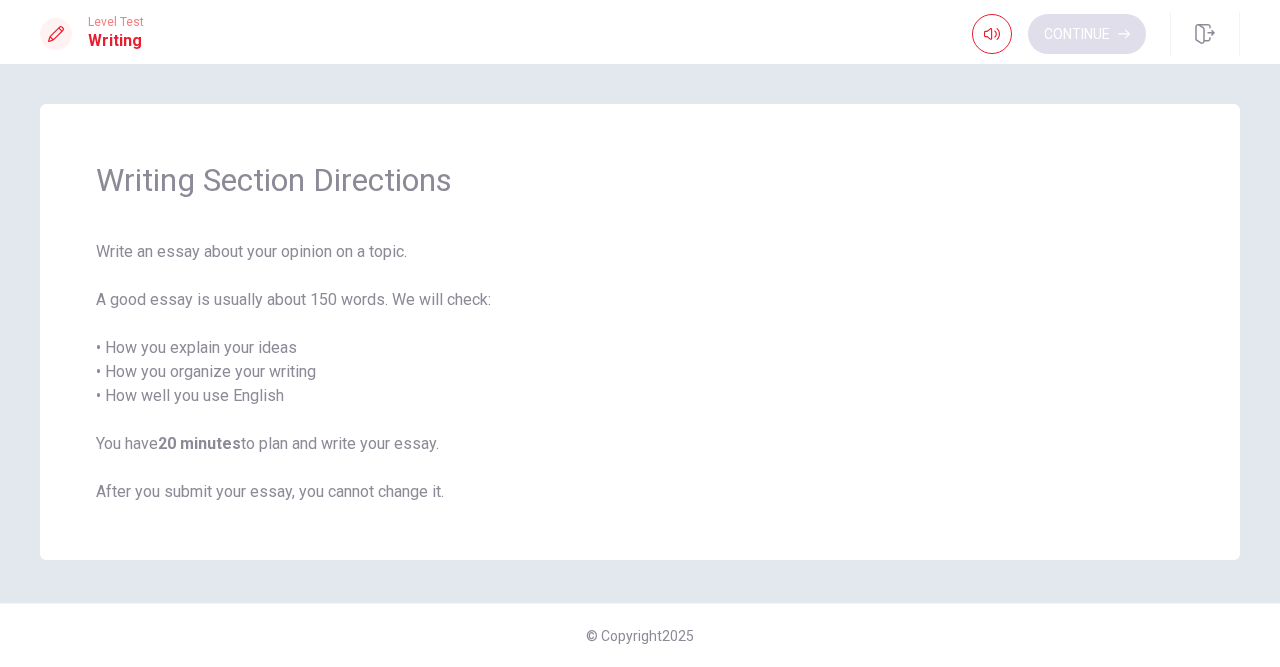 scroll, scrollTop: 0, scrollLeft: 0, axis: both 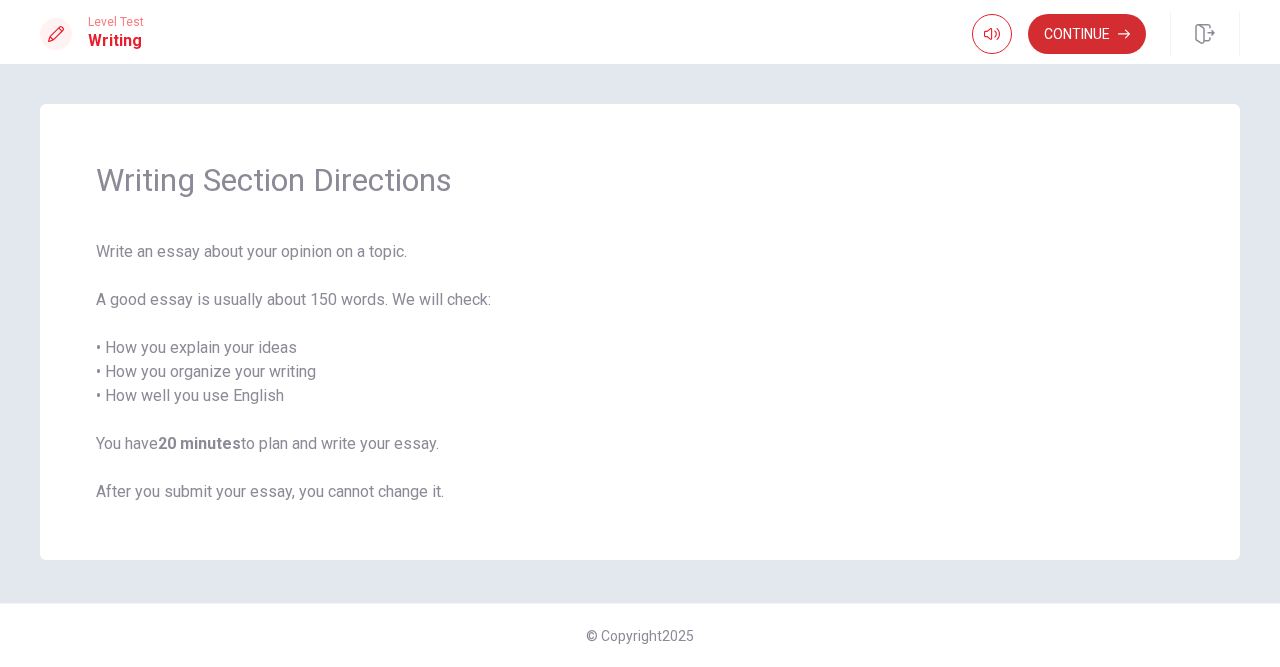 click on "Continue" at bounding box center (1087, 34) 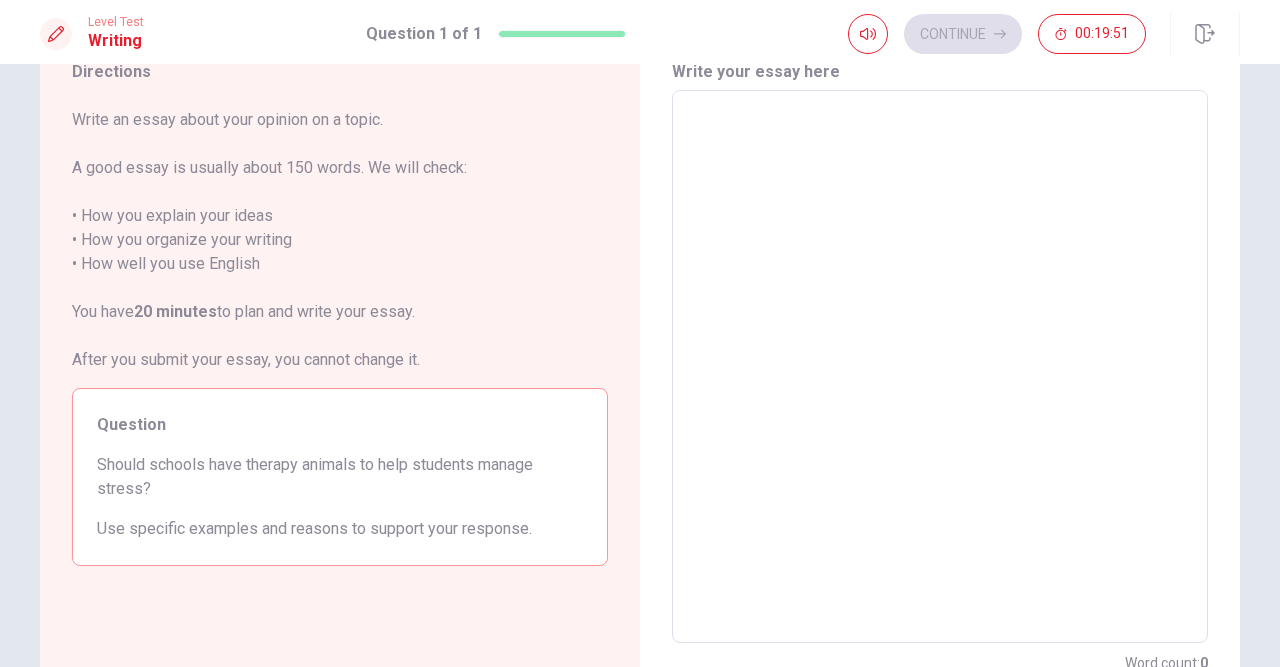 scroll, scrollTop: 84, scrollLeft: 0, axis: vertical 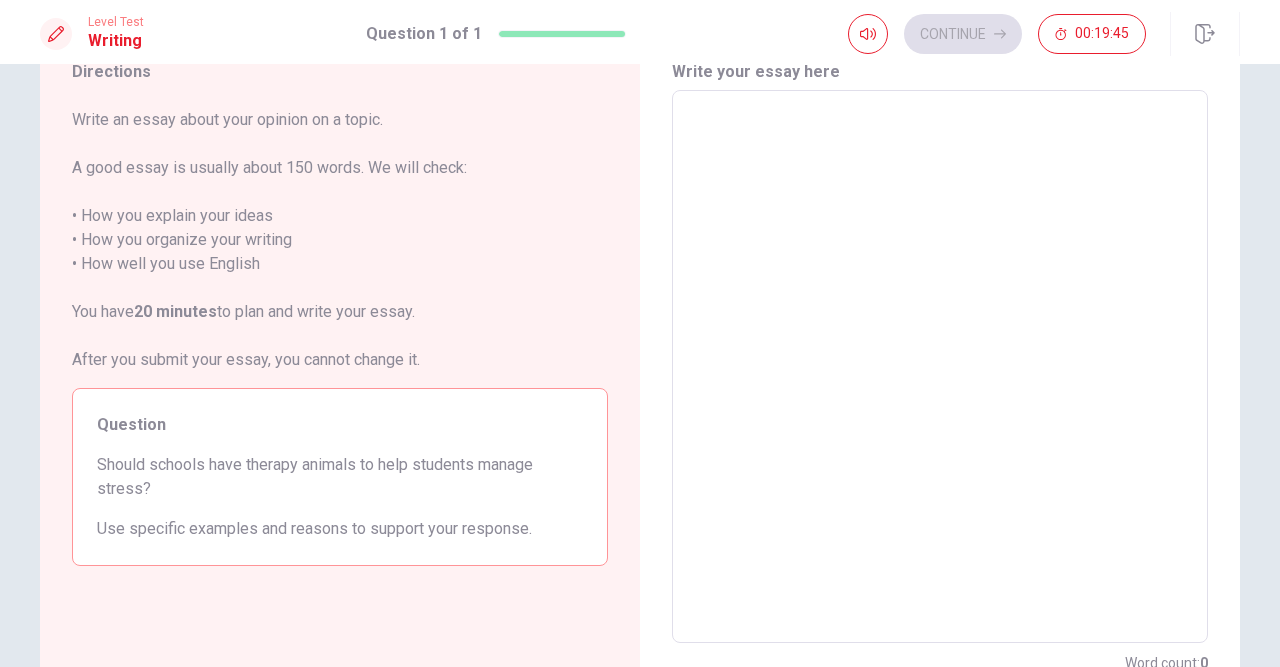 click at bounding box center [940, 367] 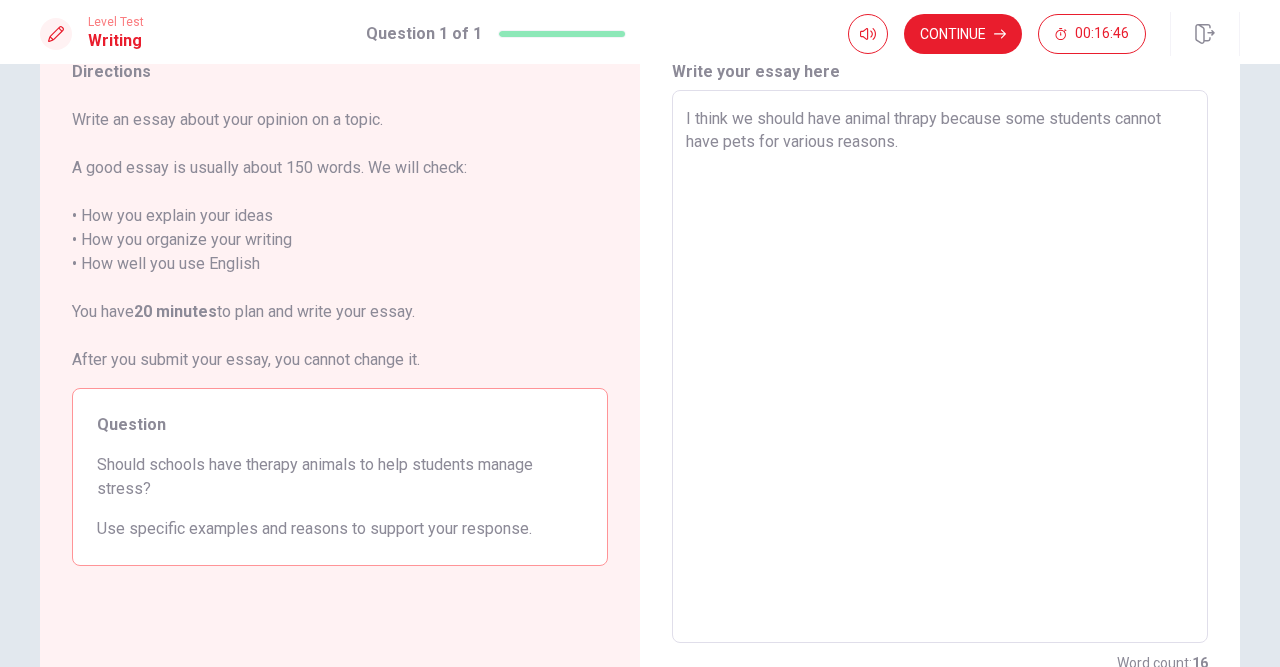 click on "I think we should have animal thrapy because some students cannot have pets for various reasons." at bounding box center (940, 367) 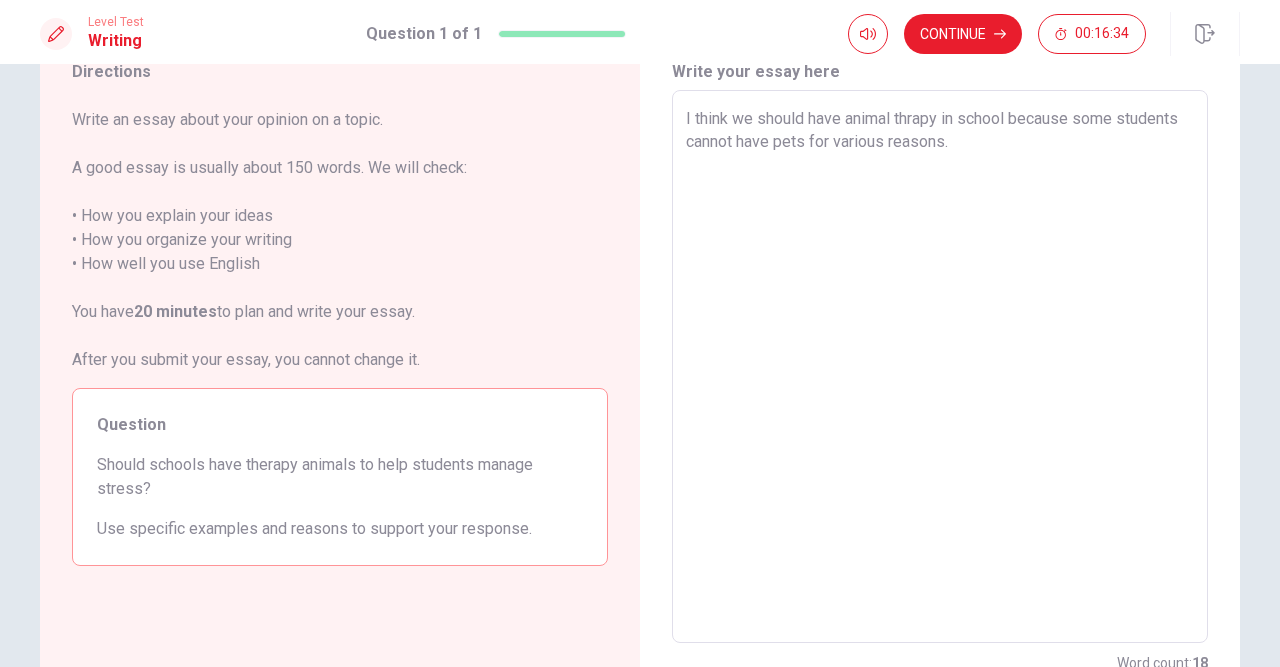 click on "I think we should have animal thrapy in school because some students cannot have pets for various reasons." at bounding box center (940, 367) 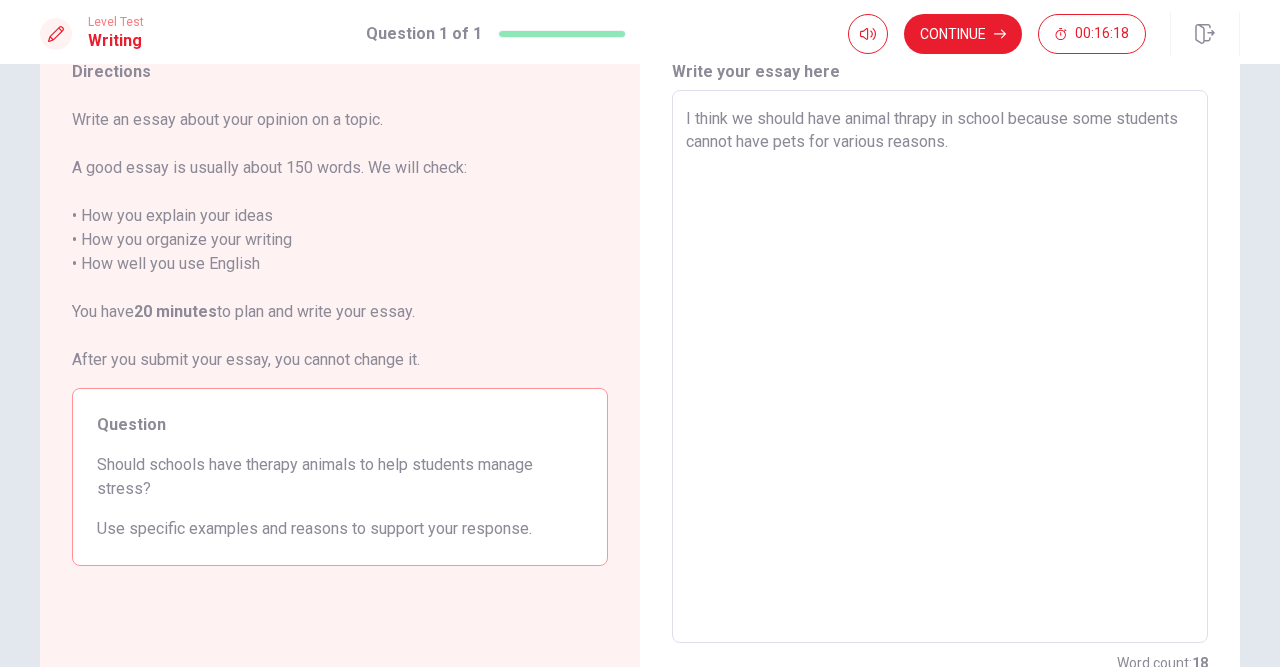 click on "I think we should have animal thrapy in school because some students cannot have pets for various reasons." at bounding box center [940, 367] 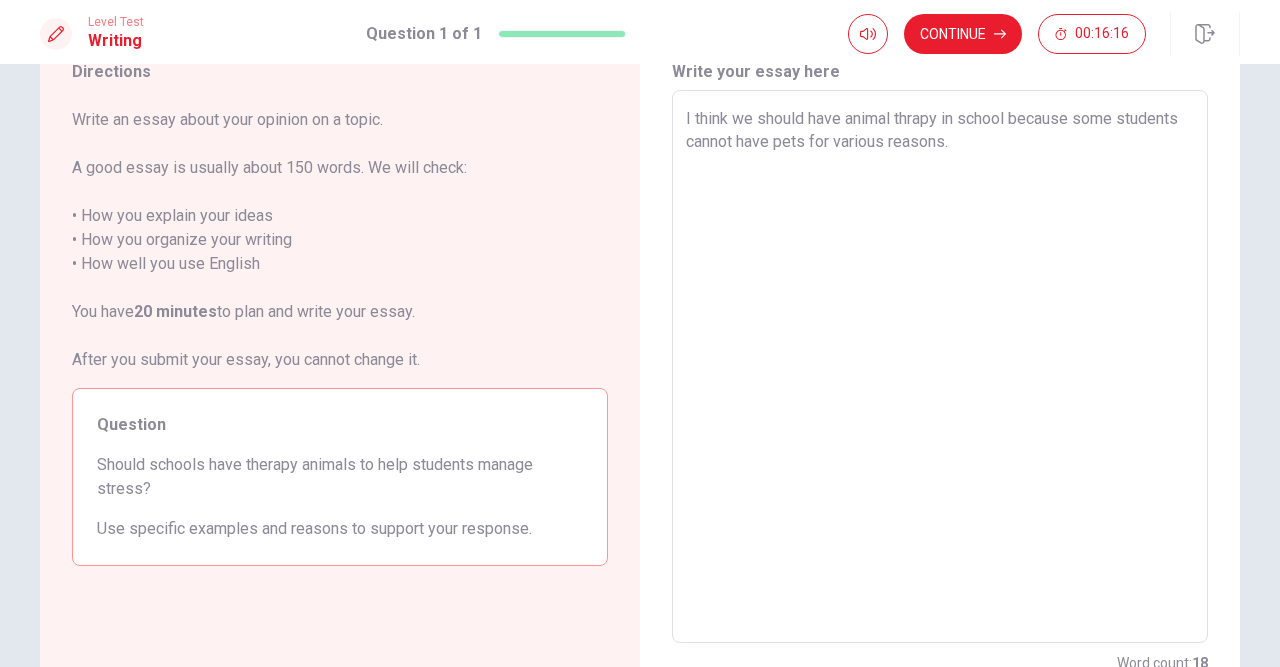 click on "I think we should have animal thrapy in school because some students cannot have pets for various reasons." at bounding box center [940, 367] 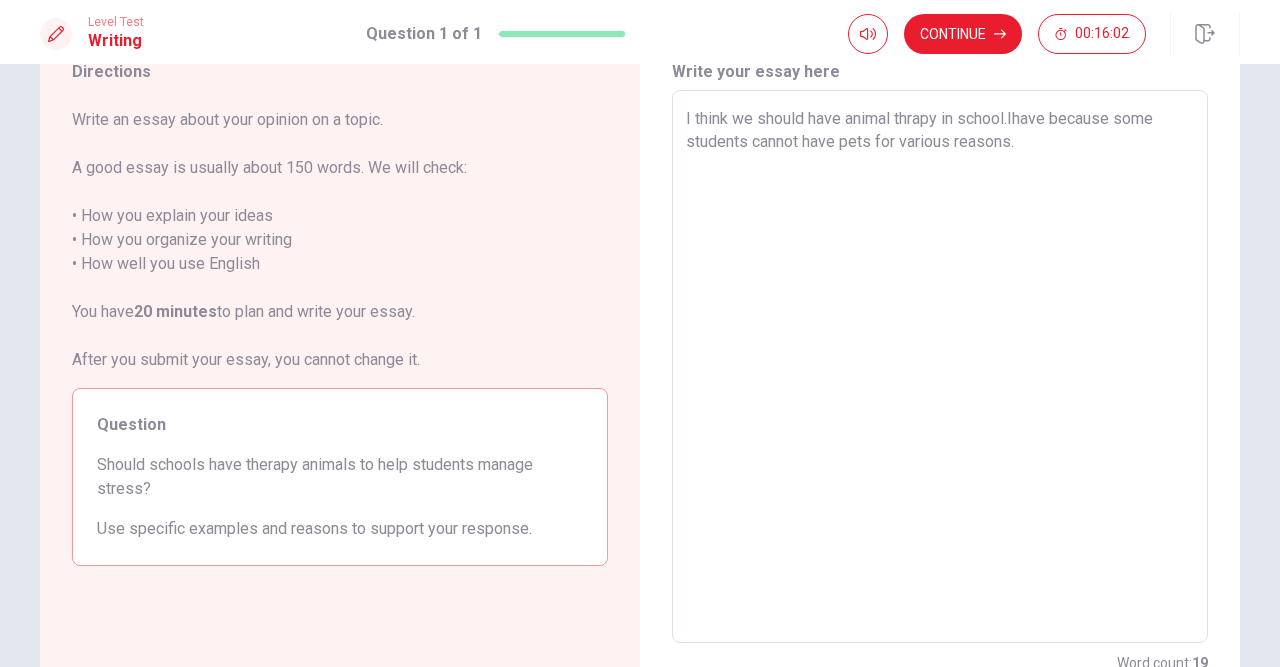 click on "I think we should have animal thrapy in school.Ihave because some students cannot have pets for various reasons." at bounding box center (940, 367) 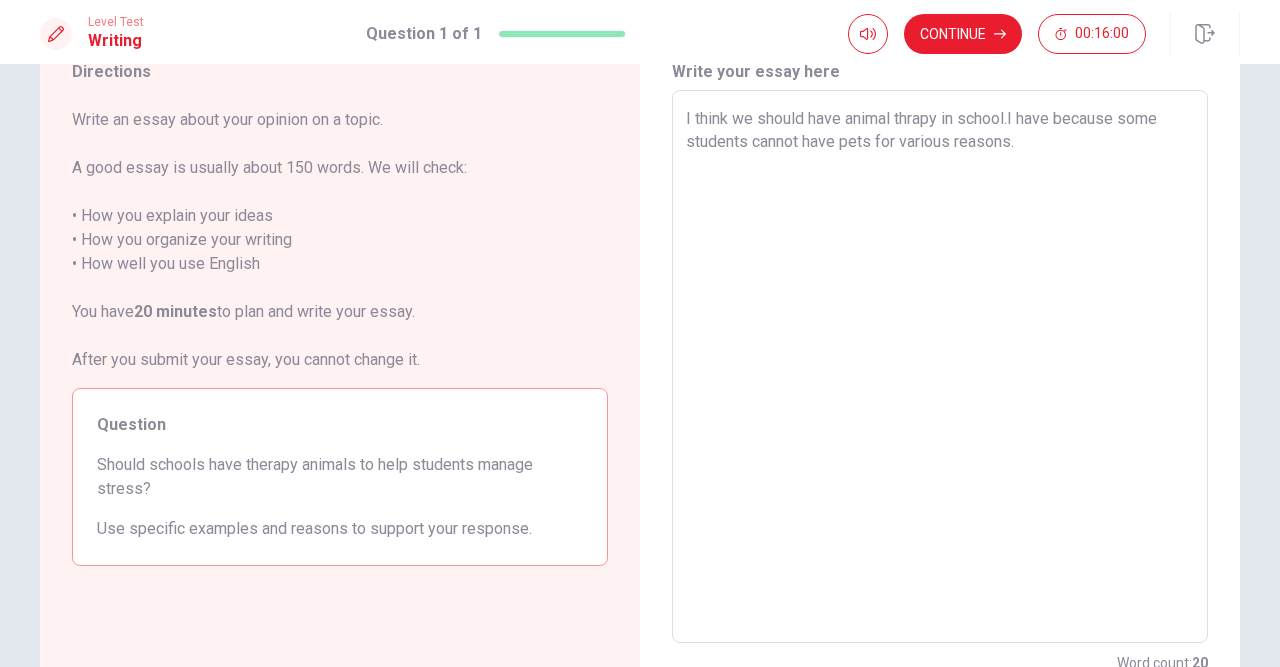 click on "I think we should have animal thrapy in school.I have because some students cannot have pets for various reasons." at bounding box center (940, 367) 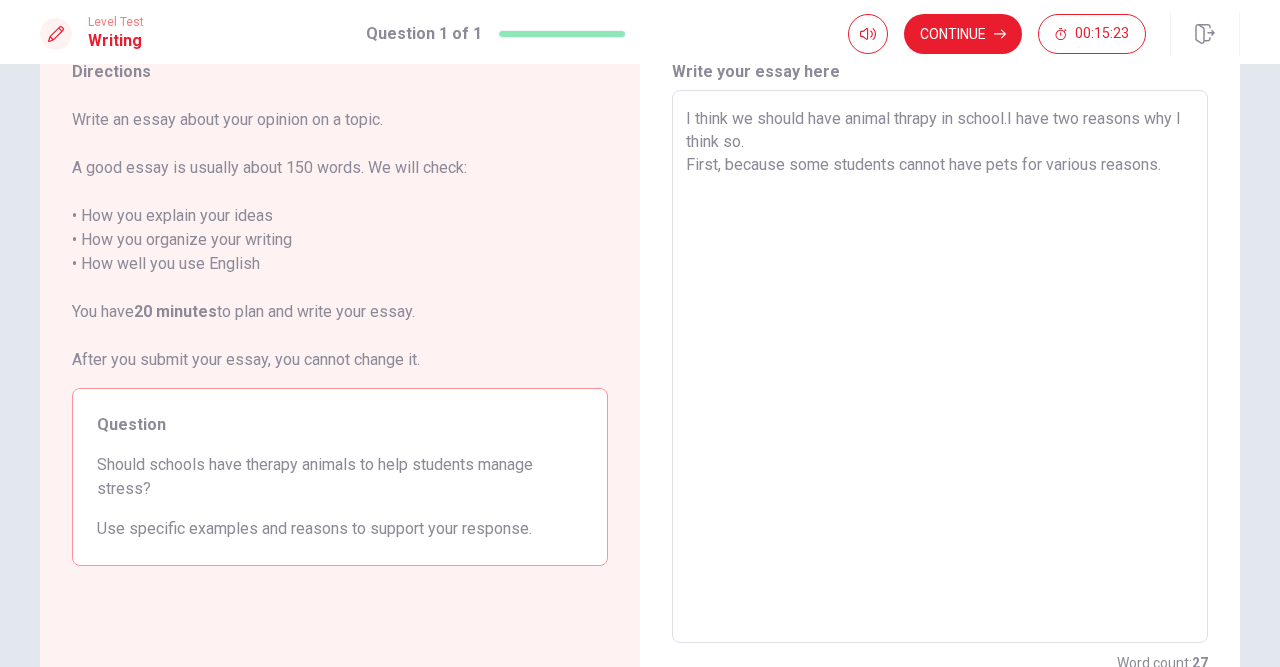click on "I think we should have animal thrapy in school.I have two reasons why I think so.
First, because some students cannot have pets for various reasons." at bounding box center [940, 367] 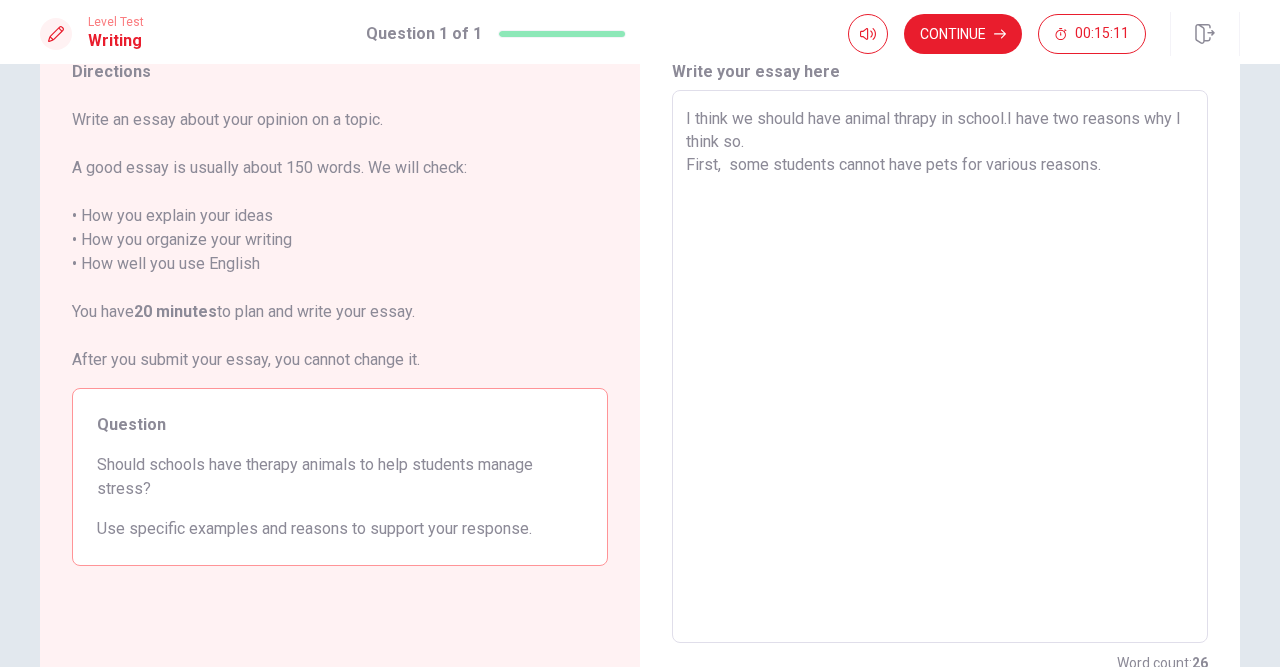 click on "I think we should have animal thrapy in school.I have two reasons why I think so.
First,  some students cannot have pets for various reasons." at bounding box center [940, 367] 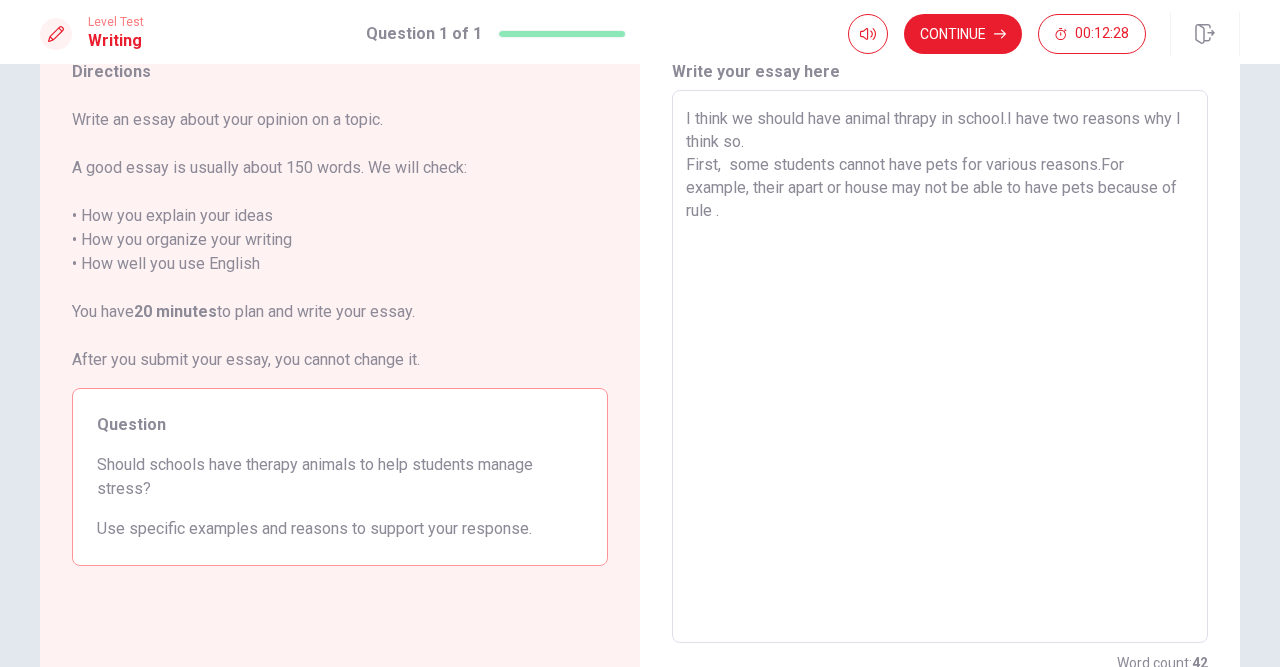 click on "I think we should have animal thrapy in school.I have two reasons why I think so.
First,  some students cannot have pets for various reasons.For example, their apart or house may not be able to have pets because of rule. x ​" at bounding box center (940, 366) 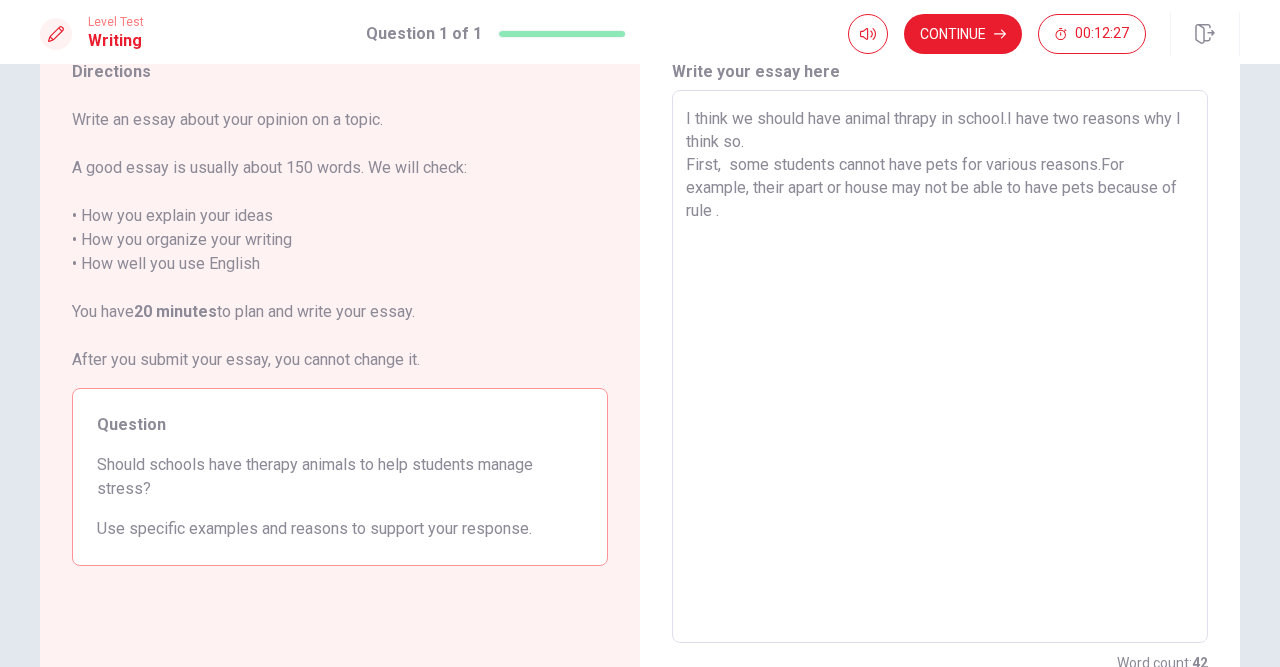 click on "I think we should have animal thrapy in school.I have two reasons why I think so.
First,  some students cannot have pets for various reasons.For example, their apart or house may not be able to have pets because of rule ." at bounding box center [940, 367] 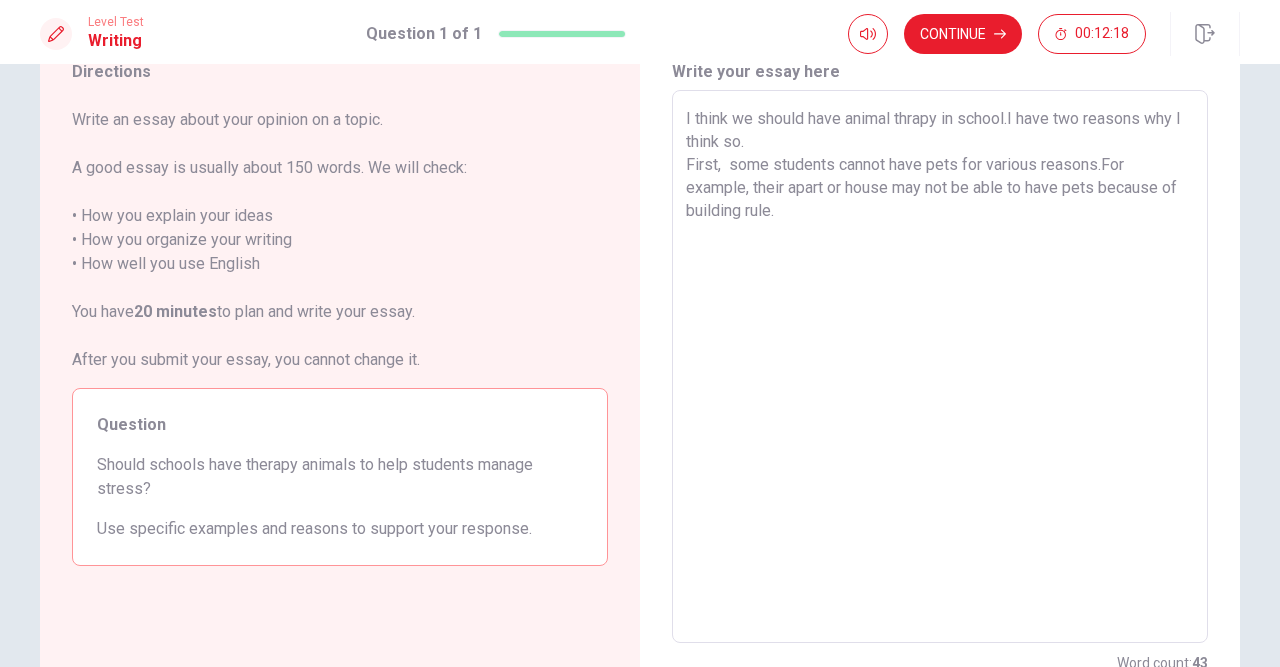 click on "I think we should have animal thrapy in school.I have two reasons why I think so.
First,  some students cannot have pets for various reasons.For example, their apart or house may not be able to have pets because of building rule." at bounding box center [940, 367] 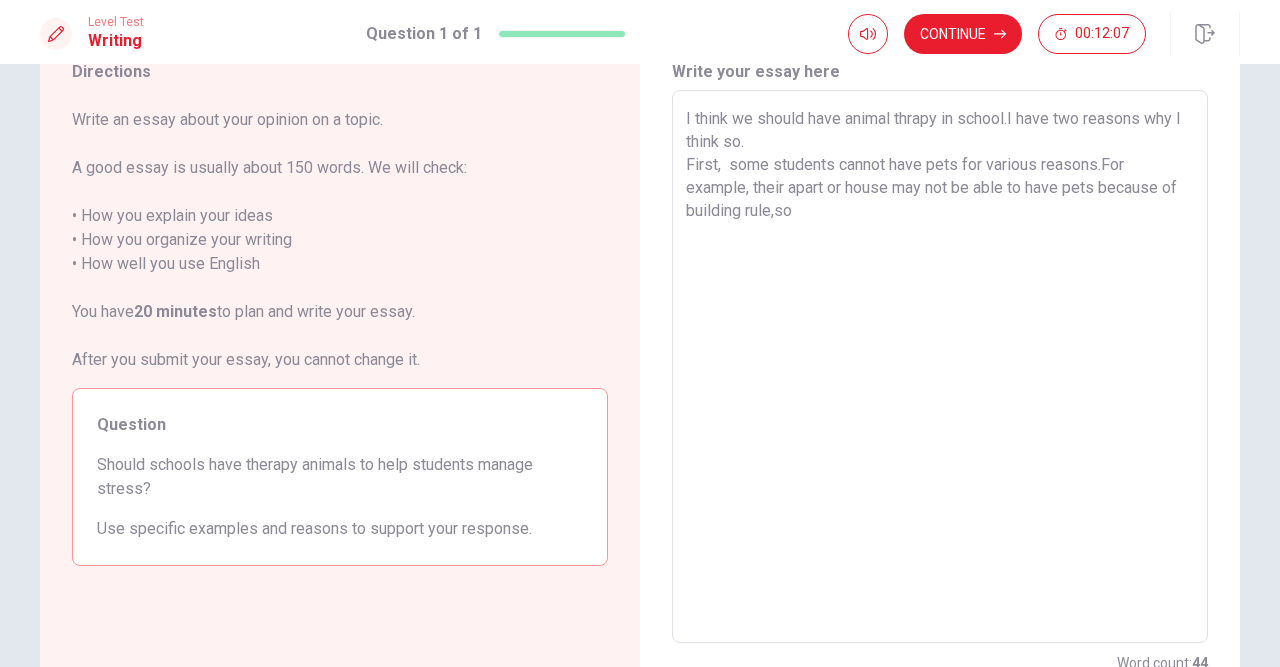 click on "I think we should have animal thrapy in school.I have two reasons why I think so.
First,  some students cannot have pets for various reasons.For example, their apart or house may not be able to have pets because of building rule,so" at bounding box center (940, 367) 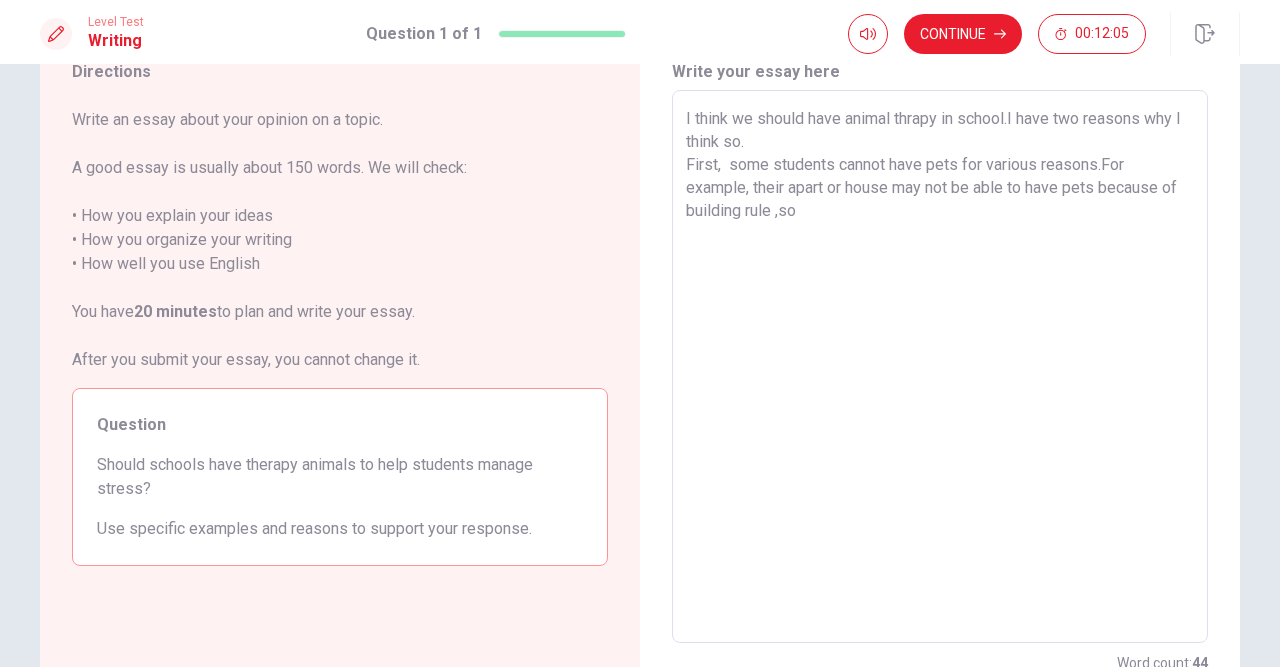 click on "I think we should have animal thrapy in school.I have two reasons why I think so.
First,  some students cannot have pets for various reasons.For example, their apart or house may not be able to have pets because of building rule ,so" at bounding box center [940, 367] 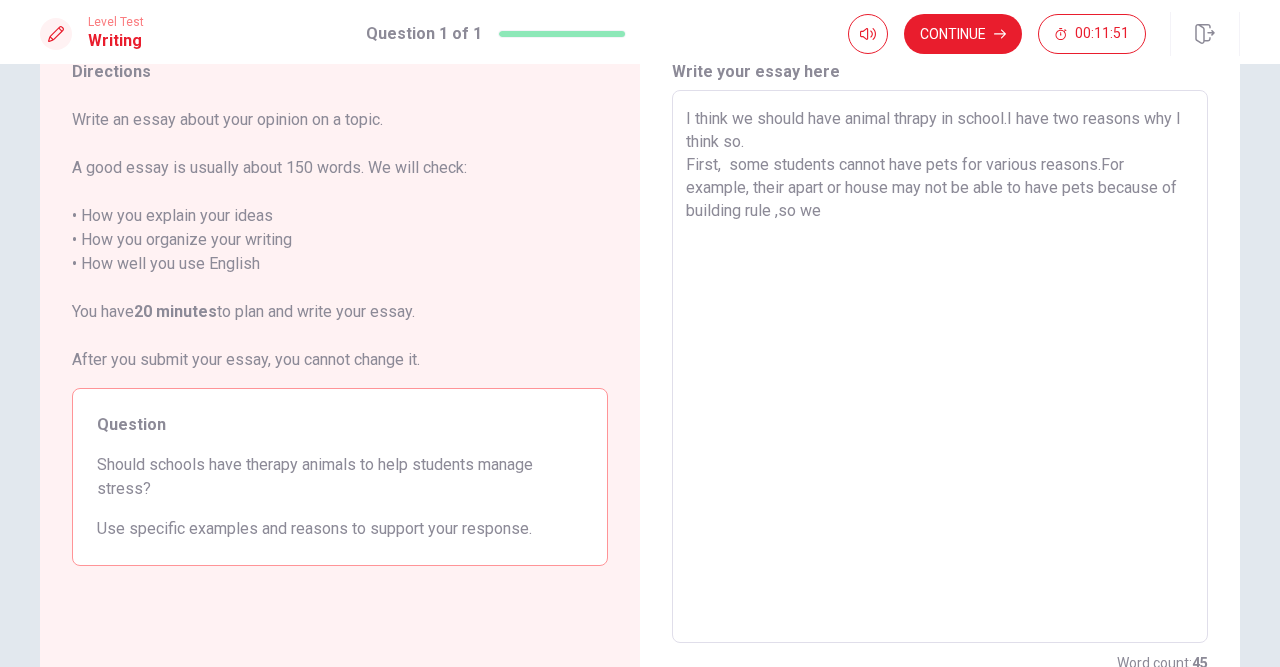 click on "I think we should have animal thrapy in school.I have two reasons why I think so.
First,  some students cannot have pets for various reasons.For example, their apart or house may not be able to have pets because of building rule ,so we" at bounding box center (940, 367) 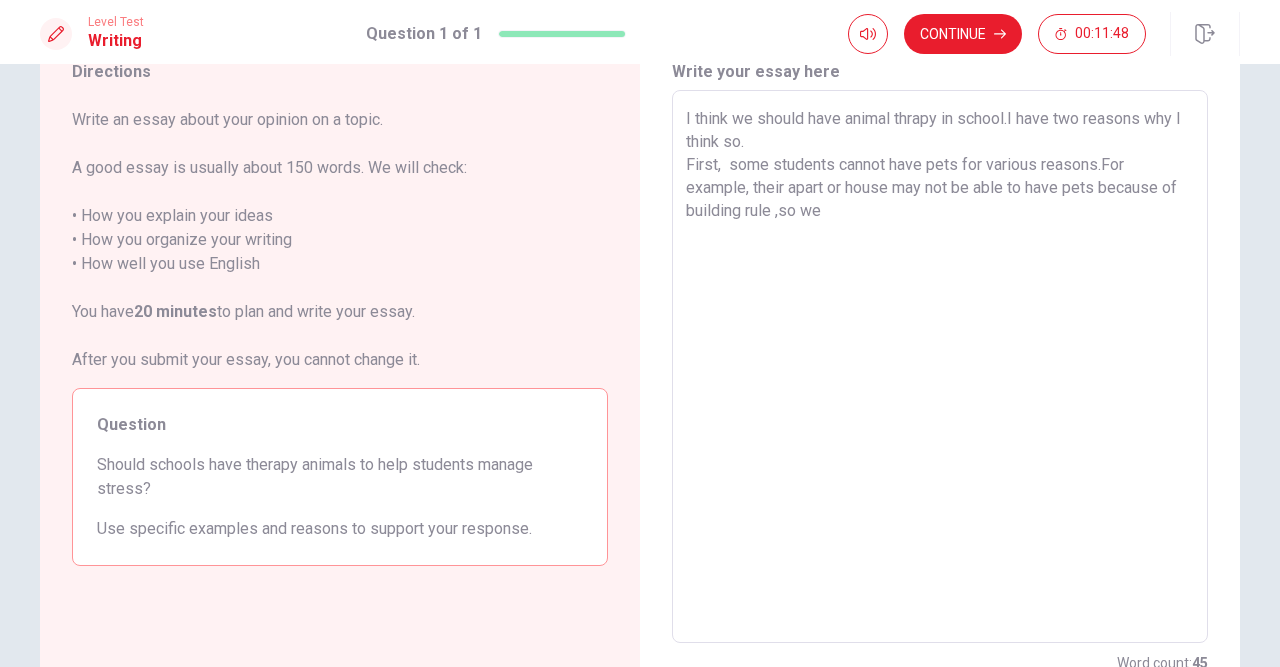 click on "I think we should have animal thrapy in school.I have two reasons why I think so.
First,  some students cannot have pets for various reasons.For example, their apart or house may not be able to have pets because of building rule ,so we" at bounding box center (940, 367) 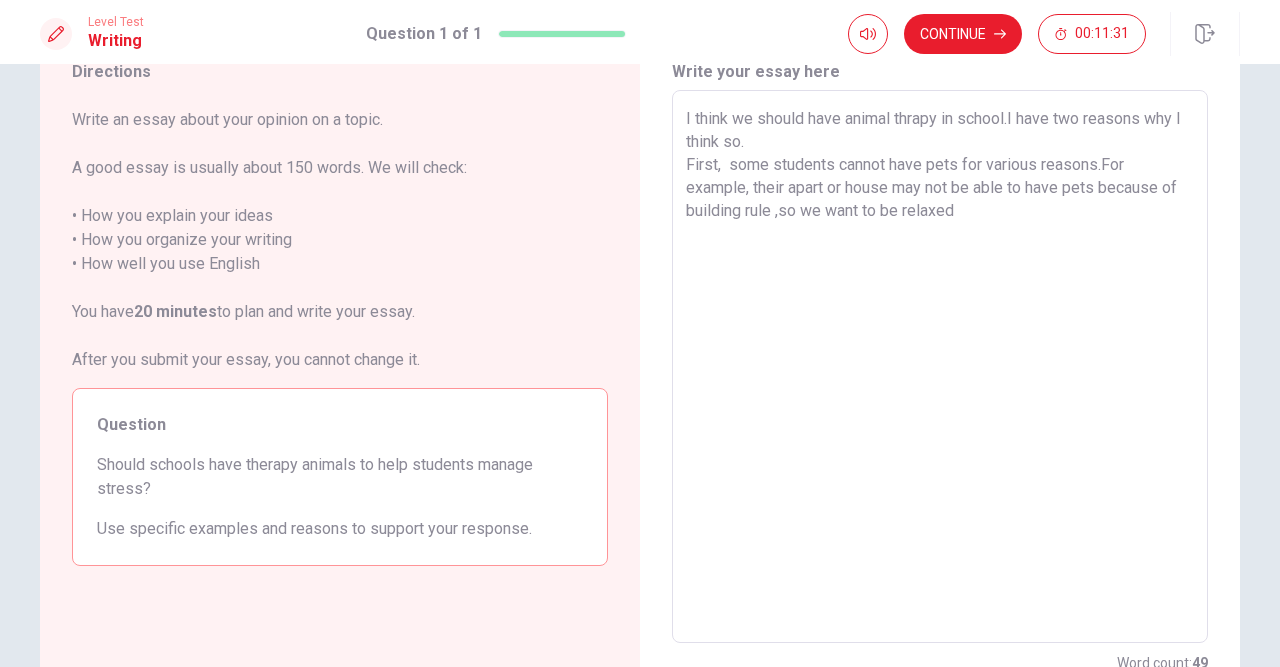 click on "I think we should have animal thrapy in school.I have two reasons why I think so.
First,  some students cannot have pets for various reasons.For example, their apart or house may not be able to have pets because of building rule ,so we want to be relaxed" at bounding box center [940, 367] 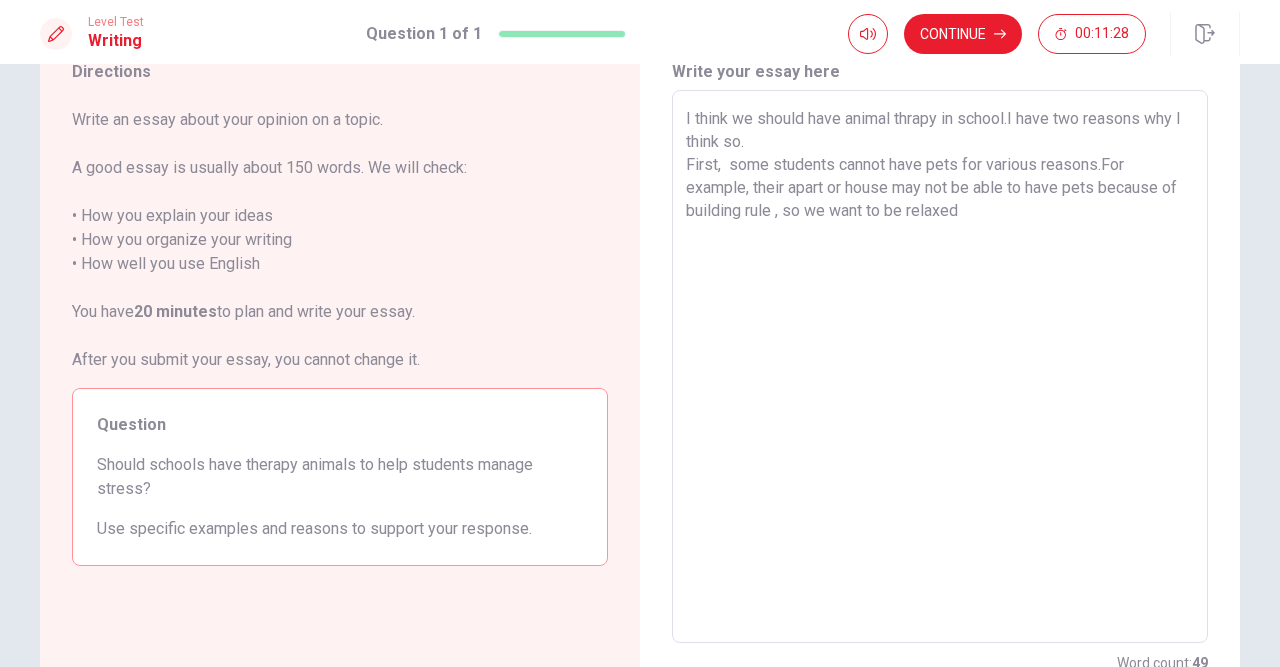 click on "I think we should have animal thrapy in school.I have two reasons why I think so.
First,  some students cannot have pets for various reasons.For example, their apart or house may not be able to have pets because of building rule , so we want to be relaxed" at bounding box center (940, 367) 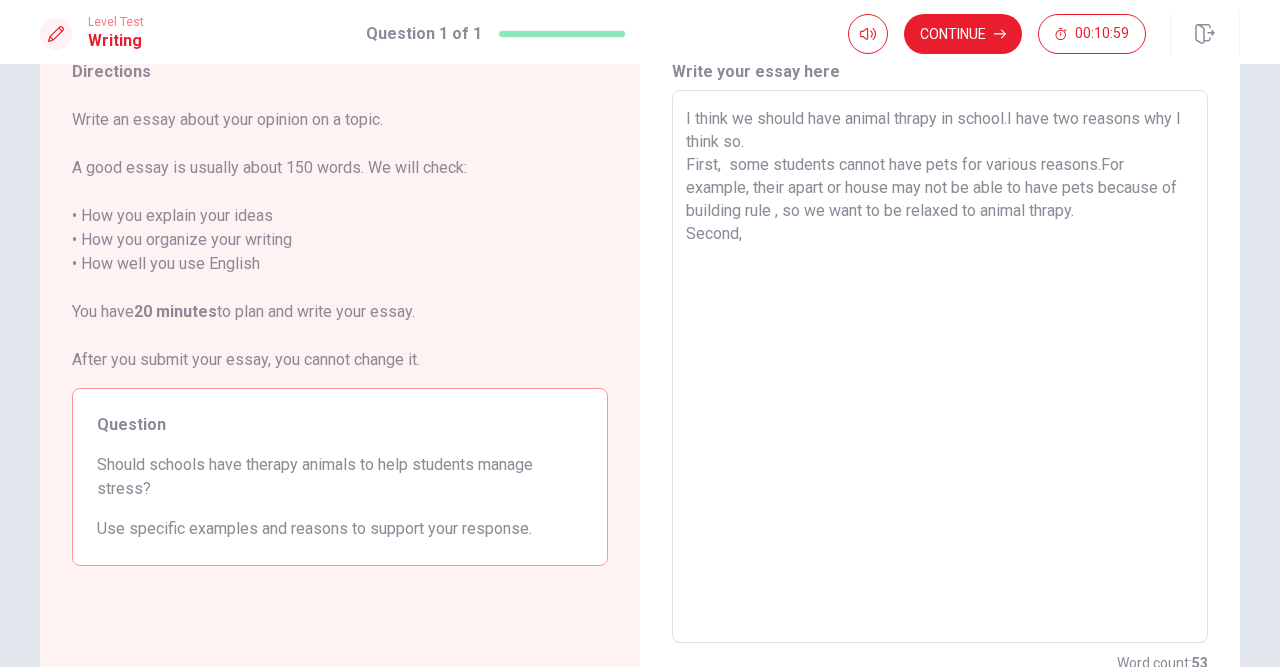 click on "I think we should have animal thrapy in school.I have two reasons why I think so.
First,  some students cannot have pets for various reasons.For example, their apart or house may not be able to have pets because of building rule , so we want to be relaxed to animal thrapy.
Second," at bounding box center (940, 367) 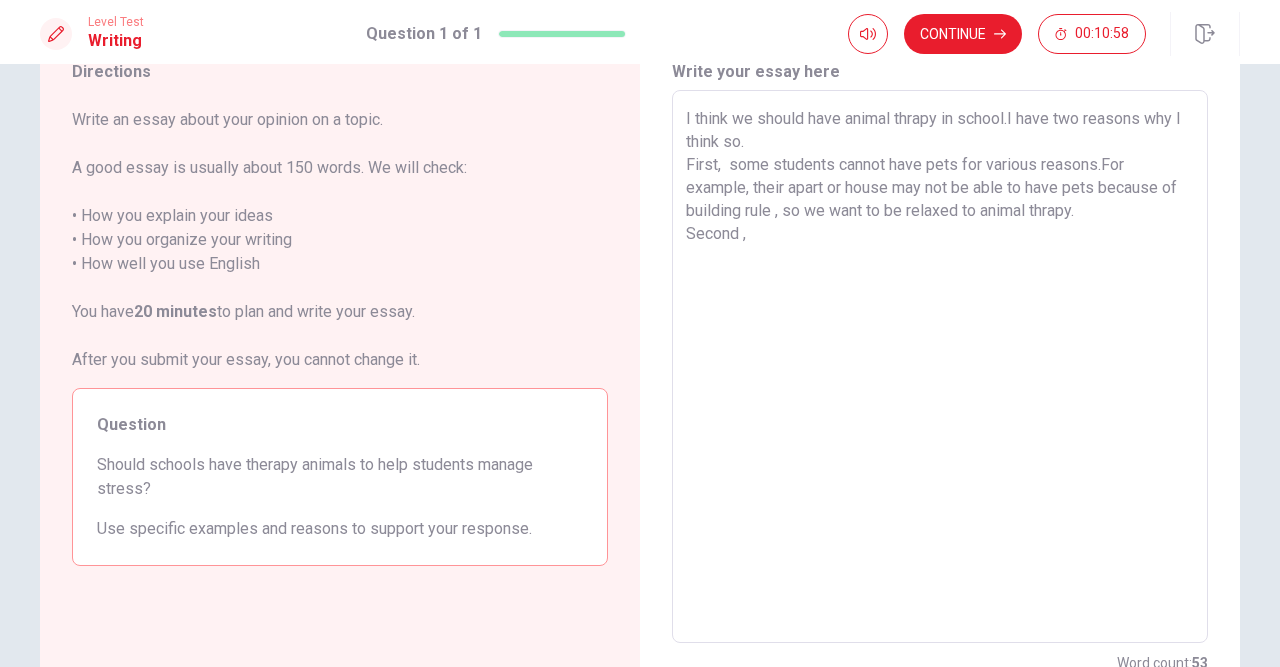 click on "I think we should have animal thrapy in school.I have two reasons why I think so.
First,  some students cannot have pets for various reasons.For example, their apart or house may not be able to have pets because of building rule , so we want to be relaxed to animal thrapy.
Second ," at bounding box center (940, 367) 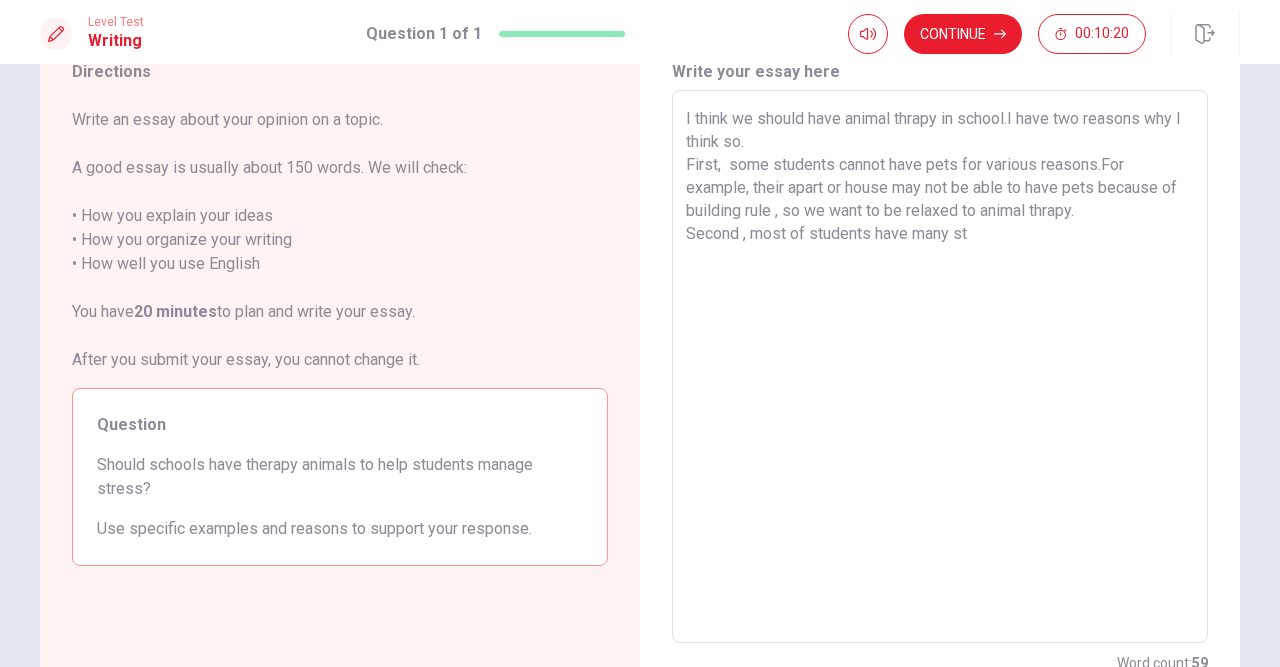 click on "I think we should have animal thrapy in school.I have two reasons why I think so.
First,  some students cannot have pets for various reasons.For example, their apart or house may not be able to have pets because of building rule , so we want to be relaxed to animal thrapy.
Second , most of students have many st" at bounding box center [940, 367] 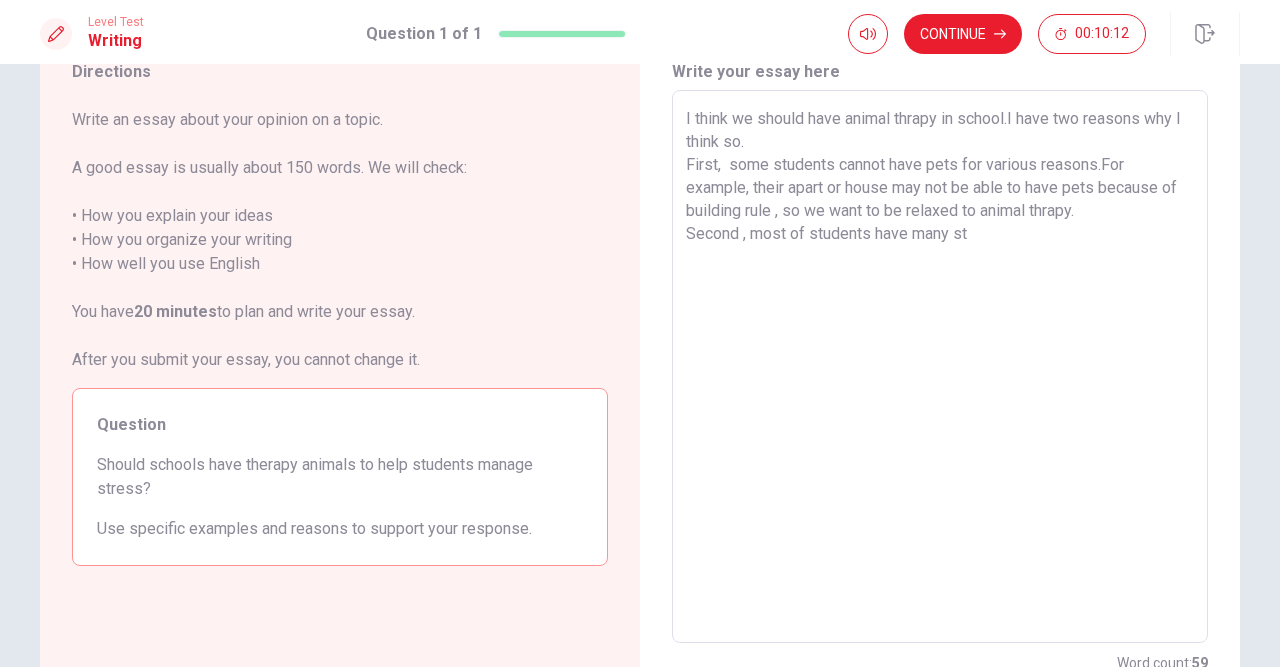 click on "I think we should have animal thrapy in school.I have two reasons why I think so.
First,  some students cannot have pets for various reasons.For example, their apart or house may not be able to have pets because of building rule , so we want to be relaxed to animal thrapy.
Second , most of students have many st" at bounding box center (940, 367) 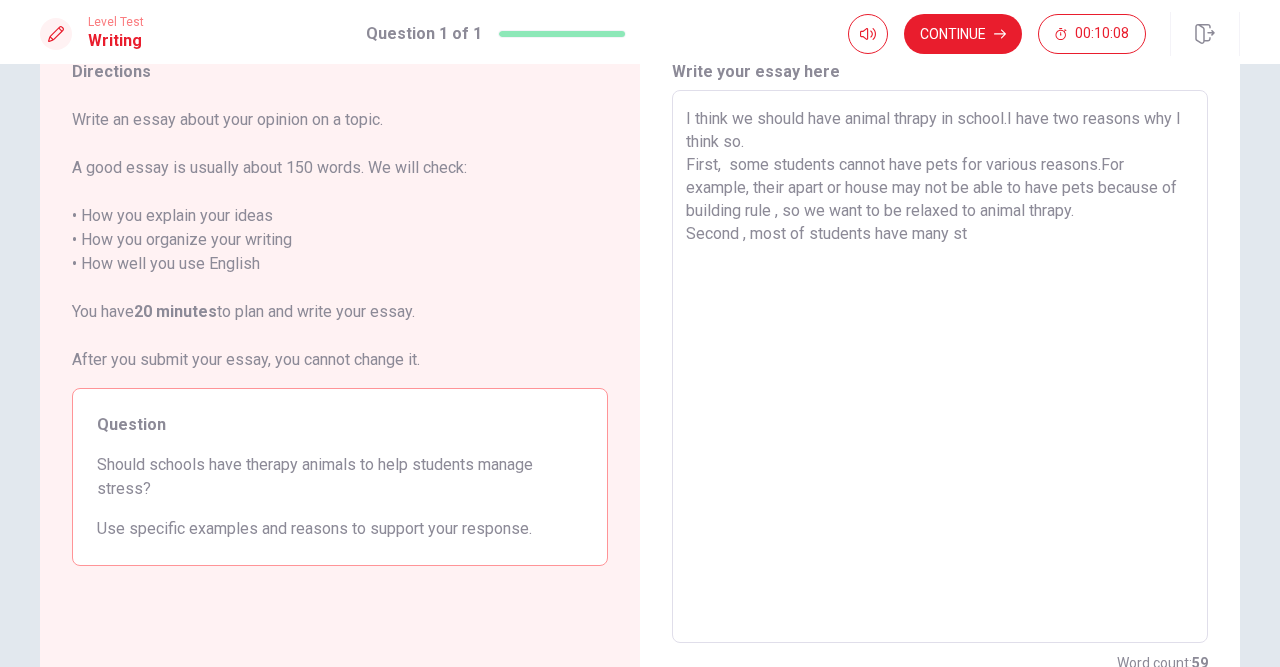 click on "I think we should have animal thrapy in school.I have two reasons why I think so.
First,  some students cannot have pets for various reasons.For example, their apart or house may not be able to have pets because of building rule , so we want to be relaxed to animal thrapy.
Second , most of students have many st" at bounding box center [940, 367] 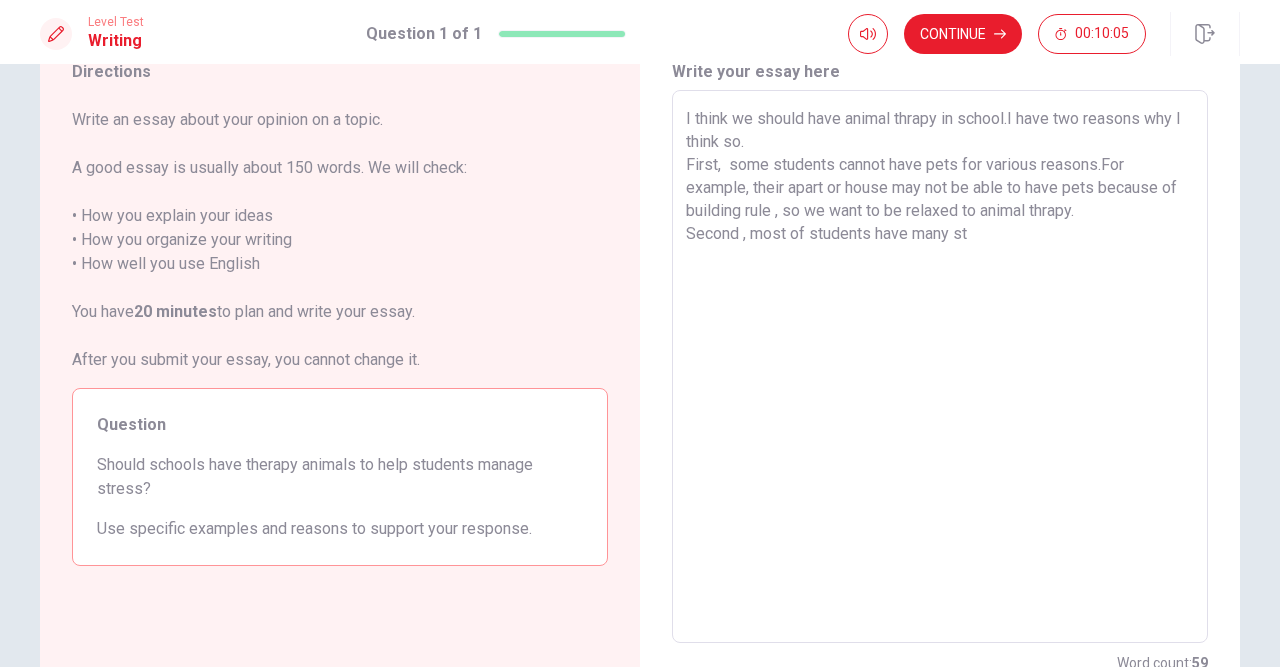 click on "I think we should have animal thrapy in school.I have two reasons why I think so.
First,  some students cannot have pets for various reasons.For example, their apart or house may not be able to have pets because of building rule , so we want to be relaxed to animal thrapy.
Second , most of students have many st" at bounding box center [940, 367] 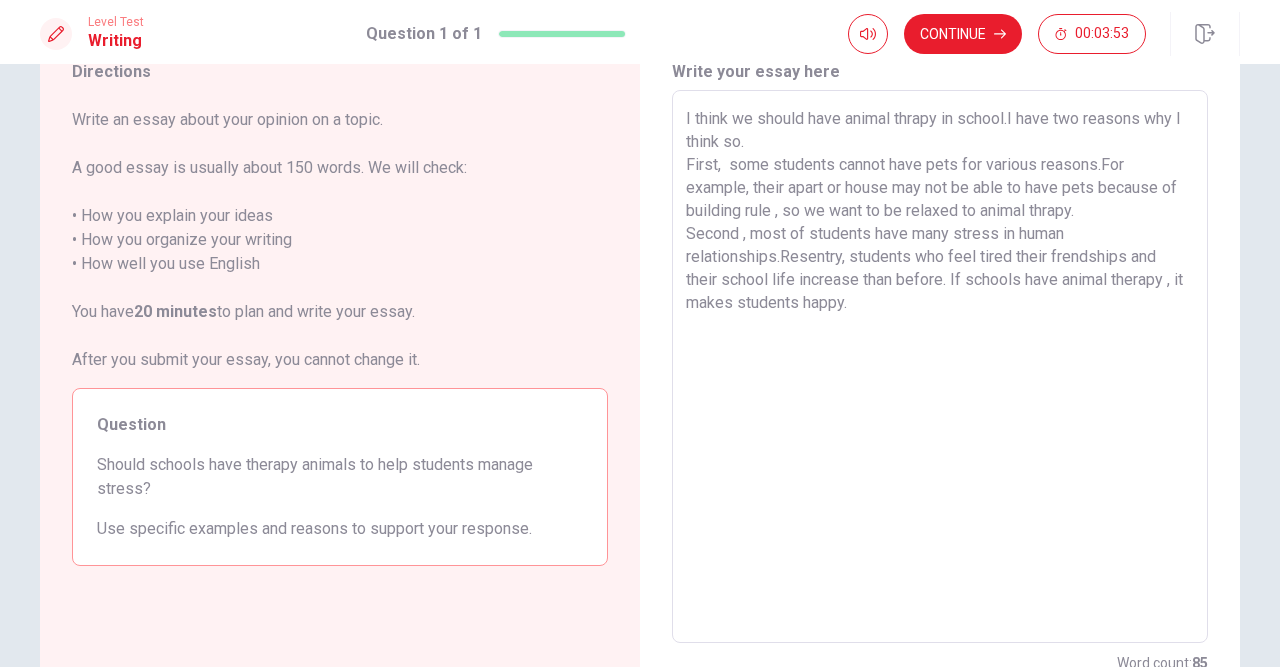 click on "I think we should have animal thrapy in school.I have two reasons why I think so.
First,  some students cannot have pets for various reasons.For example, their apart or house may not be able to have pets because of building rule , so we want to be relaxed to animal thrapy.
Second , most of students have many stress in human relationships.Resentry, students who feel tired their frendships and their school life increase than before. If schools have animal therapy , it makes students happy." at bounding box center [940, 367] 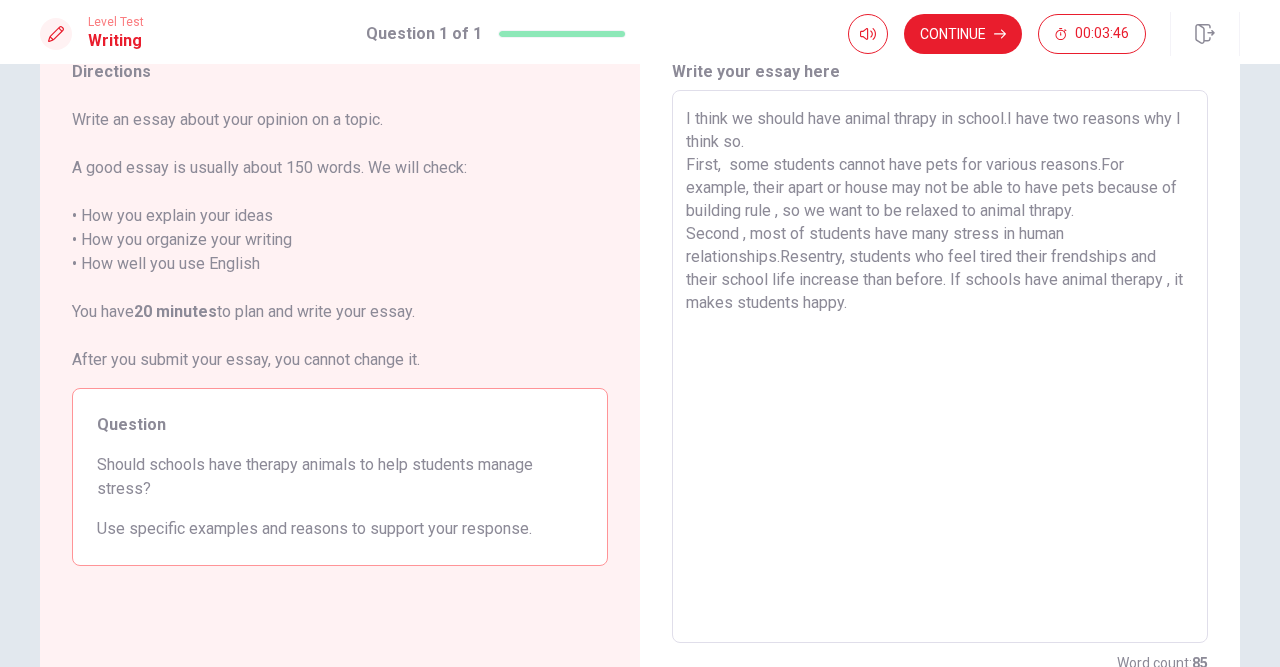click on "I think we should have animal thrapy in school.I have two reasons why I think so.
First,  some students cannot have pets for various reasons.For example, their apart or house may not be able to have pets because of building rule , so we want to be relaxed to animal thrapy.
Second , most of students have many stress in human relationships.Resentry, students who feel tired their frendships and their school life increase than before. If schools have animal therapy , it makes students happy." at bounding box center [940, 367] 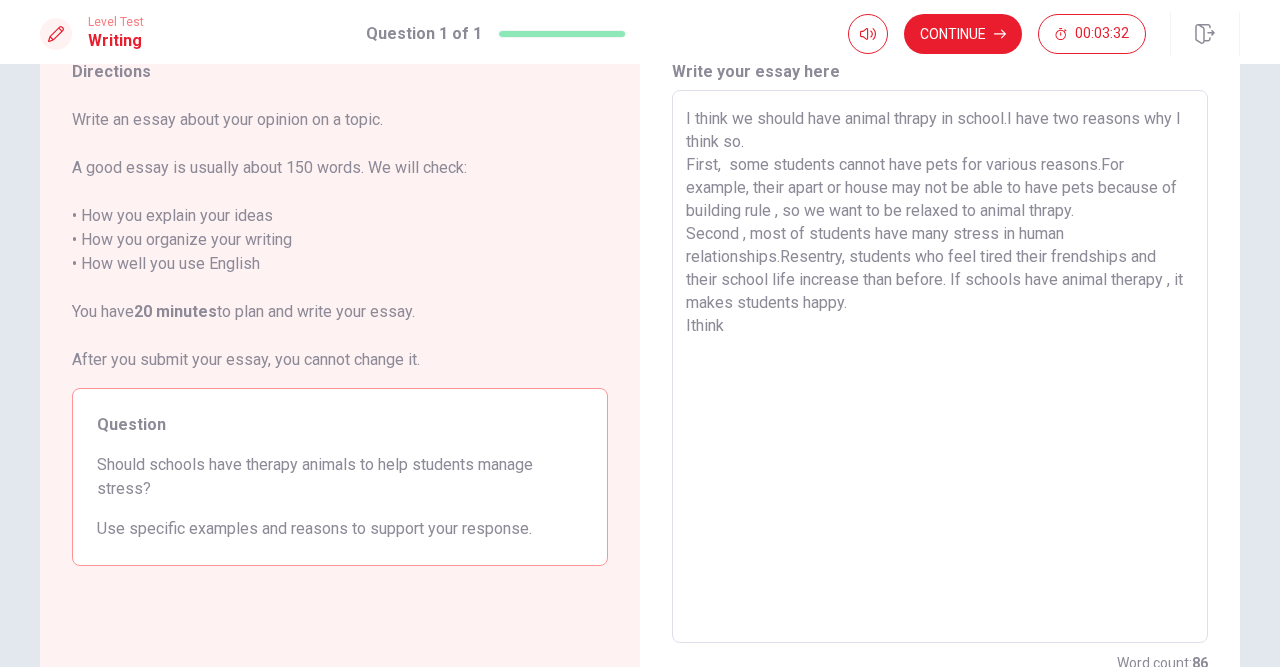 click on "I think we should have animal thrapy in school.I have two reasons why I think so.
First,  some students cannot have pets for various reasons.For example, their apart or house may not be able to have pets because of building rule , so we want to be relaxed to animal thrapy.
Second , most of students have many stress in human relationships.Resentry, students who feel tired their frendships and their school life increase than before. If schools have animal therapy , it makes students happy.
Ithink" at bounding box center [940, 367] 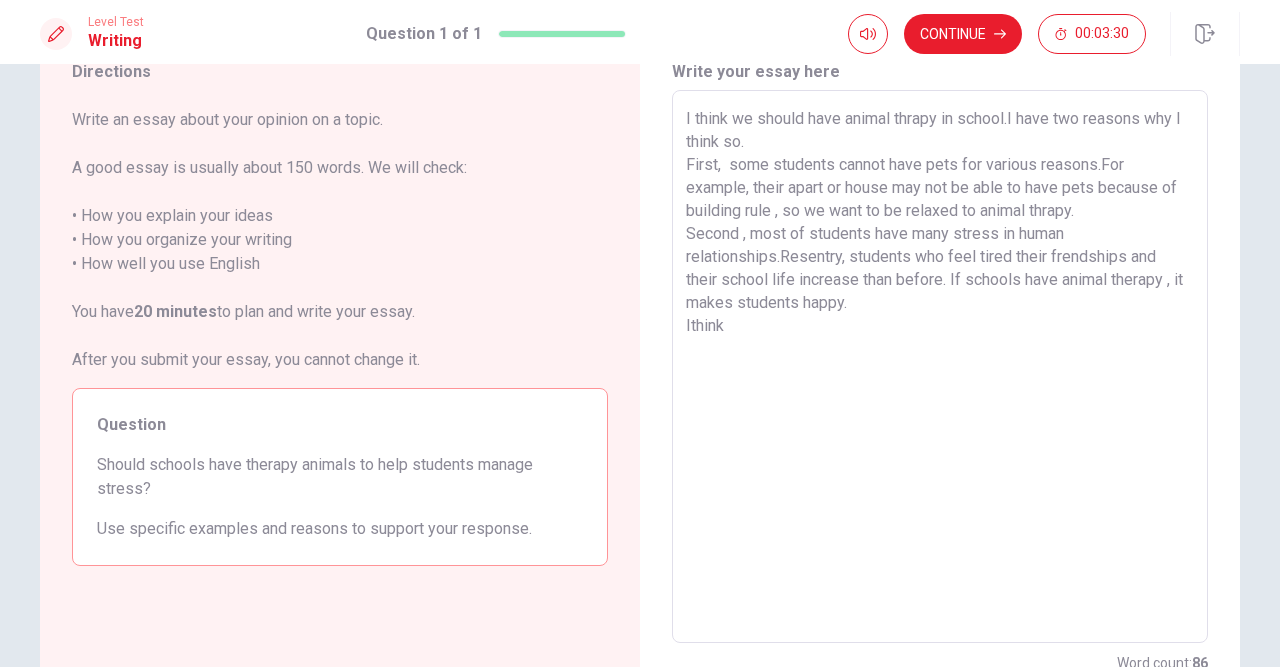 click on "I think we should have animal thrapy in school.I have two reasons why I think so.
First,  some students cannot have pets for various reasons.For example, their apart or house may not be able to have pets because of building rule , so we want to be relaxed to animal thrapy.
Second , most of students have many stress in human relationships.Resentry, students who feel tired their frendships and their school life increase than before. If schools have animal therapy , it makes students happy.
Ithink" at bounding box center (940, 367) 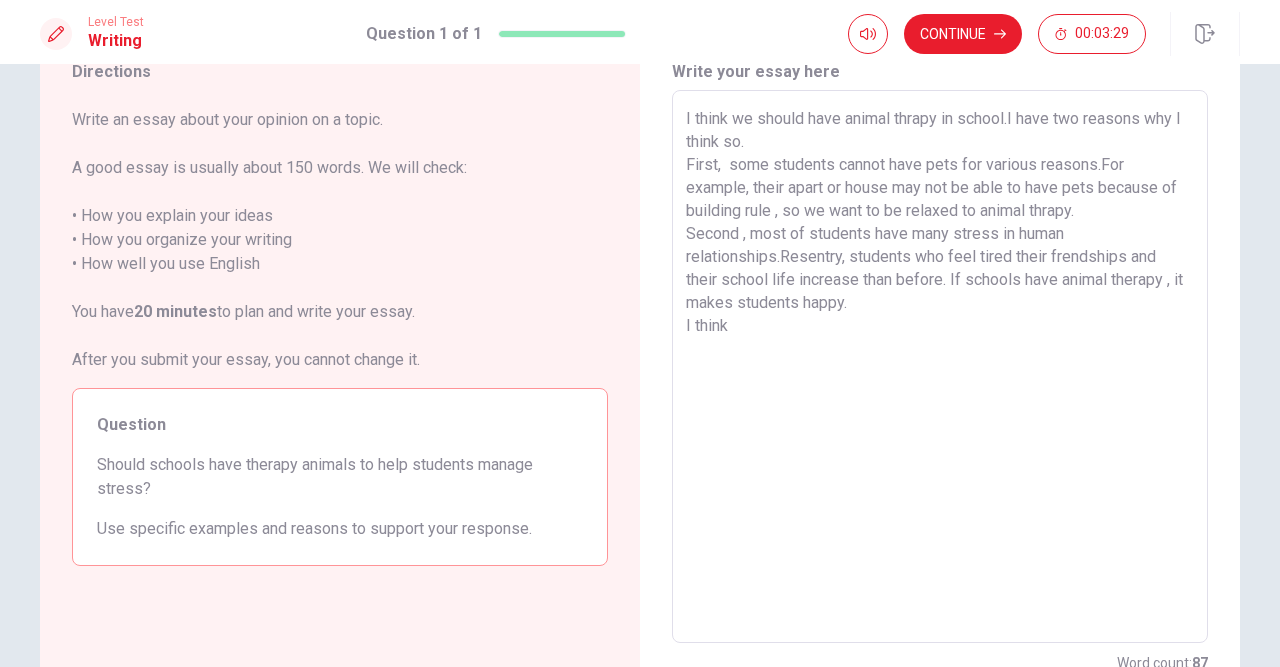 click on "I think we should have animal thrapy in school.I have two reasons why I think so.
First,  some students cannot have pets for various reasons.For example, their apart or house may not be able to have pets because of building rule , so we want to be relaxed to animal thrapy.
Second , most of students have many stress in human relationships.Resentry, students who feel tired their frendships and their school life increase than before. If schools have animal therapy , it makes students happy.
I think" at bounding box center [940, 367] 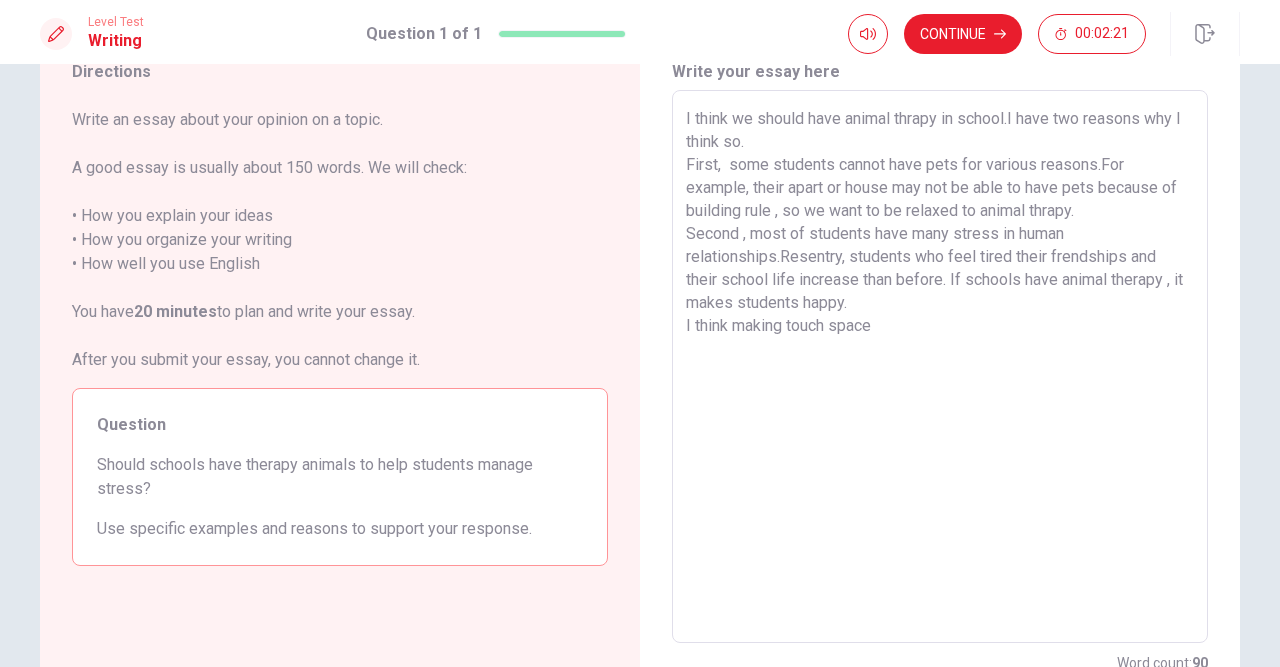 click on "I think we should have animal thrapy in school.I have two reasons why I think so.
First,  some students cannot have pets for various reasons.For example, their apart or house may not be able to have pets because of building rule , so we want to be relaxed to animal thrapy.
Second , most of students have many stress in human relationships.Resentry, students who feel tired their frendships and their school life increase than before. If schools have animal therapy , it makes students happy.
I think making touch space" at bounding box center [940, 367] 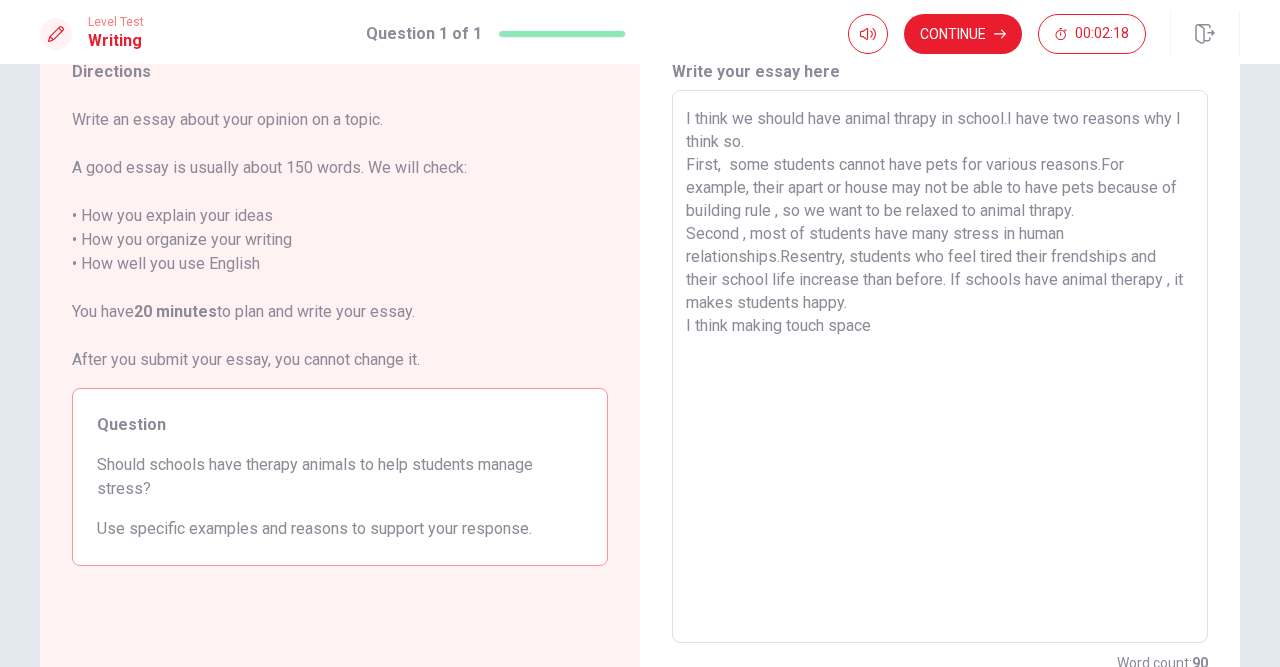 click on "I think we should have animal thrapy in school.I have two reasons why I think so.
First,  some students cannot have pets for various reasons.For example, their apart or house may not be able to have pets because of building rule , so we want to be relaxed to animal thrapy.
Second , most of students have many stress in human relationships.Resentry, students who feel tired their frendships and their school life increase than before. If schools have animal therapy , it makes students happy.
I think making touch space" at bounding box center (940, 367) 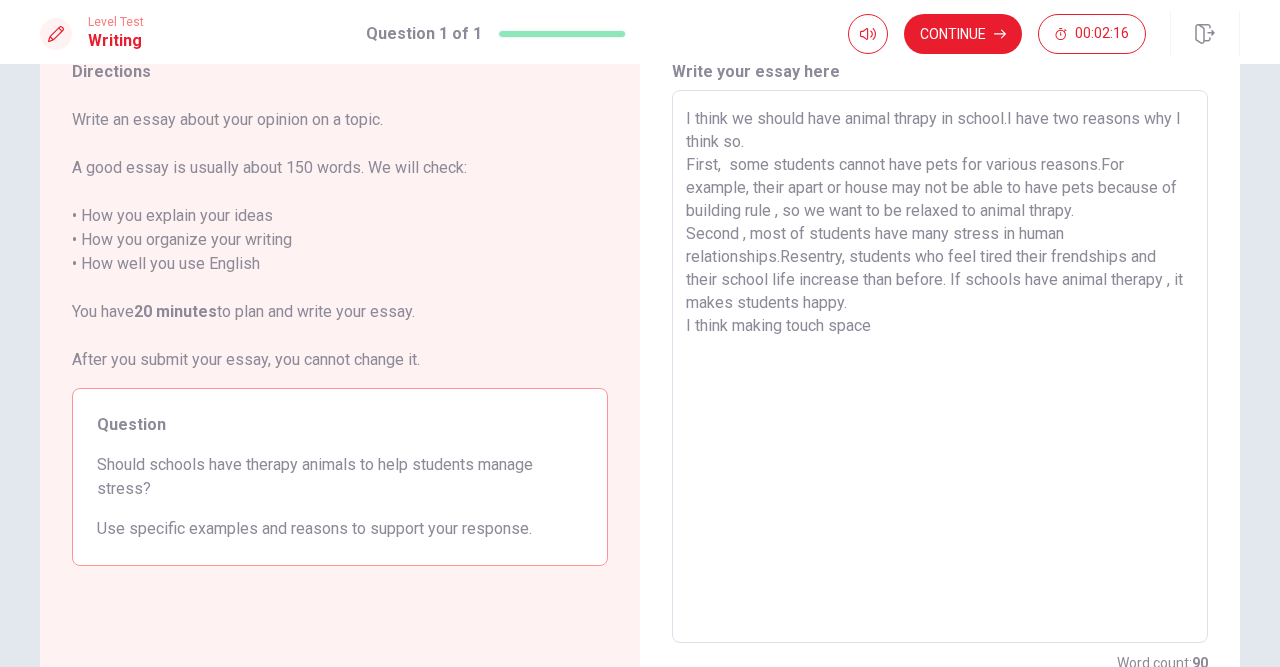 click on "I think we should have animal thrapy in school.I have two reasons why I think so.
First,  some students cannot have pets for various reasons.For example, their apart or house may not be able to have pets because of building rule , so we want to be relaxed to animal thrapy.
Second , most of students have many stress in human relationships.Resentry, students who feel tired their frendships and their school life increase than before. If schools have animal therapy , it makes students happy.
I think making touch space" at bounding box center (940, 367) 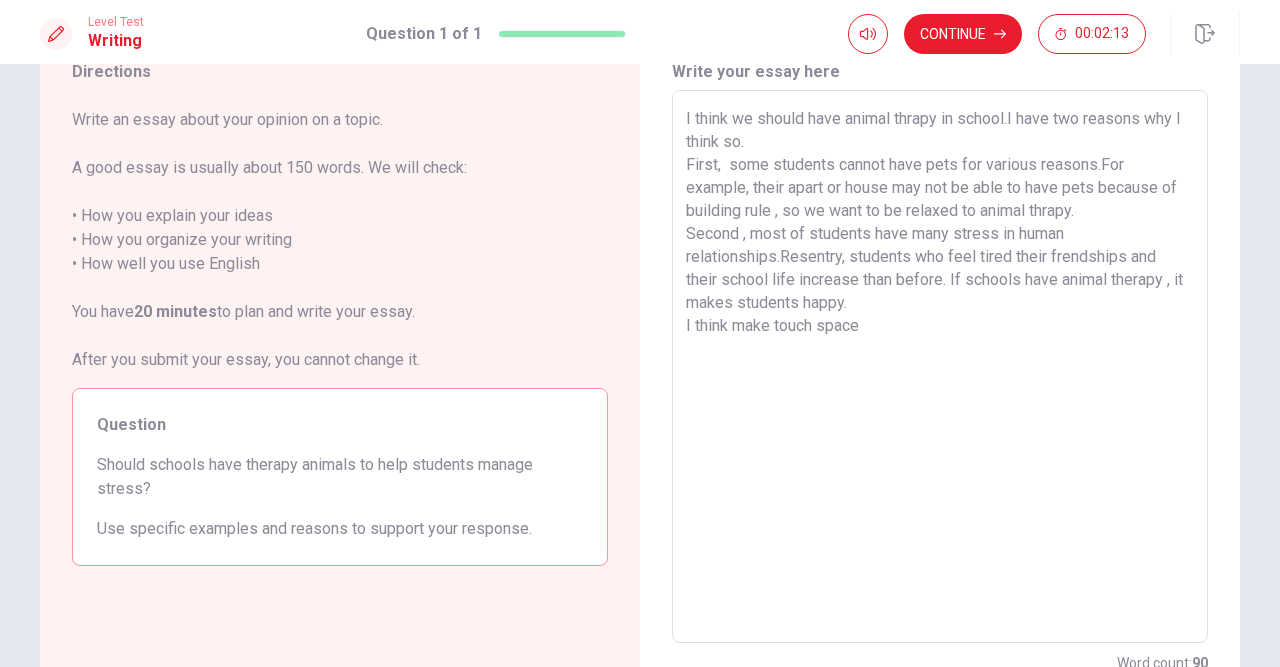 click on "I think we should have animal thrapy in school.I have two reasons why I think so.
First,  some students cannot have pets for various reasons.For example, their apart or house may not be able to have pets because of building rule , so we want to be relaxed to animal thrapy.
Second , most of students have many stress in human relationships.Resentry, students who feel tired their frendships and their school life increase than before. If schools have animal therapy , it makes students happy.
I think make touch space" at bounding box center [940, 367] 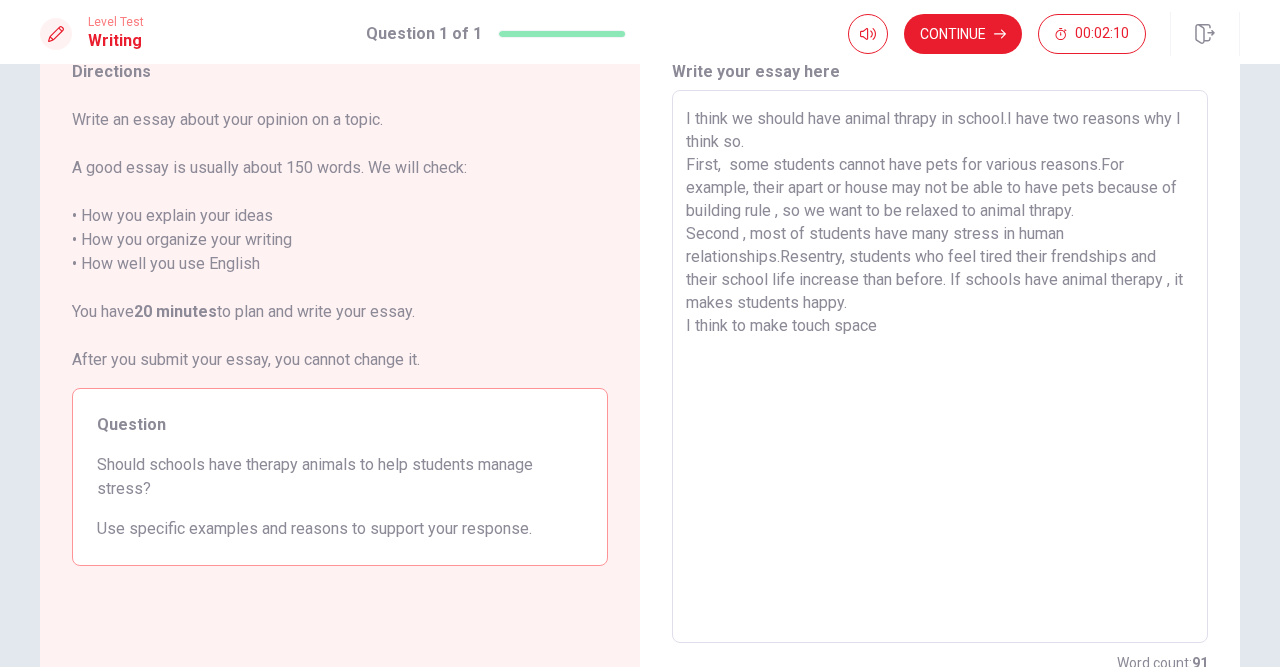 click on "I think we should have animal thrapy in school.I have two reasons why I think so.
First,  some students cannot have pets for various reasons.For example, their apart or house may not be able to have pets because of building rule , so we want to be relaxed to animal thrapy.
Second , most of students have many stress in human relationships.Resentry, students who feel tired their frendships and their school life increase than before. If schools have animal therapy , it makes students happy.
I think to make touch space" at bounding box center (940, 367) 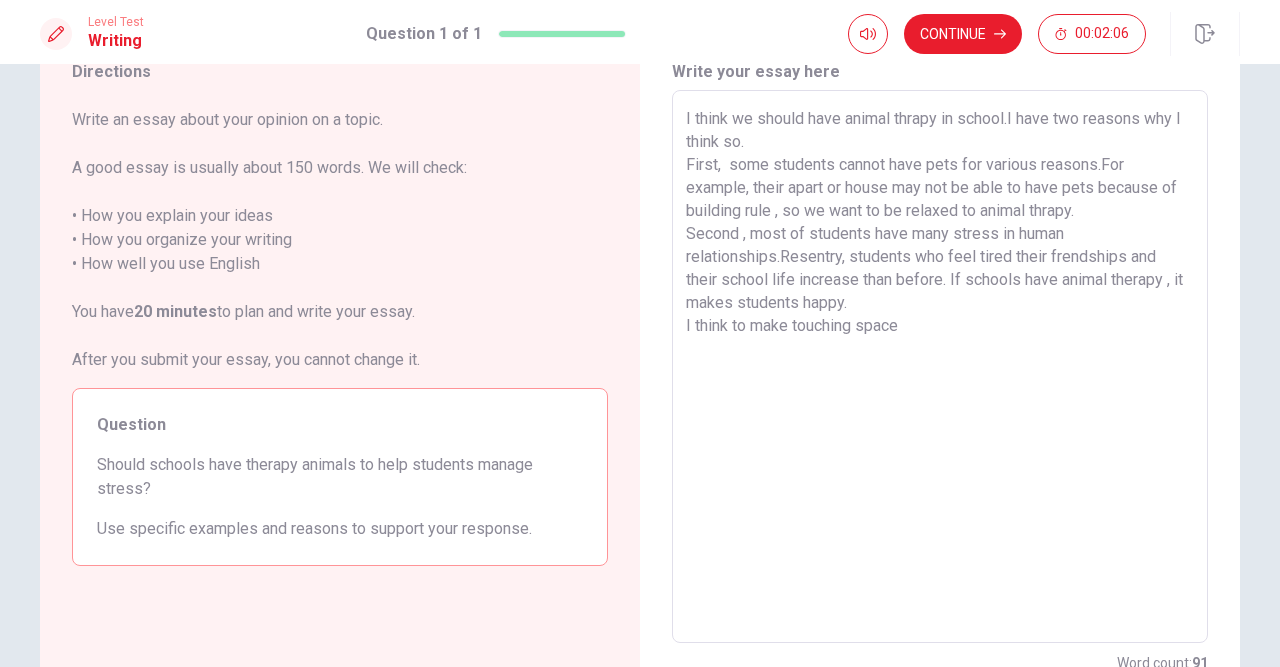 click on "I think we should have animal thrapy in school.I have two reasons why I think so.
First,  some students cannot have pets for various reasons.For example, their apart or house may not be able to have pets because of building rule , so we want to be relaxed to animal thrapy.
Second , most of students have many stress in human relationships.Resentry, students who feel tired their frendships and their school life increase than before. If schools have animal therapy , it makes students happy.
I think to make touching space" at bounding box center (940, 367) 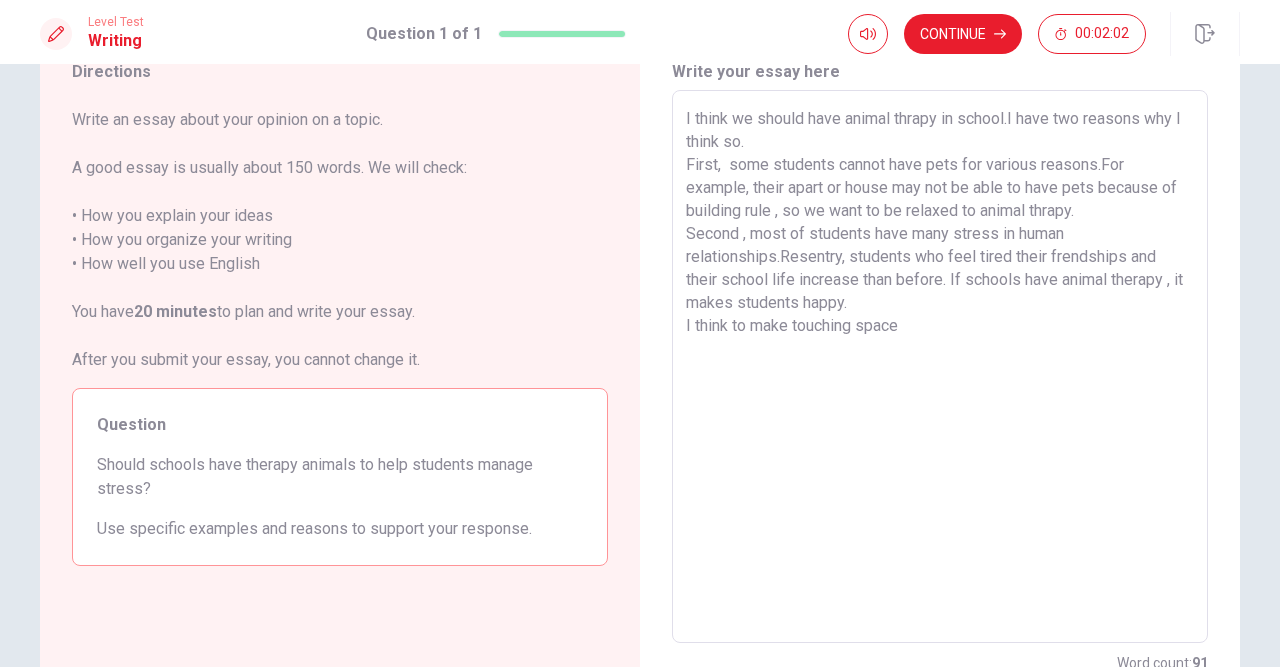 click on "I think we should have animal thrapy in school.I have two reasons why I think so.
First,  some students cannot have pets for various reasons.For example, their apart or house may not be able to have pets because of building rule , so we want to be relaxed to animal thrapy.
Second , most of students have many stress in human relationships.Resentry, students who feel tired their frendships and their school life increase than before. If schools have animal therapy , it makes students happy.
I think to make touching space" at bounding box center [940, 367] 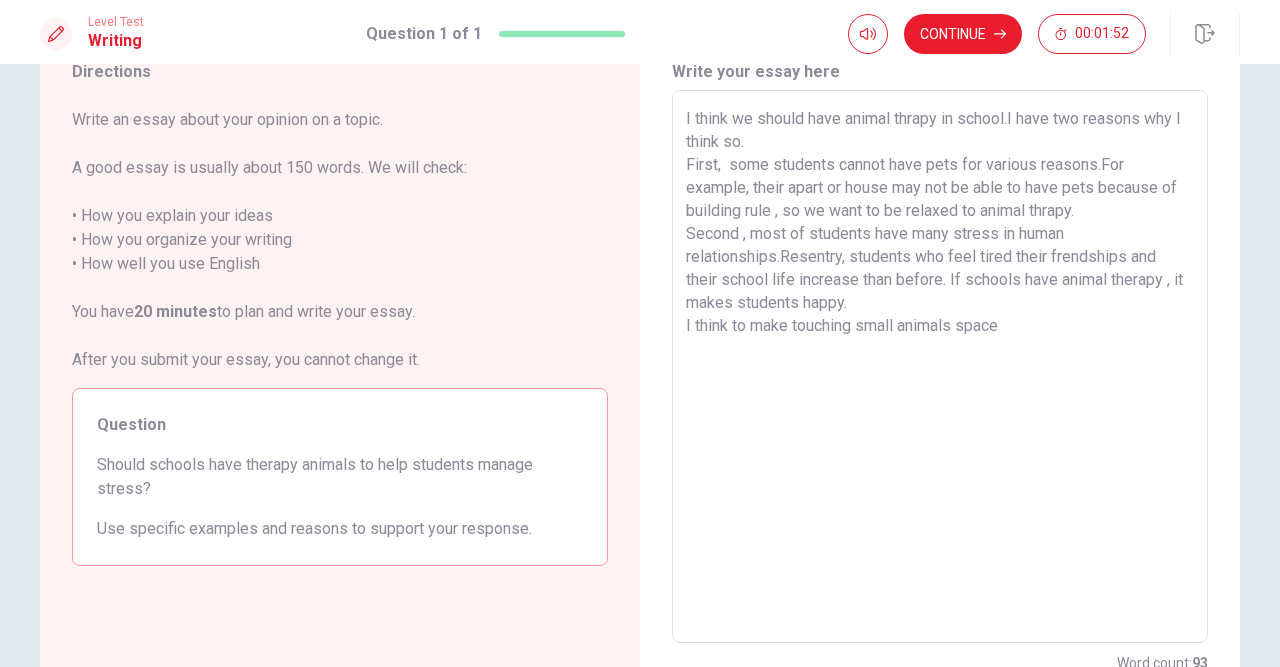 click on "I think we should have animal thrapy in school.I have two reasons why I think so.
First,  some students cannot have pets for various reasons.For example, their apart or house may not be able to have pets because of building rule , so we want to be relaxed to animal thrapy.
Second , most of students have many stress in human relationships.Resentry, students who feel tired their frendships and their school life increase than before. If schools have animal therapy , it makes students happy.
I think to make touching small animals space" at bounding box center [940, 367] 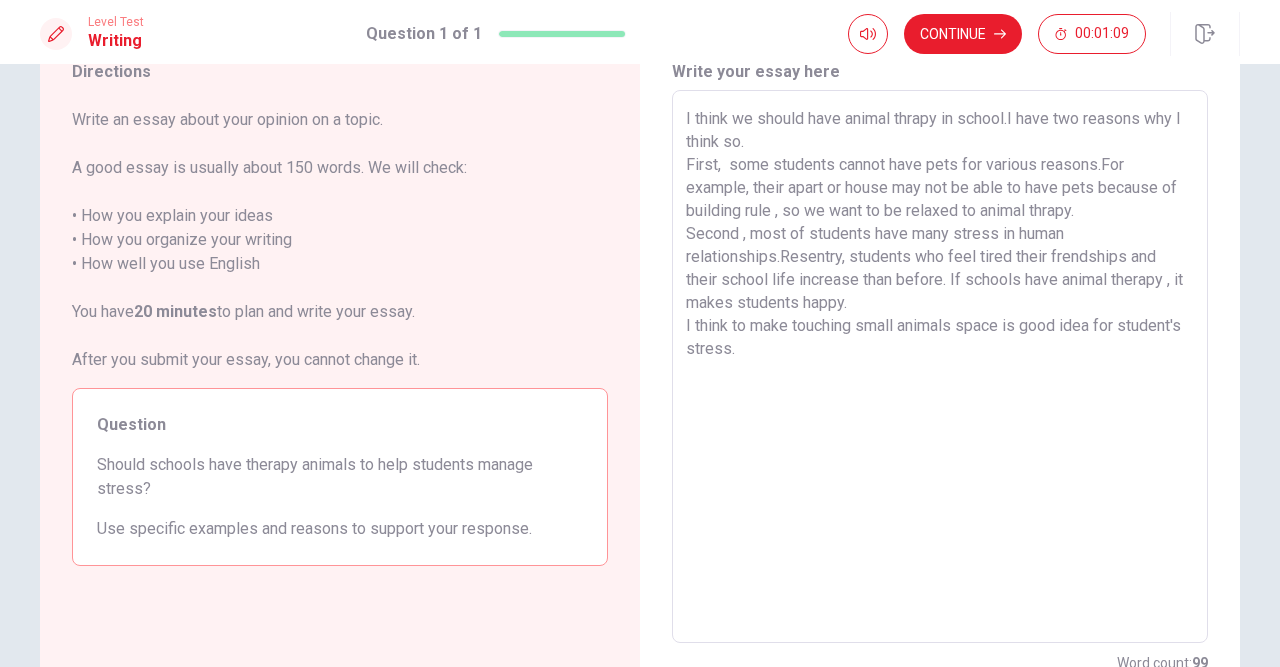 click on "I think we should have animal thrapy in school.I have two reasons why I think so.
First,  some students cannot have pets for various reasons.For example, their apart or house may not be able to have pets because of building rule , so we want to be relaxed to animal thrapy.
Second , most of students have many stress in human relationships.Resentry, students who feel tired their frendships and their school life increase than before. If schools have animal therapy , it makes students happy.
I think to make touching small animals space is good idea for student's stress." at bounding box center [940, 367] 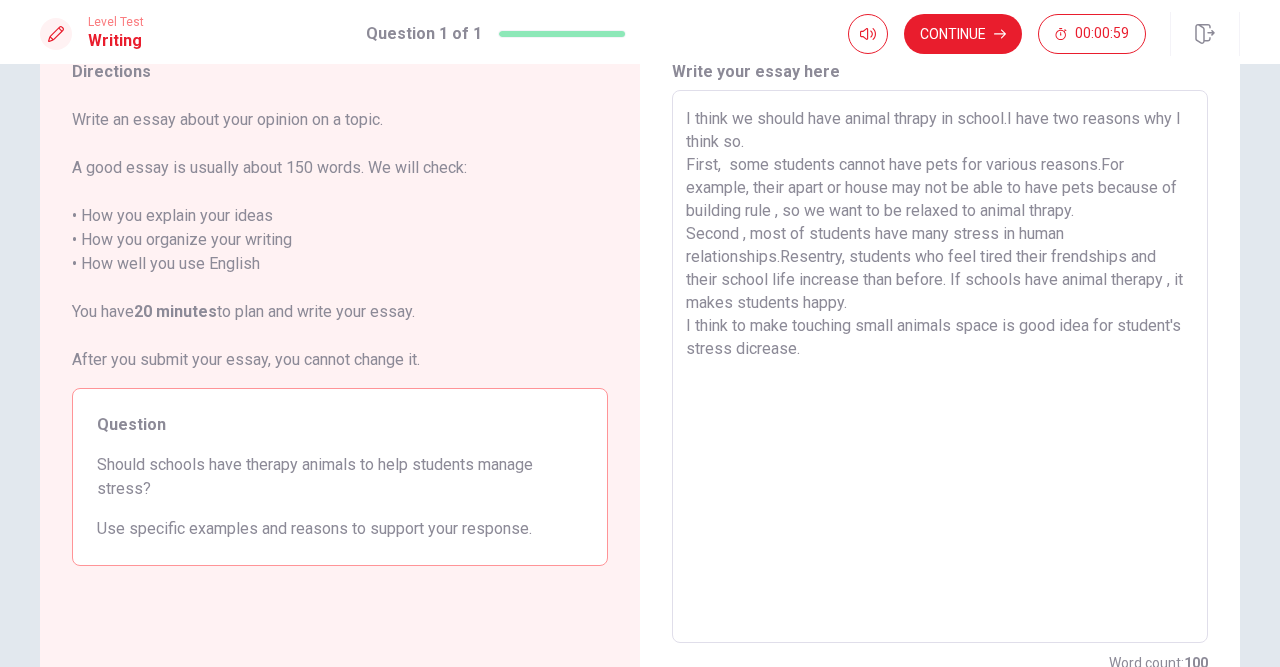 click on "I think we should have animal thrapy in school.I have two reasons why I think so.
First,  some students cannot have pets for various reasons.For example, their apart or house may not be able to have pets because of building rule , so we want to be relaxed to animal thrapy.
Second , most of students have many stress in human relationships.Resentry, students who feel tired their frendships and their school life increase than before. If schools have animal therapy , it makes students happy.
I think to make touching small animals space is good idea for student's stress dicrease." at bounding box center [940, 367] 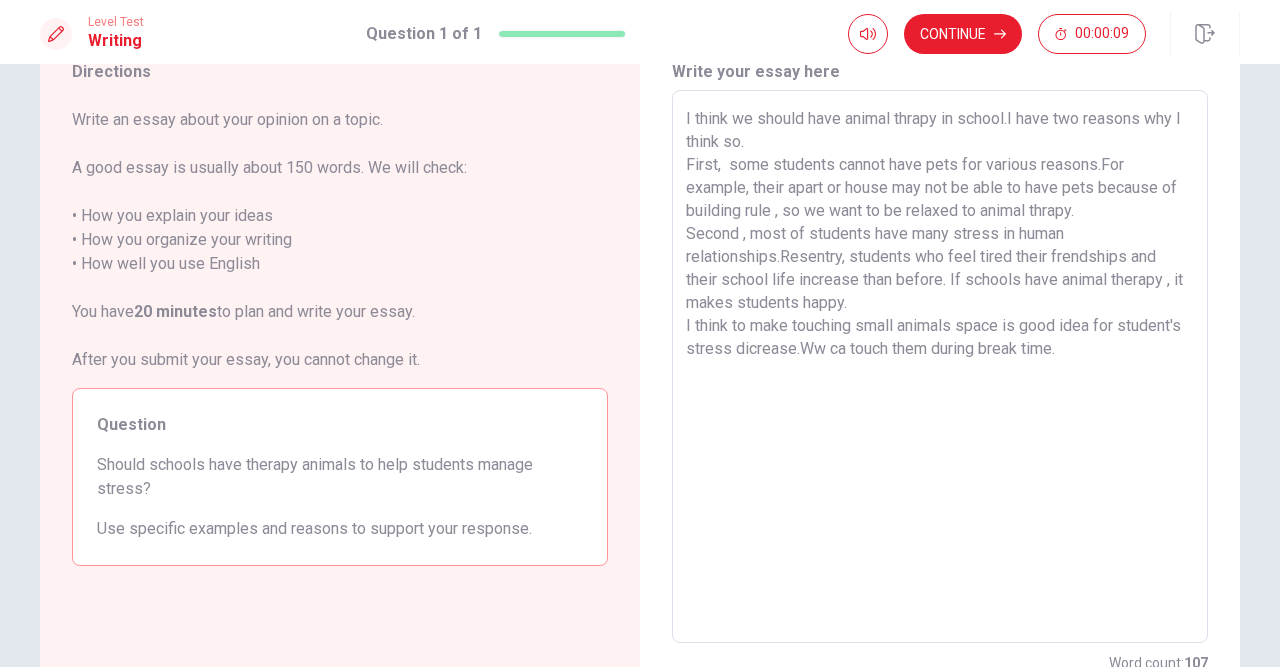 click on "I think we should have animal thrapy in school.I have two reasons why I think so.
First,  some students cannot have pets for various reasons.For example, their apart or house may not be able to have pets because of building rule , so we want to be relaxed to animal thrapy.
Second , most of students have many stress in human relationships.Resentry, students who feel tired their frendships and their school life increase than before. If schools have animal therapy , it makes students happy.
I think to make touching small animals space is good idea for student's stress dicrease.Ww ca touch them during break time." at bounding box center (940, 367) 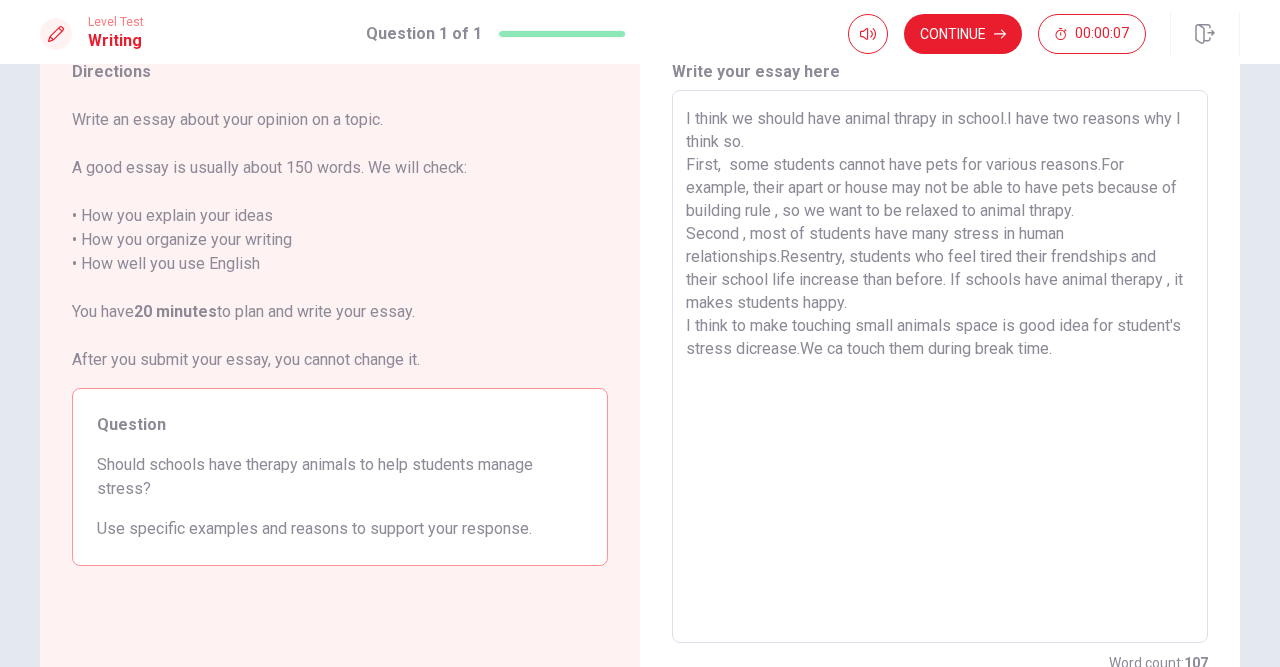 click on "I think we should have animal thrapy in school.I have two reasons why I think so.
First,  some students cannot have pets for various reasons.For example, their apart or house may not be able to have pets because of building rule , so we want to be relaxed to animal thrapy.
Second , most of students have many stress in human relationships.Resentry, students who feel tired their frendships and their school life increase than before. If schools have animal therapy , it makes students happy.
I think to make touching small animals space is good idea for student's stress dicrease.We ca touch them during break time." at bounding box center [940, 367] 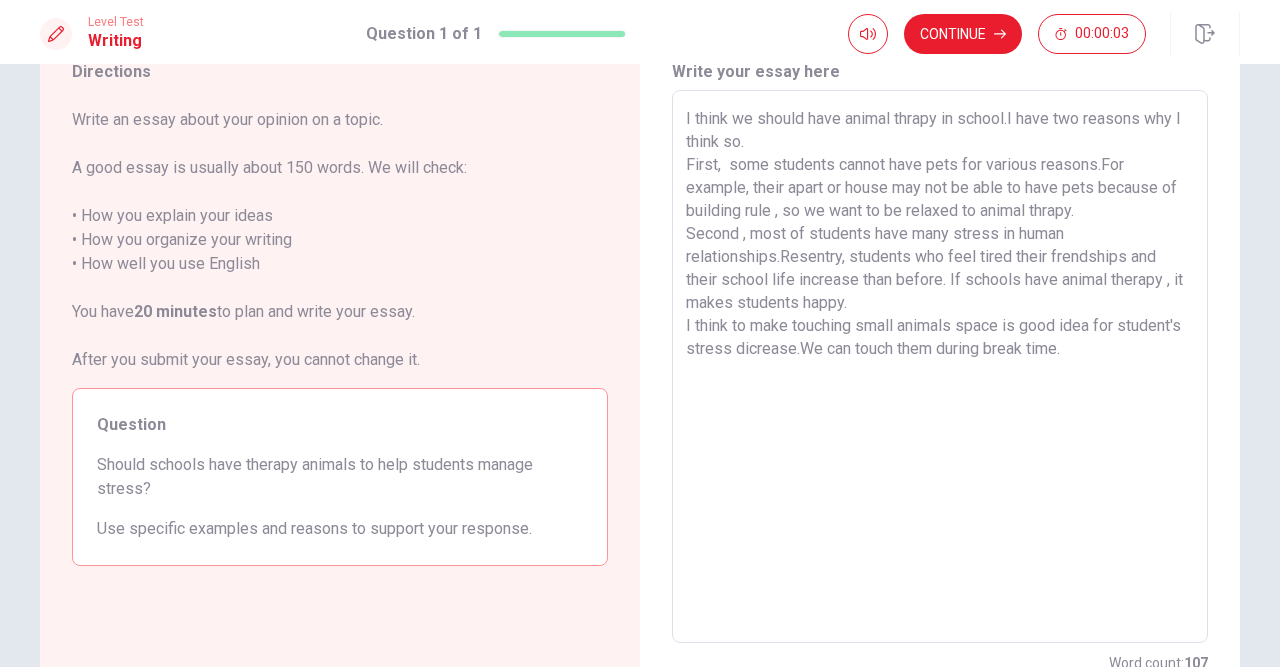 click on "I think we should have animal thrapy in school.I have two reasons why I think so.
First,  some students cannot have pets for various reasons.For example, their apart or house may not be able to have pets because of building rule , so we want to be relaxed to animal thrapy.
Second , most of students have many stress in human relationships.Resentry, students who feel tired their frendships and their school life increase than before. If schools have animal therapy , it makes students happy.
I think to make touching small animals space is good idea for student's stress dicrease.We can touch them during break time." at bounding box center (940, 367) 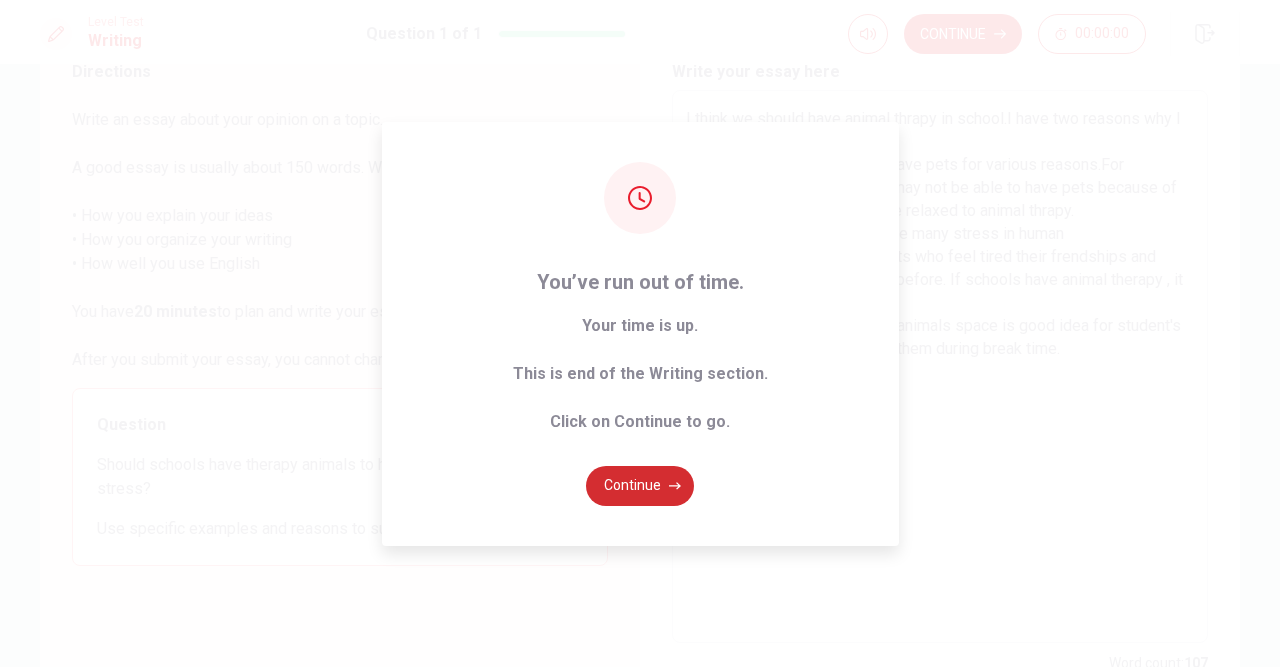 type on "I think we should have animal thrapy in school.I have two reasons why I think so.
First,  some students cannot have pets for various reasons.For example, their apart or house may not be able to have pets because of building rule , so we want to be relaxed to animal thrapy.
Second , most of students have many stress in human relationships.Resentry, students who feel tired their frendships and their school life increase than before. If schools have animal therapy , it makes students happy.
I think to make touching small animals space is good idea for student's stress dicrease.We can touch them during break time." 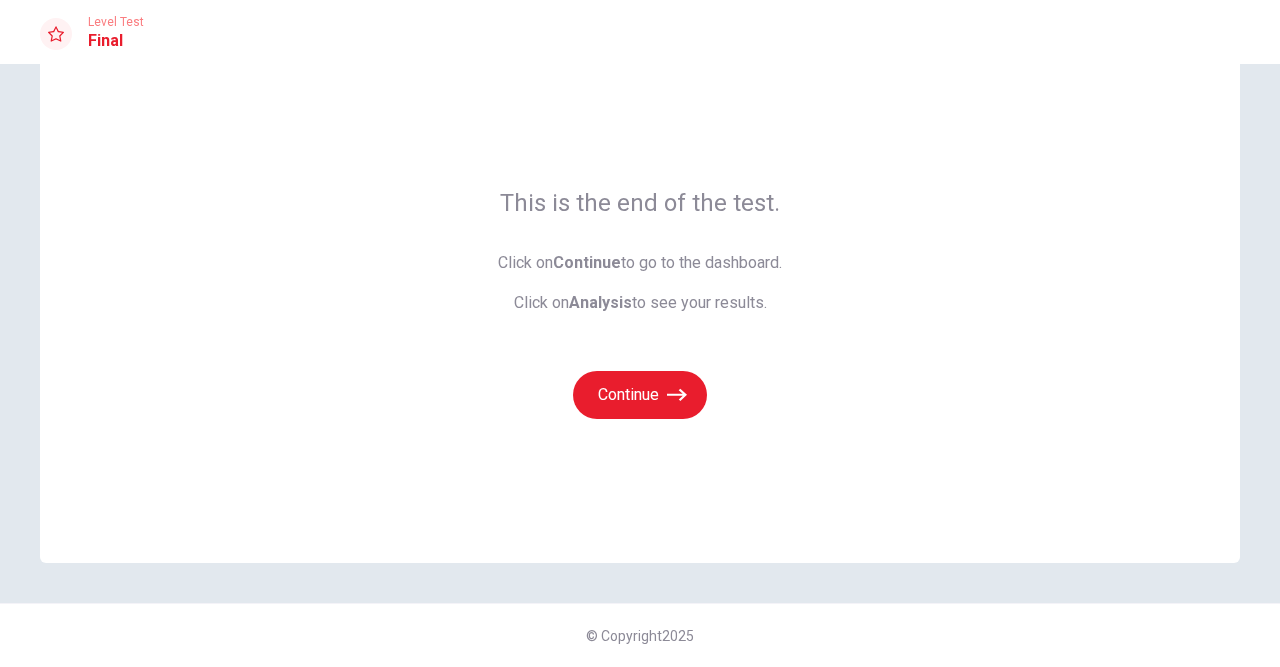 scroll, scrollTop: 60, scrollLeft: 0, axis: vertical 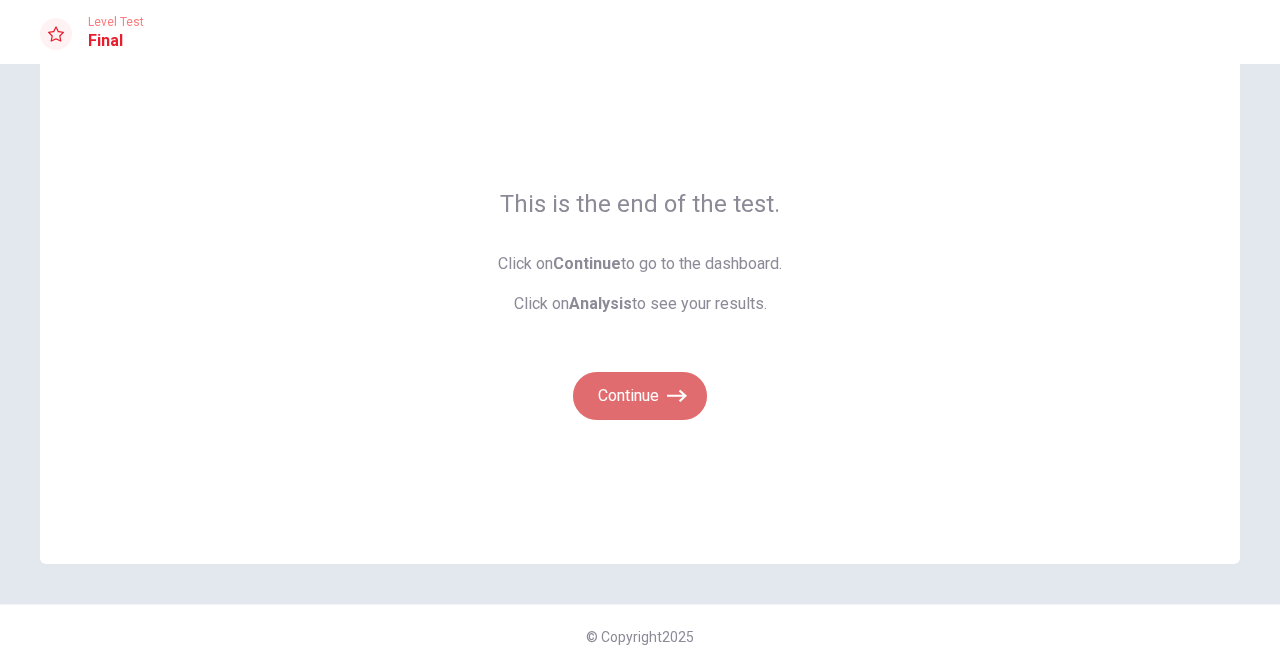 click on "Continue" at bounding box center (640, 396) 